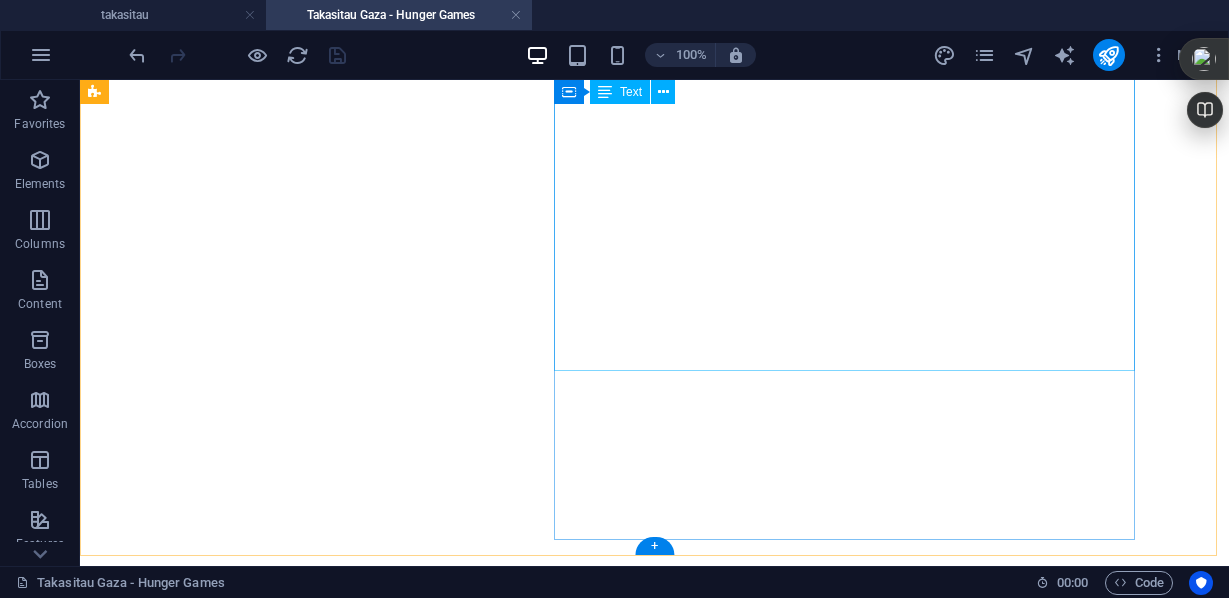 scroll, scrollTop: 0, scrollLeft: 0, axis: both 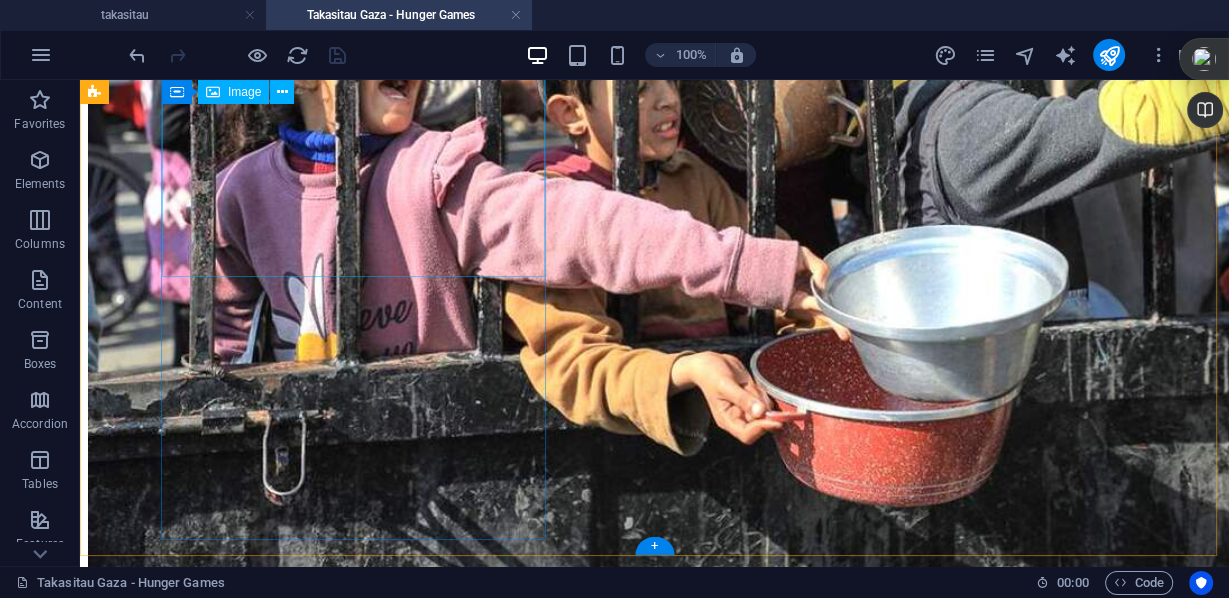 click at bounding box center (654, 3967) 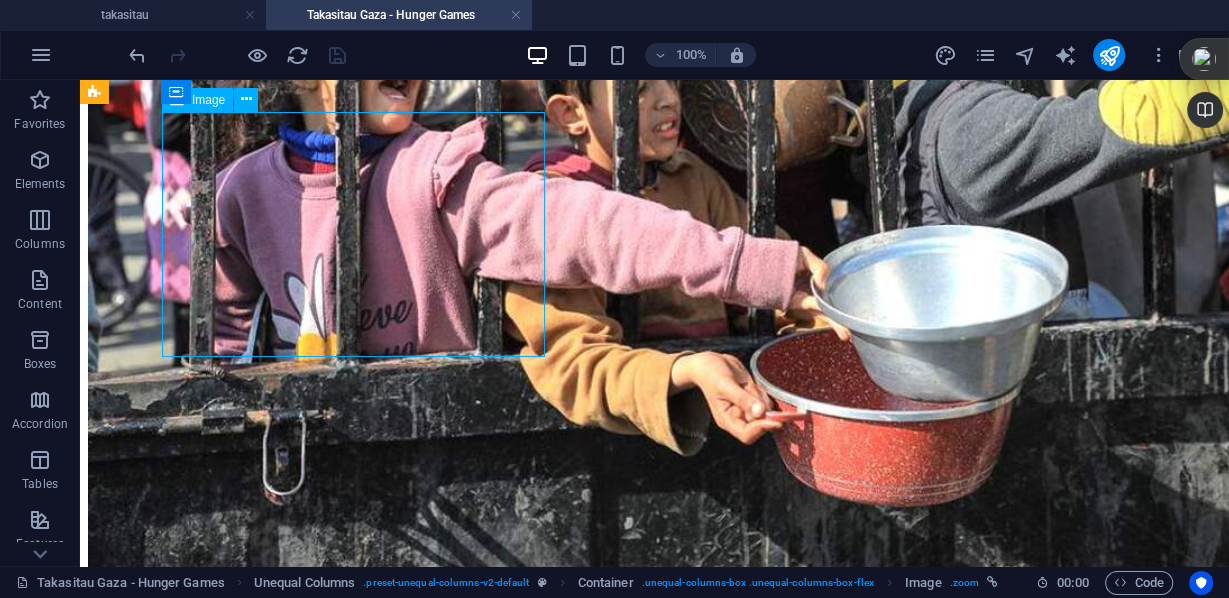 scroll, scrollTop: 3435, scrollLeft: 0, axis: vertical 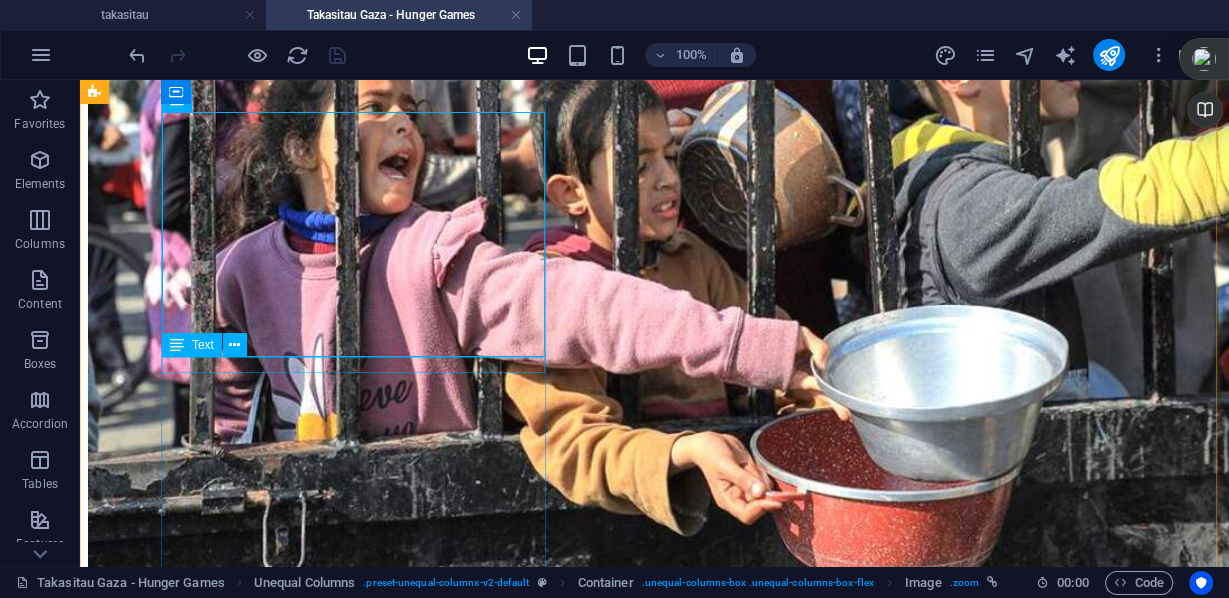 click on "Amir" at bounding box center (654, 4441) 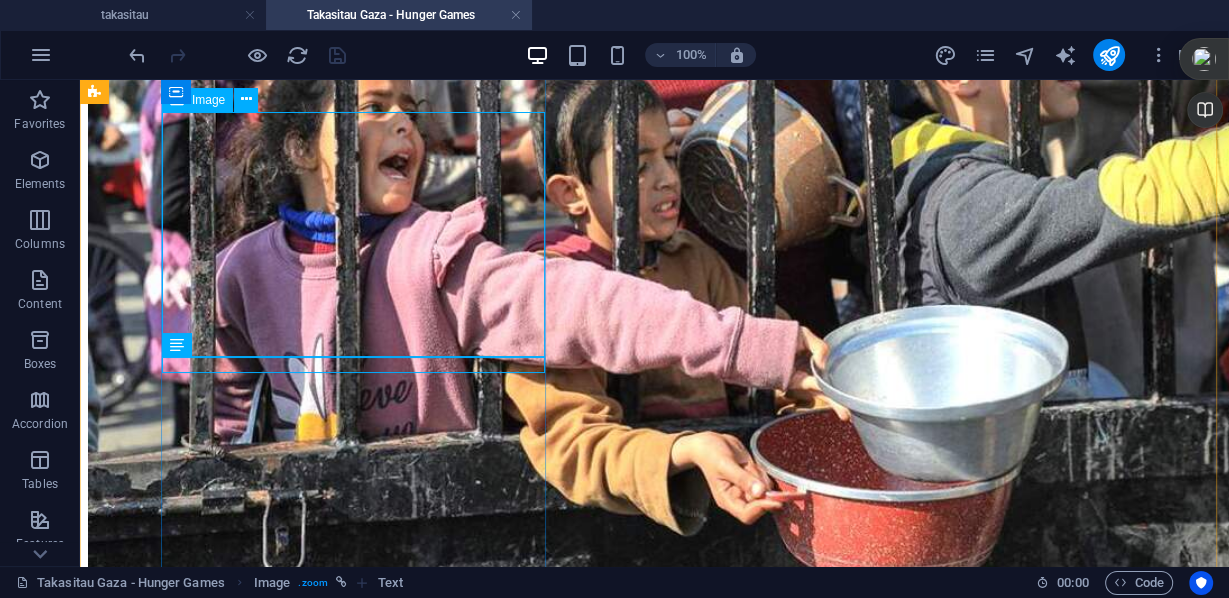 click at bounding box center [654, 4047] 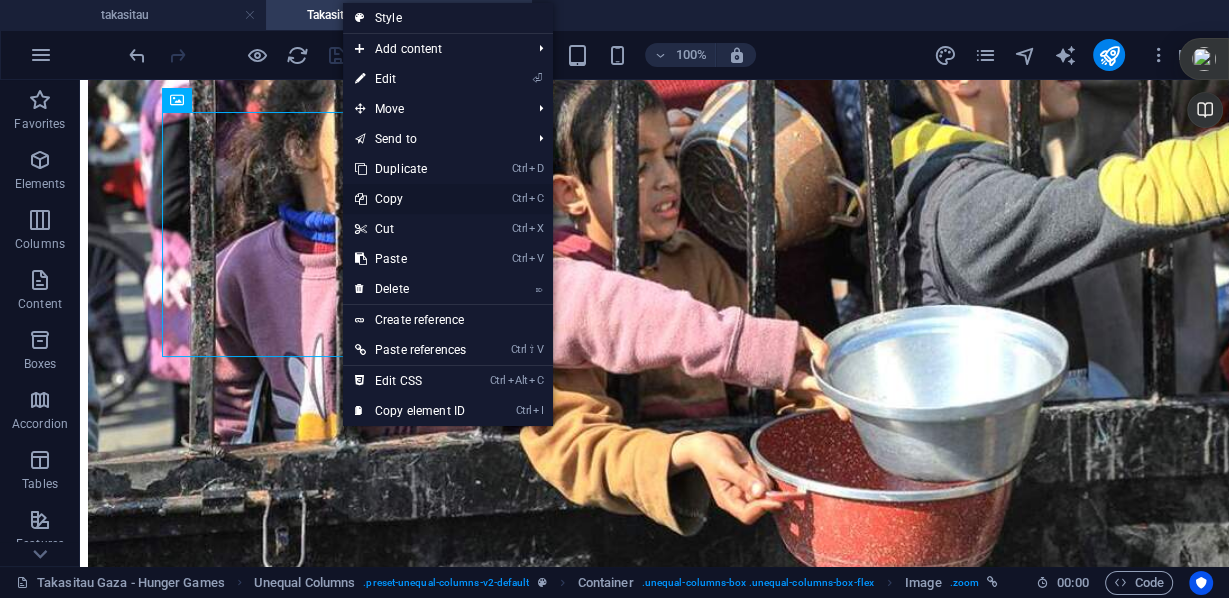 click on "Ctrl C  Copy" at bounding box center (410, 199) 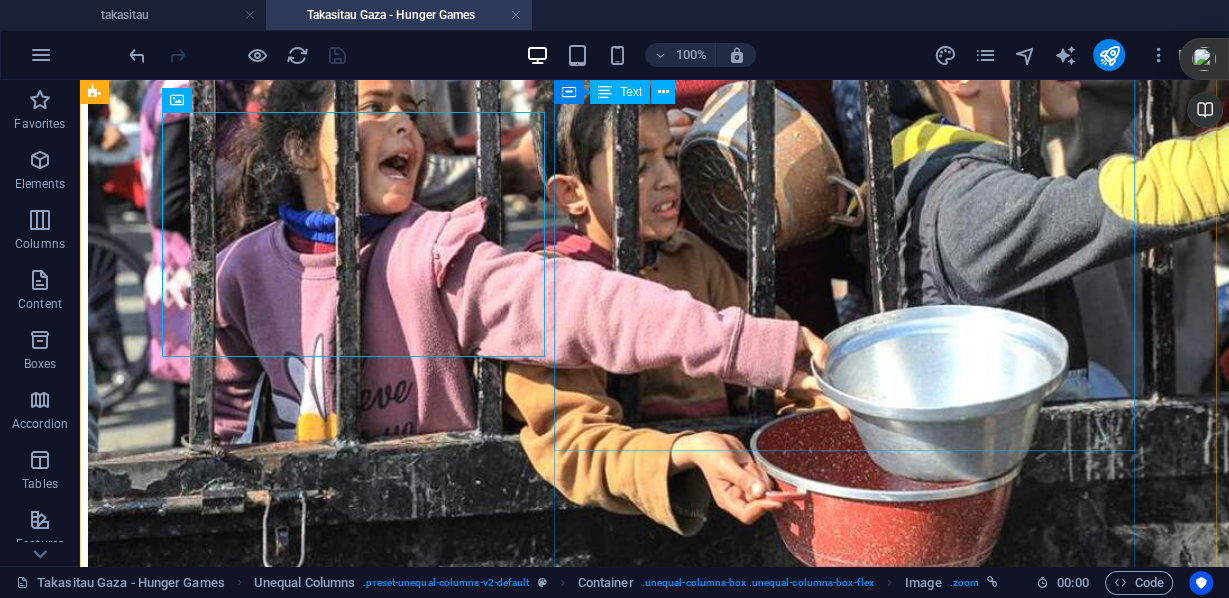 click on "A nthony Aguilar memberikan kesaksian bahwa tentara Israel membunuhi warga sipil tak berdosa di tempat yang disebutnya sebagai lokasi bantuan. Kesaksian saksi mata yang mengerikan (berikut petikan penting dari video testimoni) : "Kami memperlakukan warga sipil di Gaza lebih buruk, dengan martabat yang lebih rendah daripada kami memperlakukan para pejuang ISIS yang menyerah di Baghuz Fawqani di Suriah pada tahun 2018 ... Pada 28 Mei, di tempat distribusi site #2, anak laki-laki ini, Amir, berjalan menghampiri saya, mengulurkan tangan dan mencium tangan saya. Anak ini tidak memakai sepatu. Pakaiannya jatuh dari badannya karena dia sangat kurus .... Dia tidak punya kotak... dia punya setengah kantong beras, kacang-kacangan, dan dia berterima kasih kepada kami... Dan kemudian dia mengumpulkan barang-barangnya, berjalan kembali ke kelompoknya, dan kemudian dia ditembaki dengan semprotan merica, gas air mata, granat aksi (stunt), dan peluru, dan dia ditembaki, di kakinya dan di udara, dan dia melarikan diri..." at bounding box center (654, 5621) 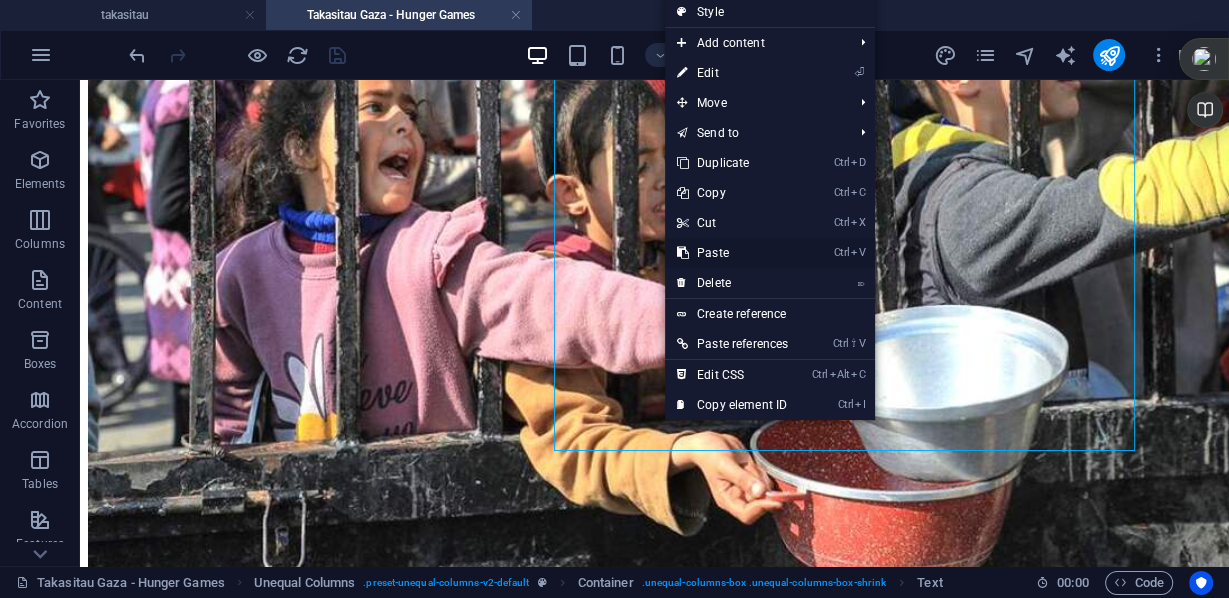 click on "Ctrl V  Paste" at bounding box center [732, 253] 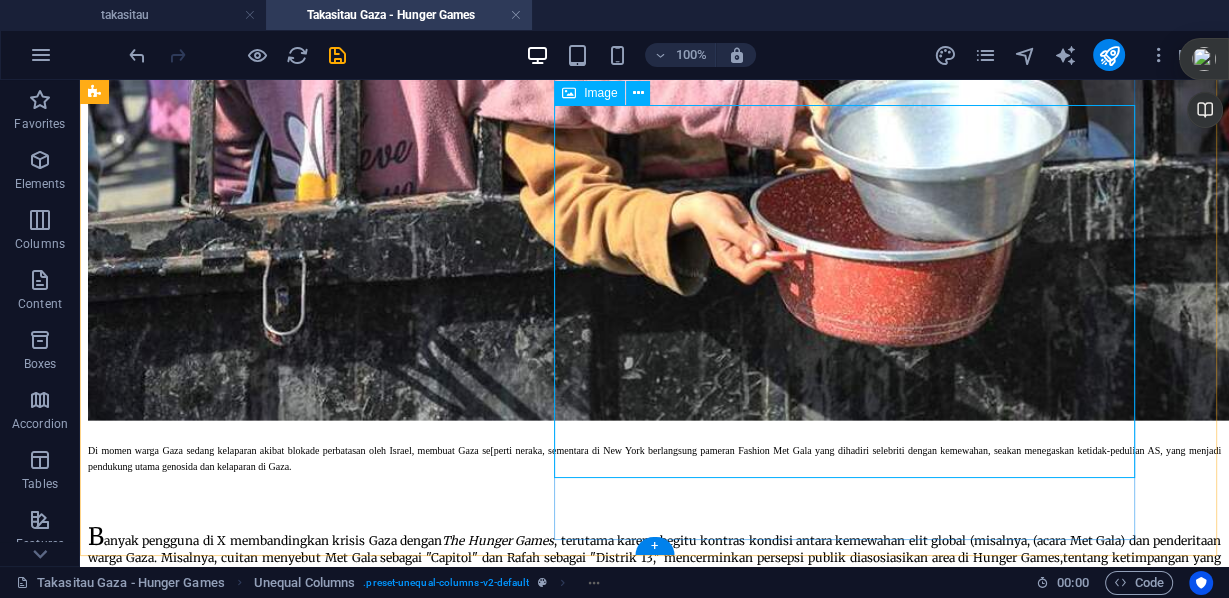 scroll, scrollTop: 3781, scrollLeft: 0, axis: vertical 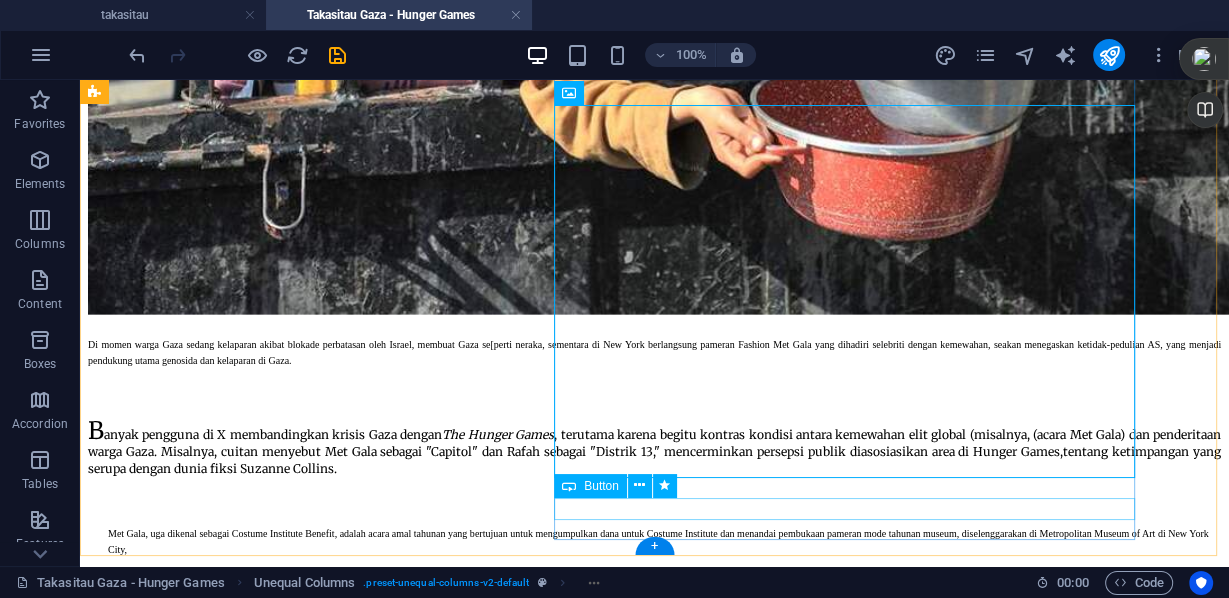 click on "KEMBALI KE BERANDA" at bounding box center [654, 6395] 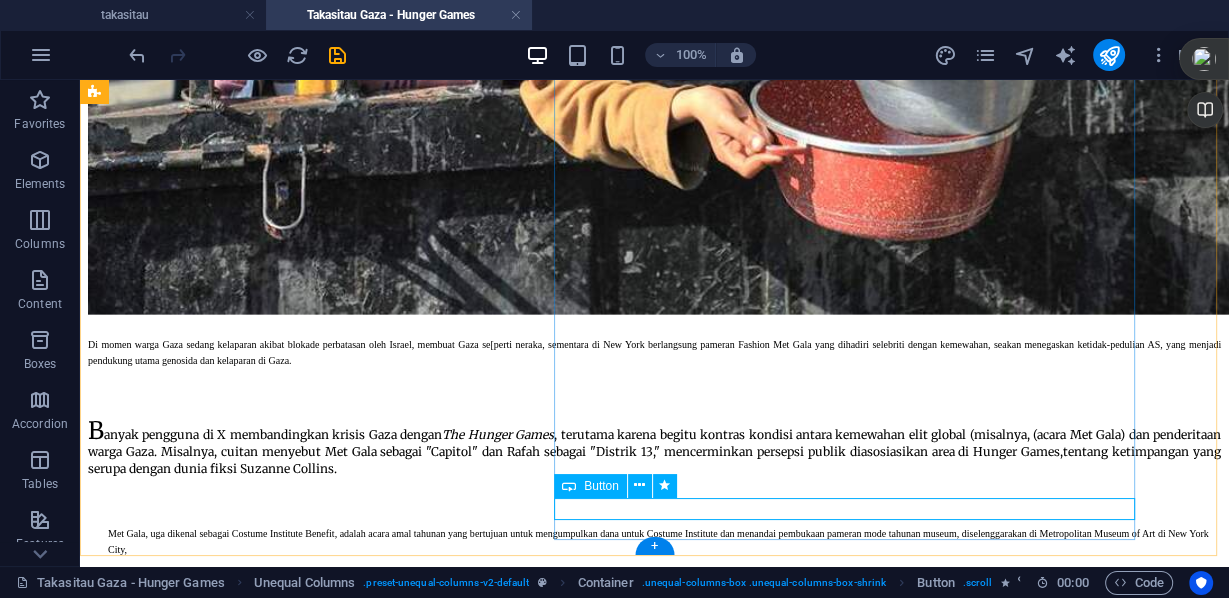click on "KEMBALI KE BERANDA" at bounding box center (654, 6395) 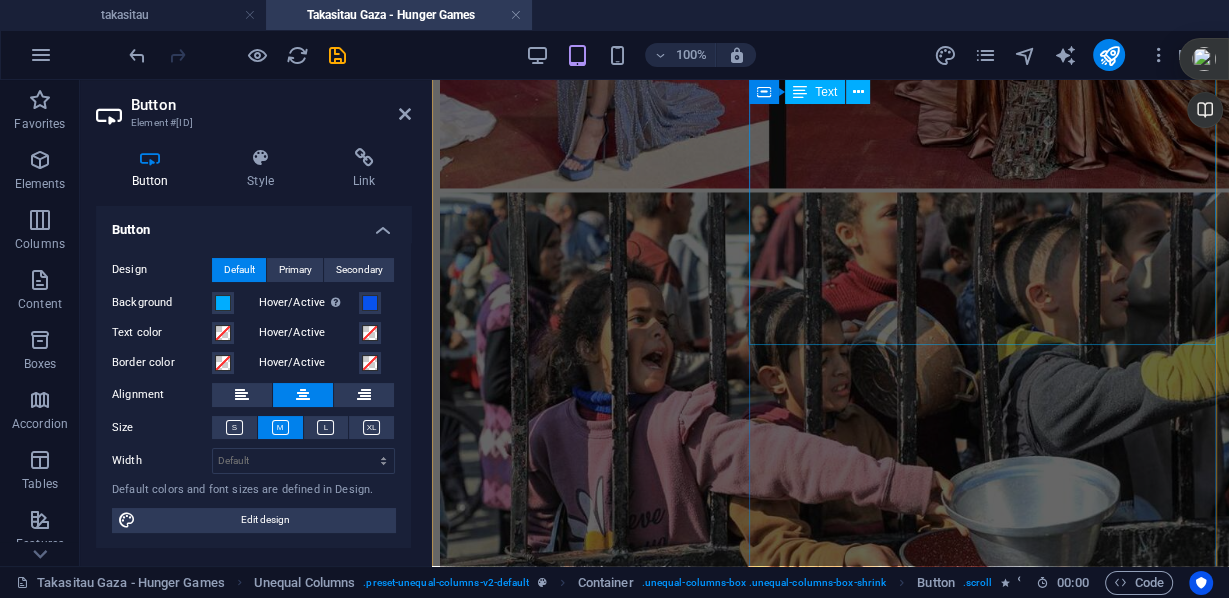 scroll, scrollTop: 3015, scrollLeft: 0, axis: vertical 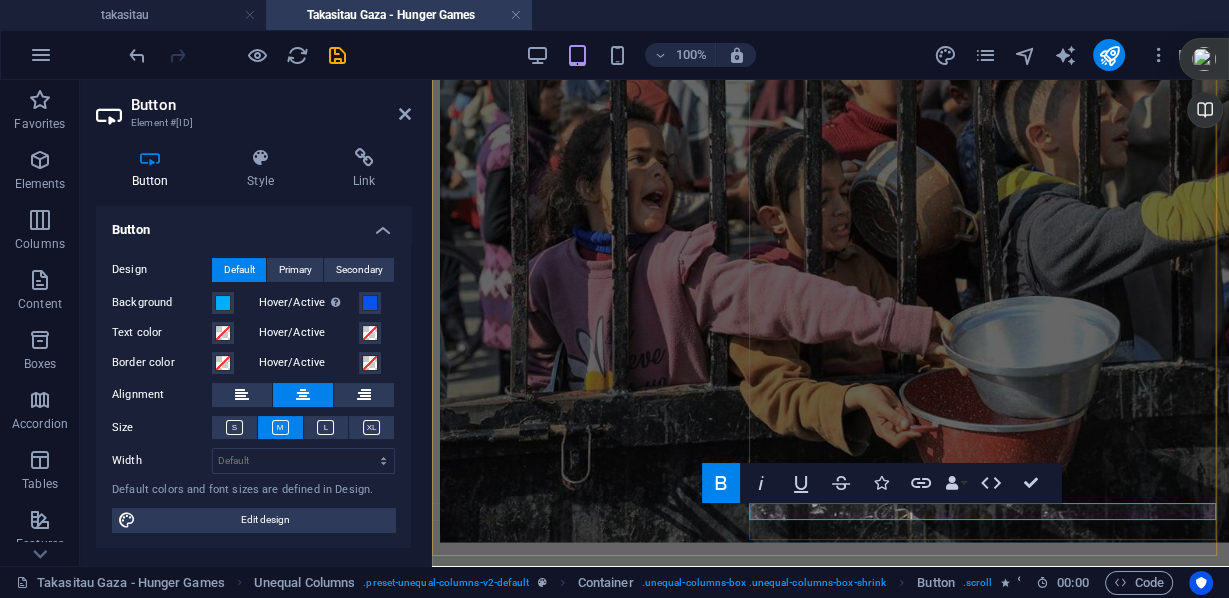 drag, startPoint x: 752, startPoint y: 510, endPoint x: 802, endPoint y: 517, distance: 50.48762 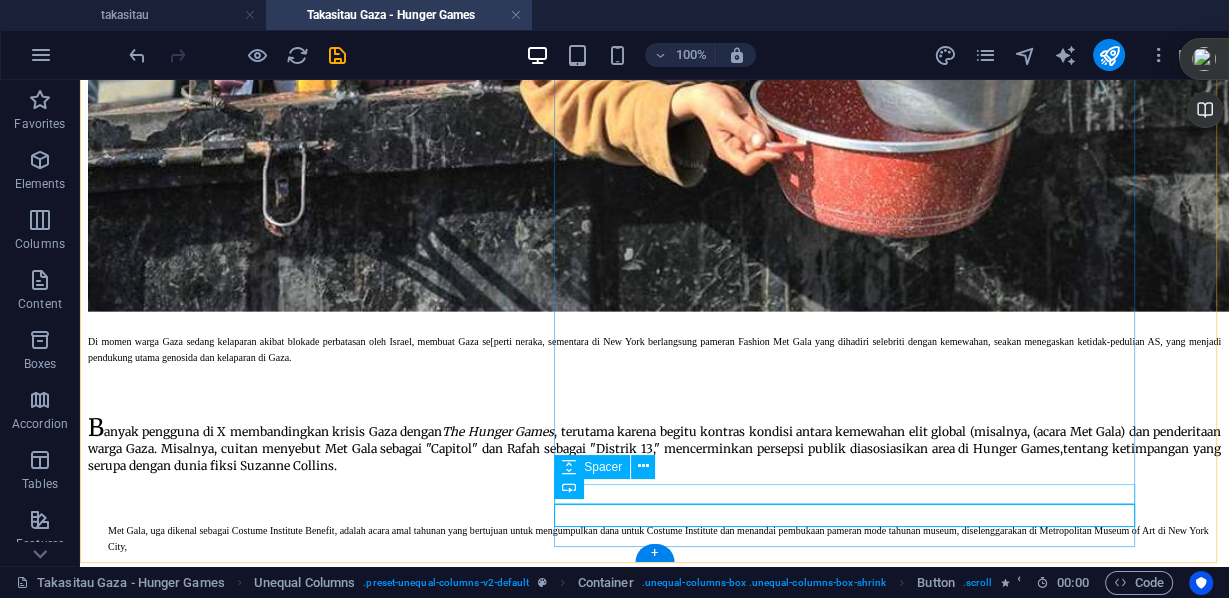 scroll, scrollTop: 3781, scrollLeft: 0, axis: vertical 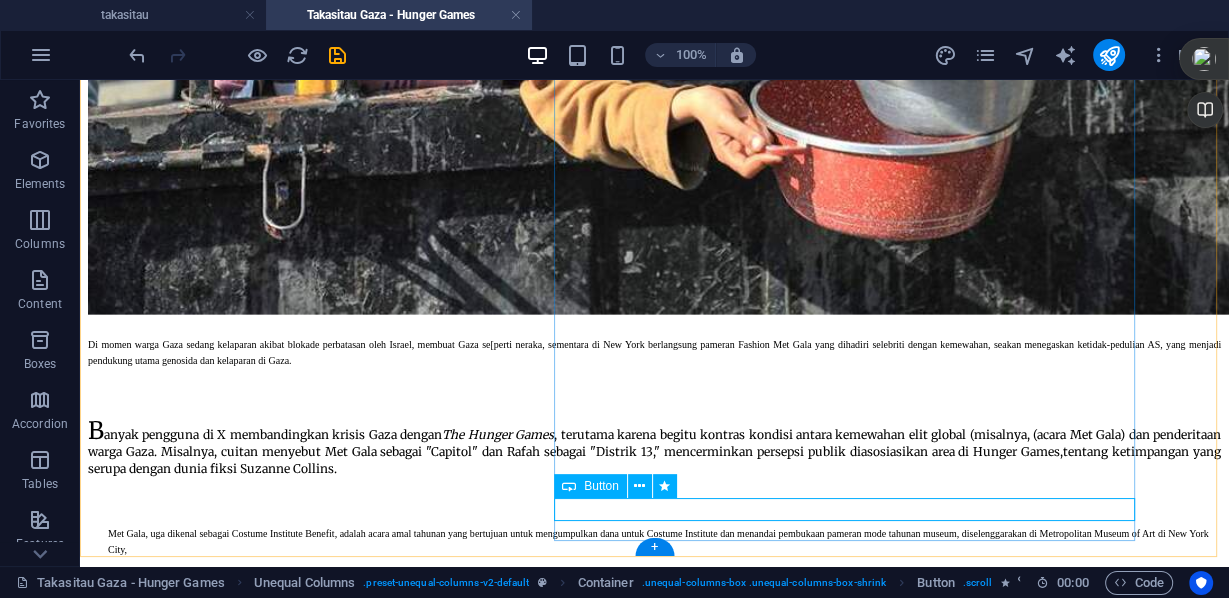 click on "KEMBALI KE BERANDA" at bounding box center (654, 6395) 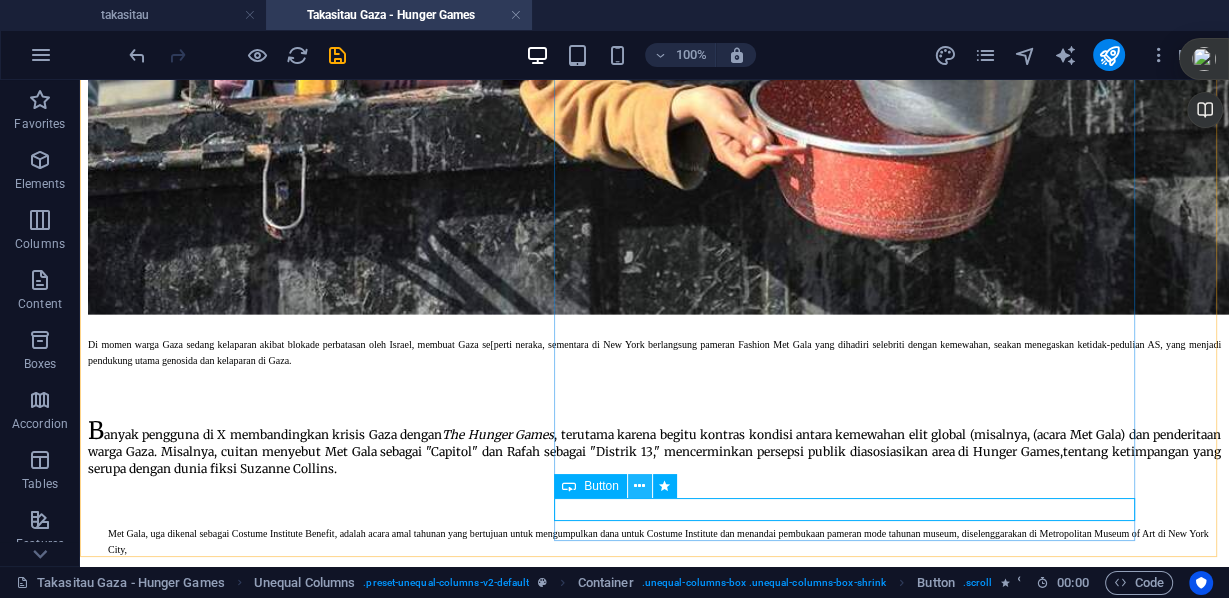 click at bounding box center (639, 486) 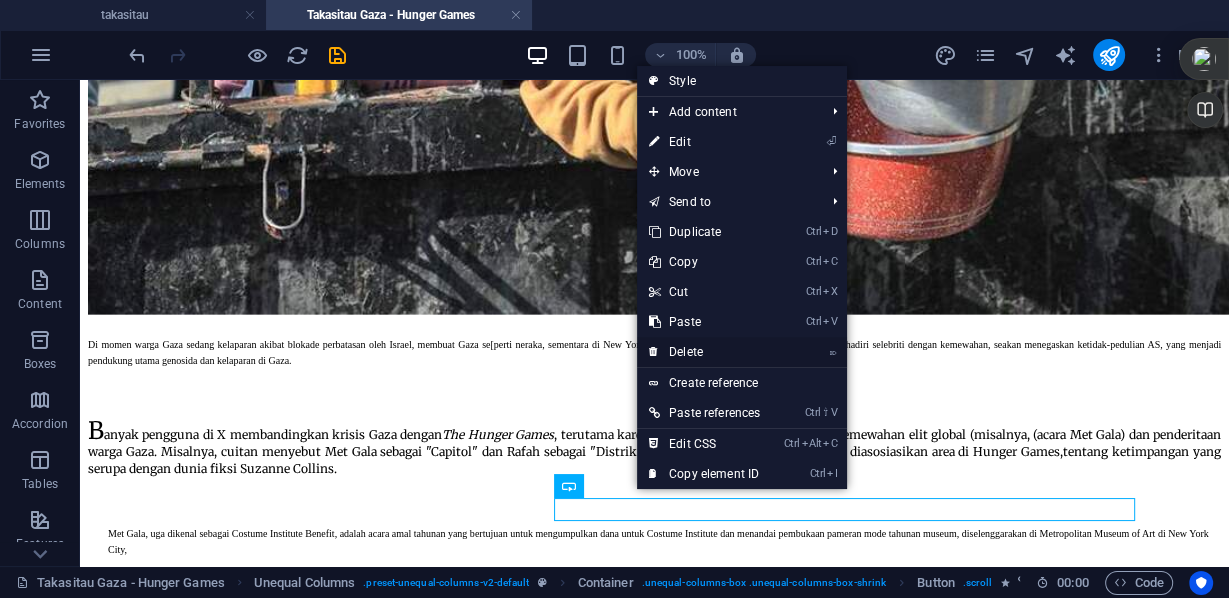 click on "⌦  Delete" at bounding box center (704, 352) 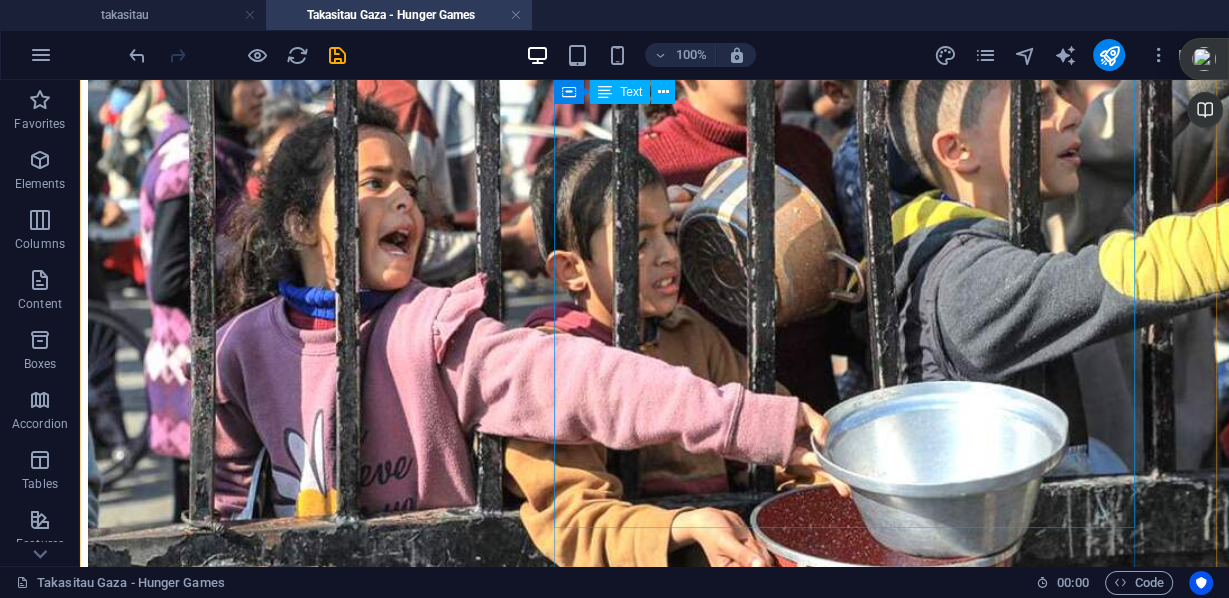 scroll, scrollTop: 3759, scrollLeft: 0, axis: vertical 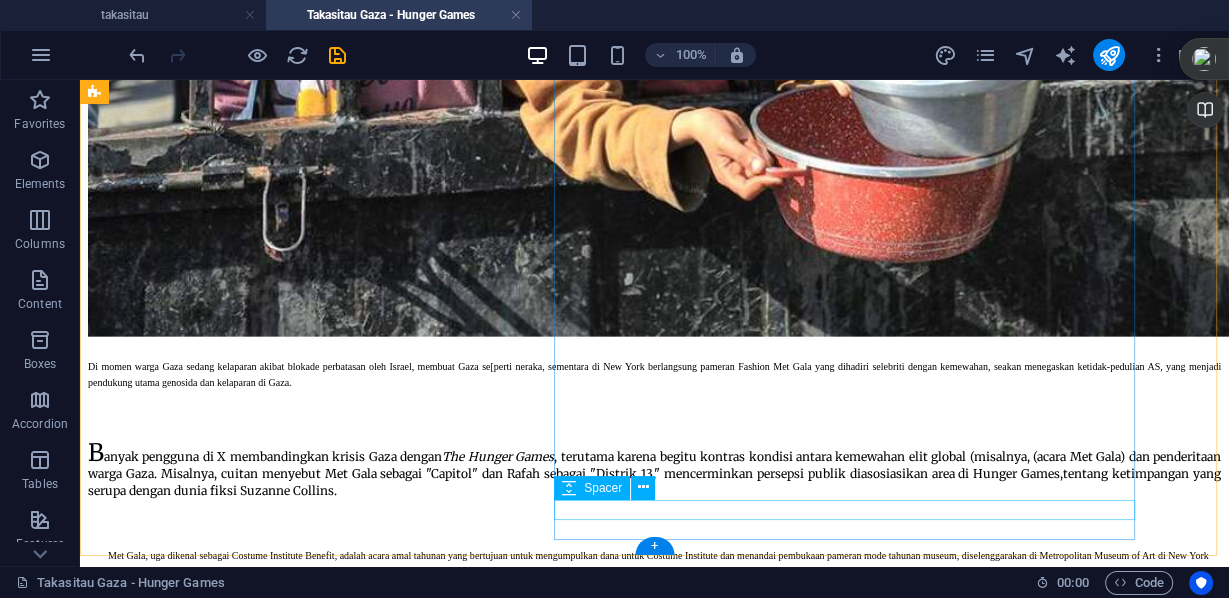click at bounding box center [654, 6398] 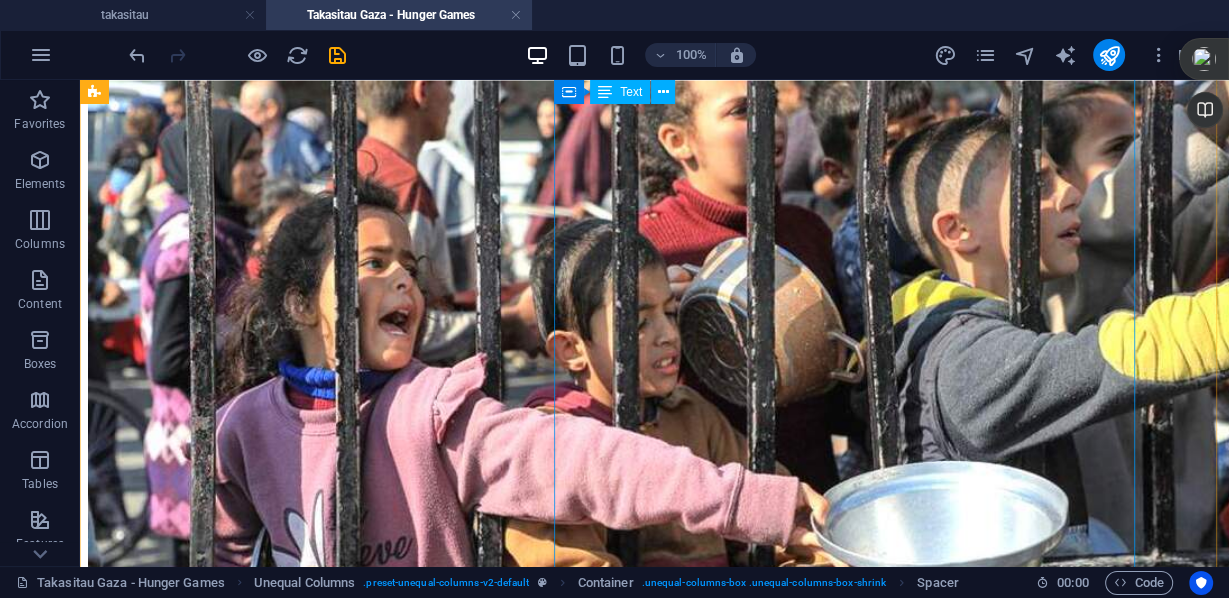 scroll, scrollTop: 2959, scrollLeft: 0, axis: vertical 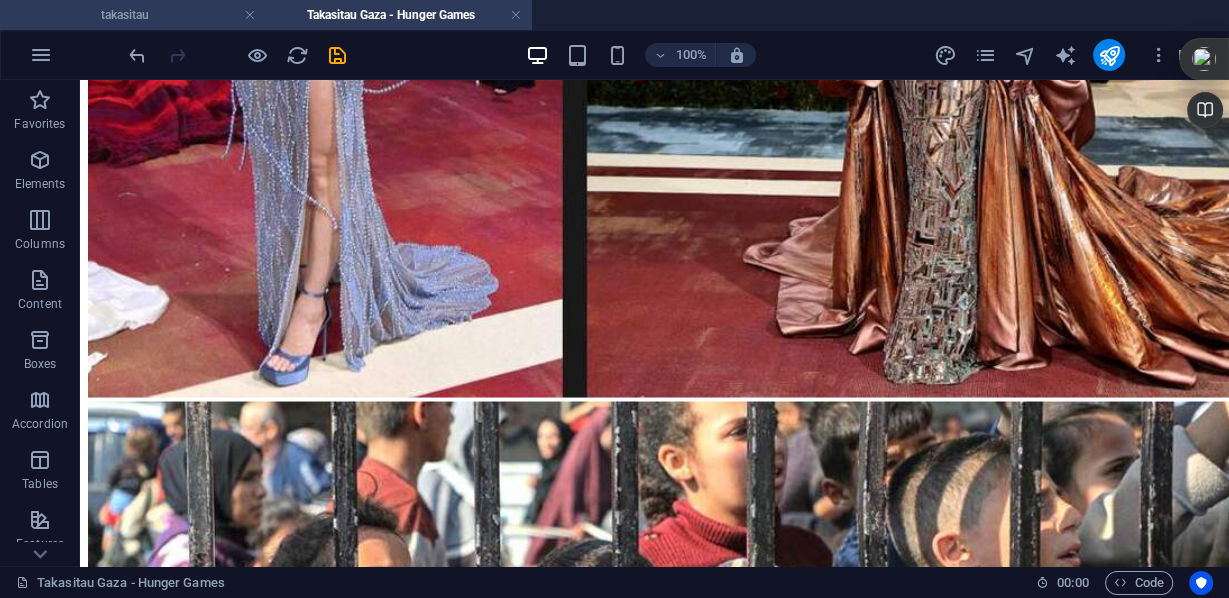 click on "takasitau" at bounding box center [133, 15] 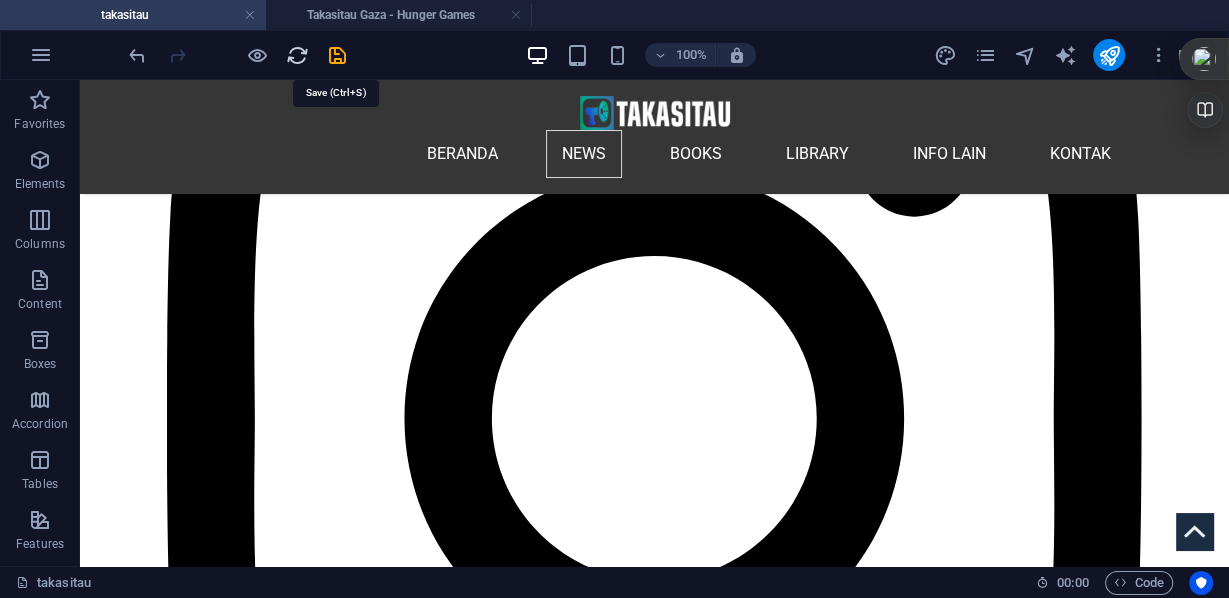 scroll, scrollTop: 2848, scrollLeft: 0, axis: vertical 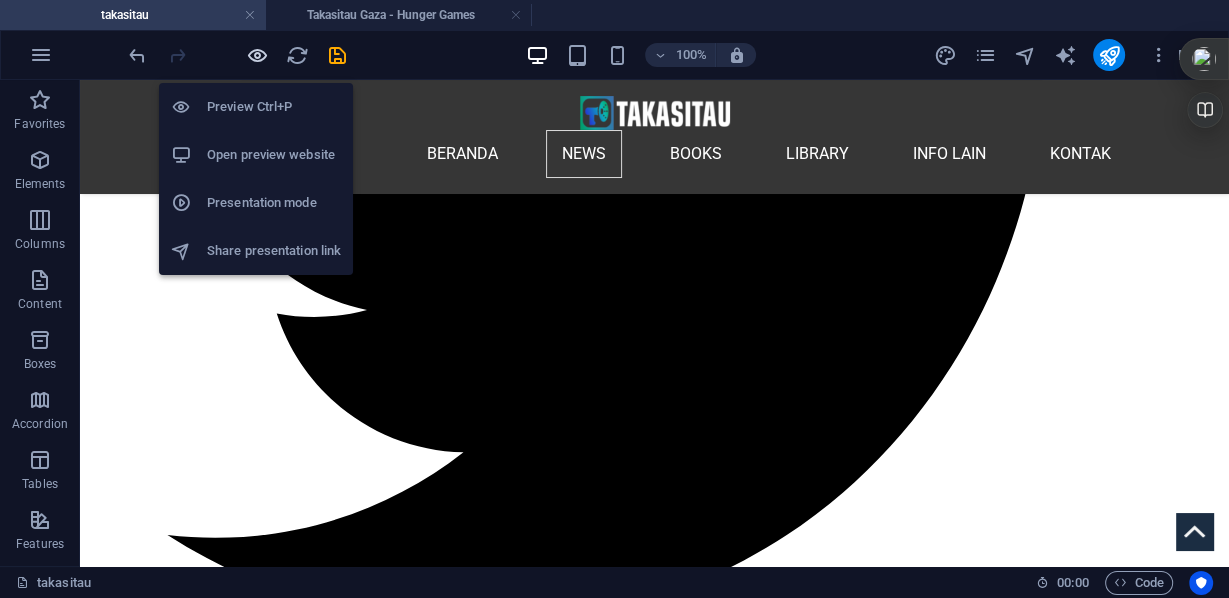click at bounding box center (257, 55) 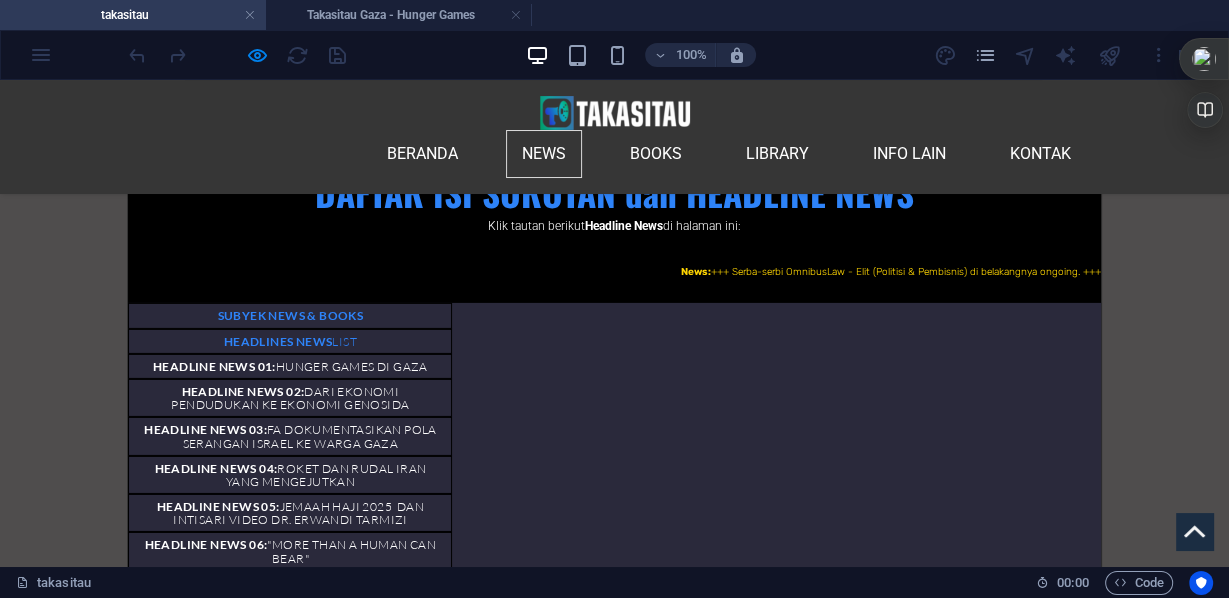 scroll, scrollTop: 5461, scrollLeft: 0, axis: vertical 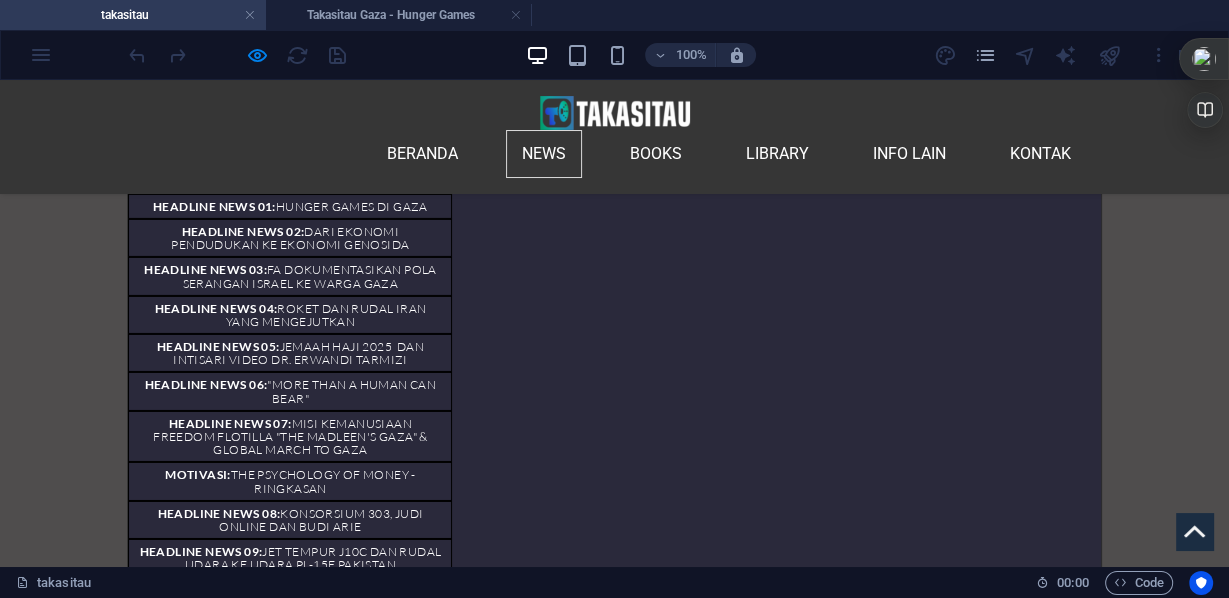 click on "BACA artikel lebih lanjut" at bounding box center (615, 24990) 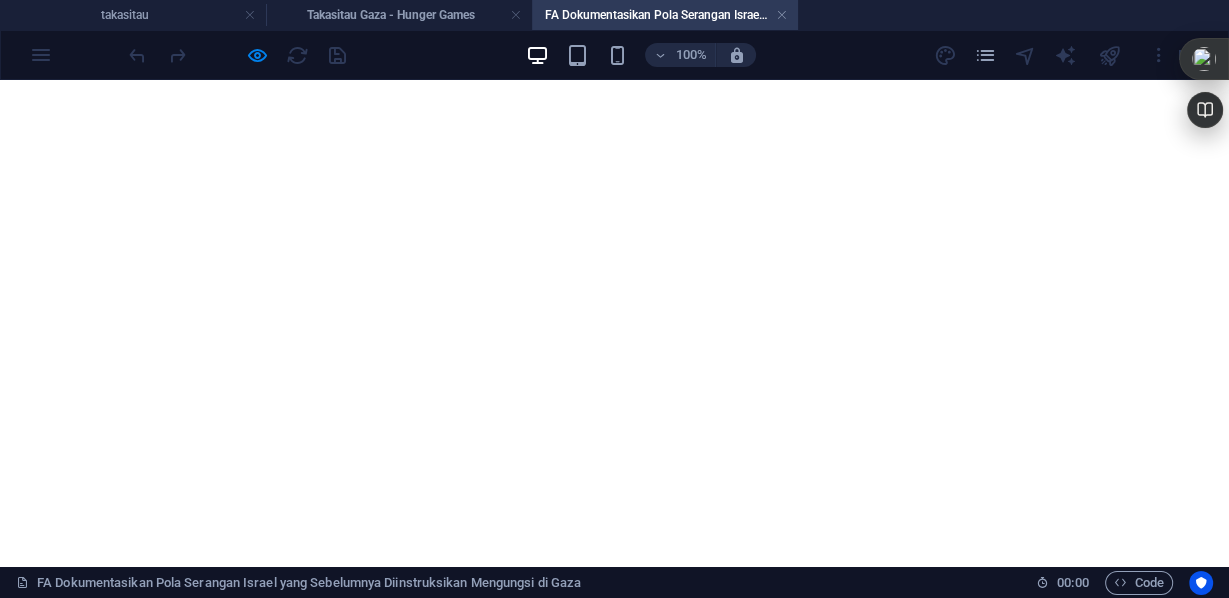 scroll, scrollTop: 2405, scrollLeft: 0, axis: vertical 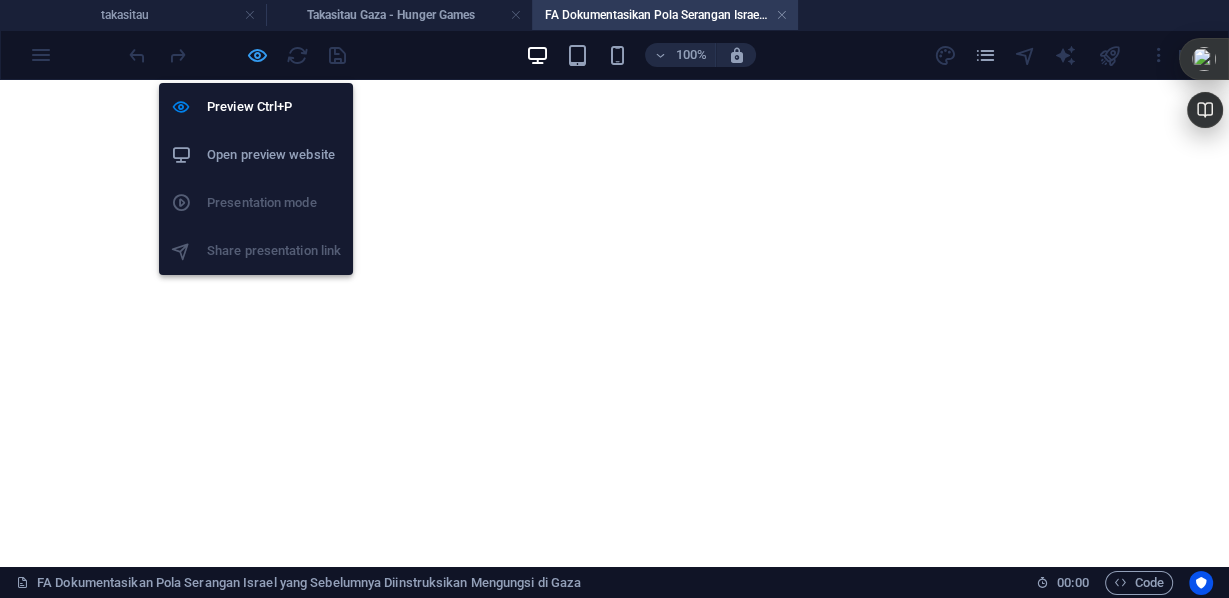 click at bounding box center [257, 55] 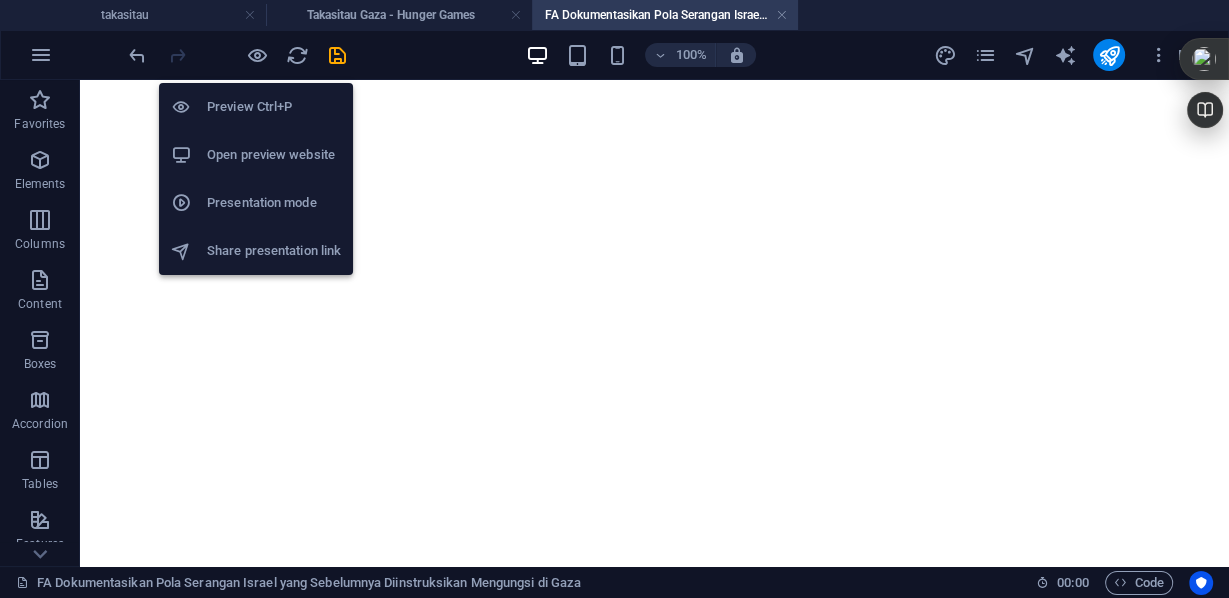scroll, scrollTop: 2508, scrollLeft: 0, axis: vertical 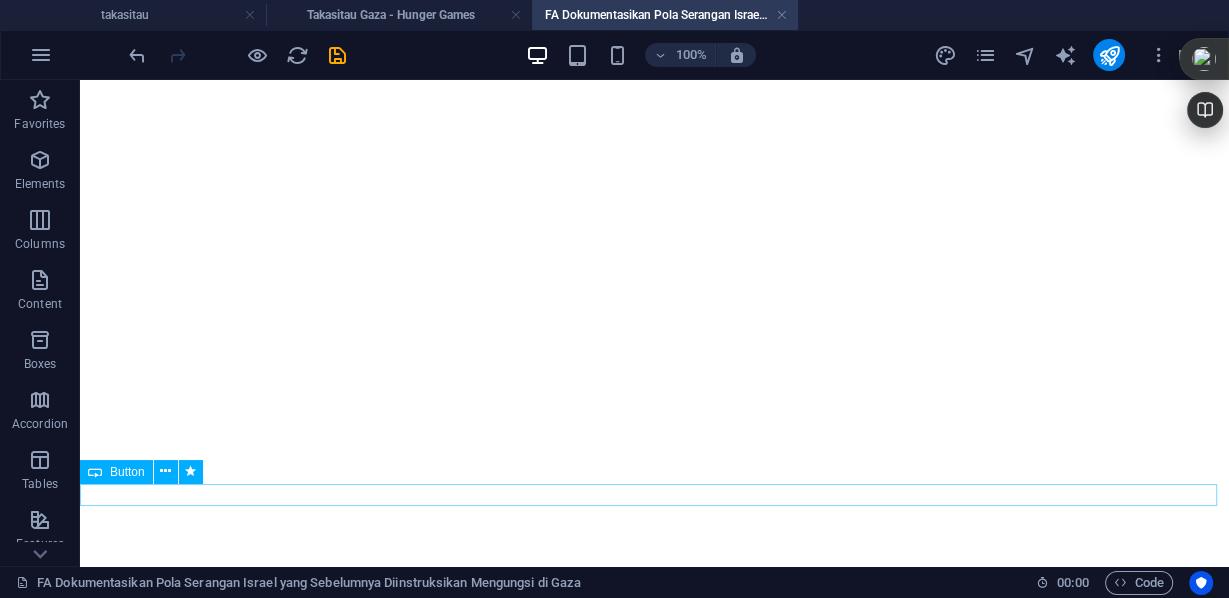 click on "KEMBALI KE BERANDA" at bounding box center (654, 5062) 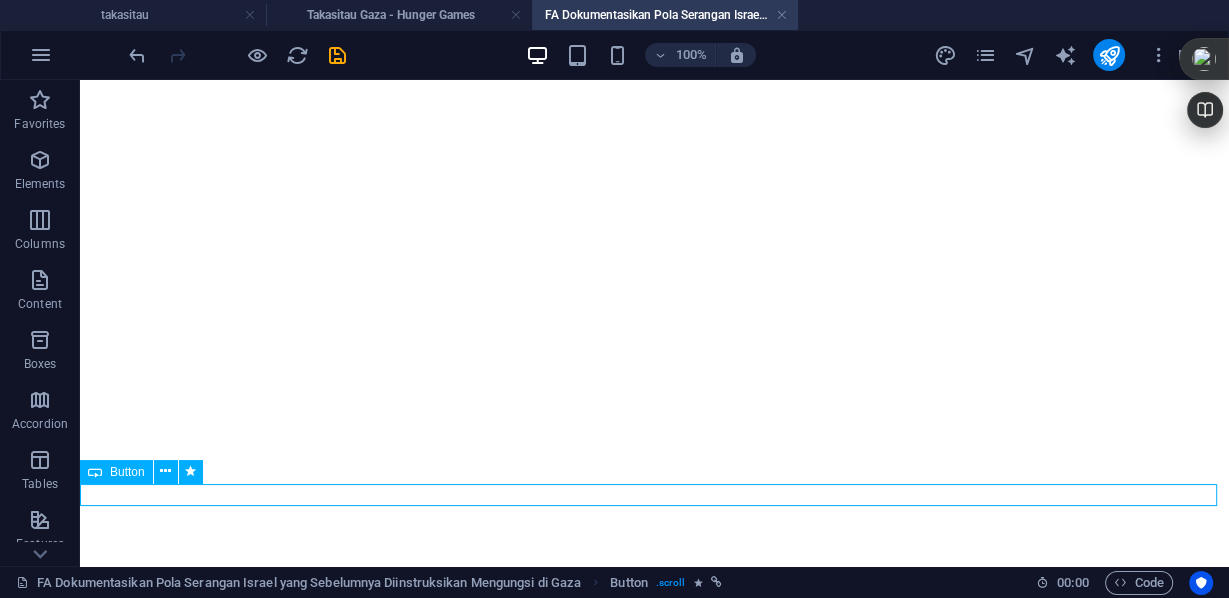click on "KEMBALI KE BERANDA" at bounding box center (654, 5062) 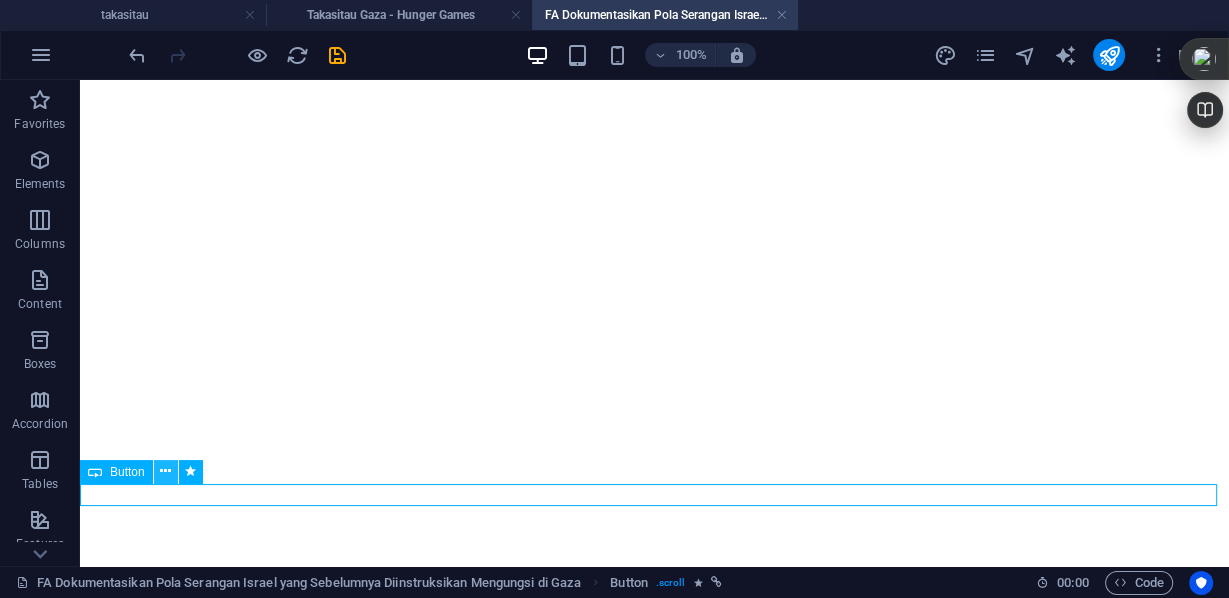 click at bounding box center [165, 471] 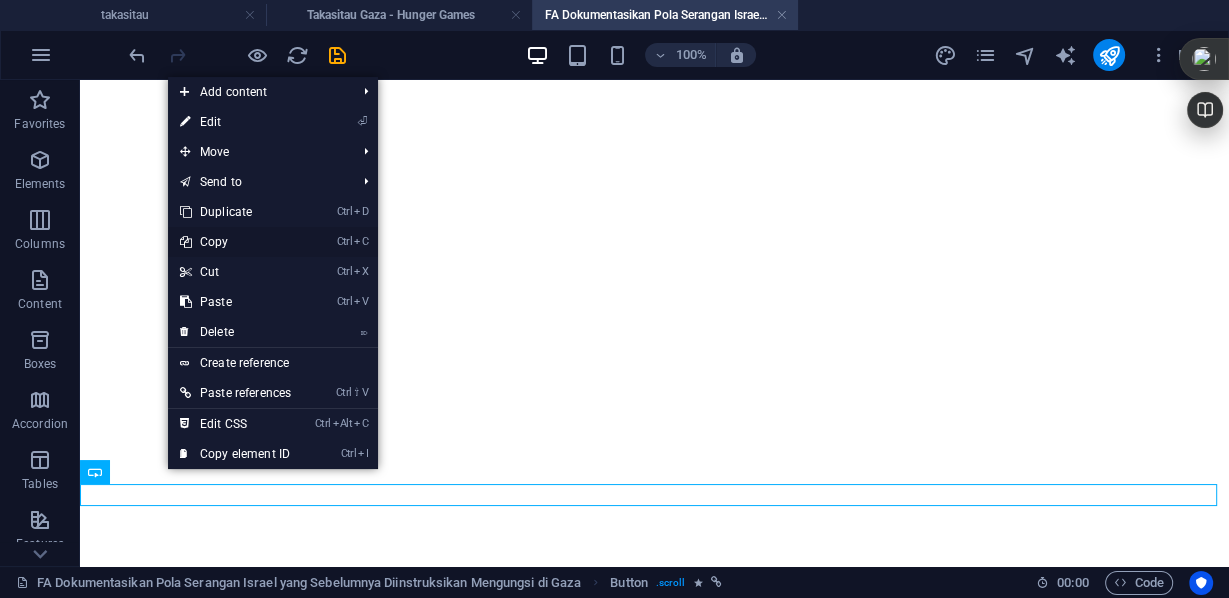 click on "Ctrl C  Copy" at bounding box center [235, 242] 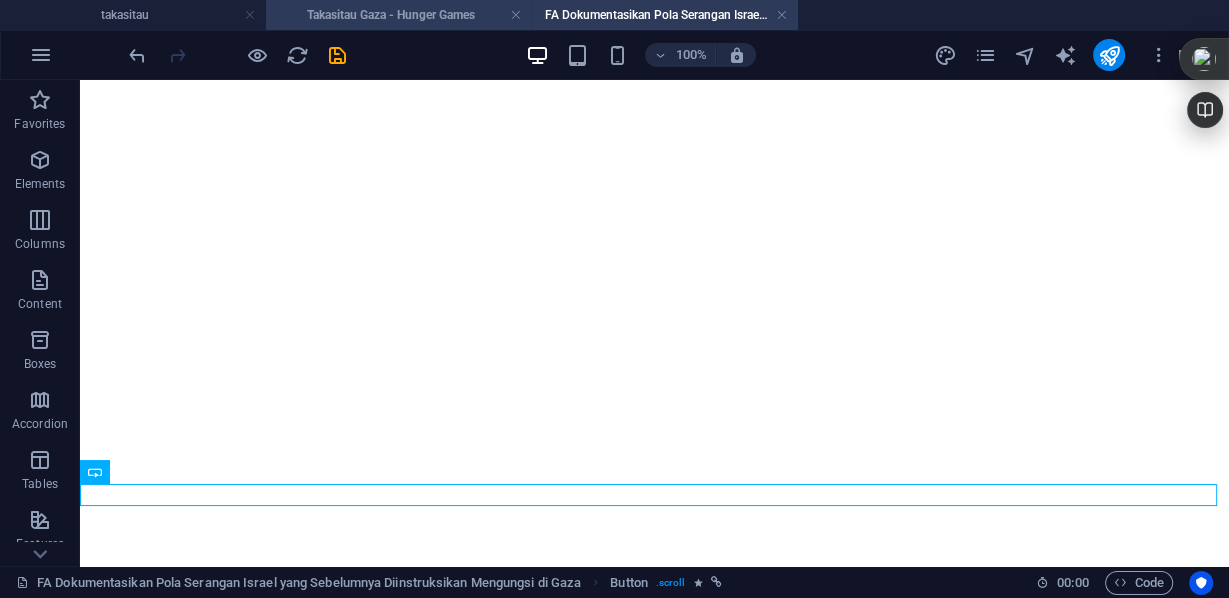 click on "Takasitau Gaza - Hunger Games" at bounding box center (399, 15) 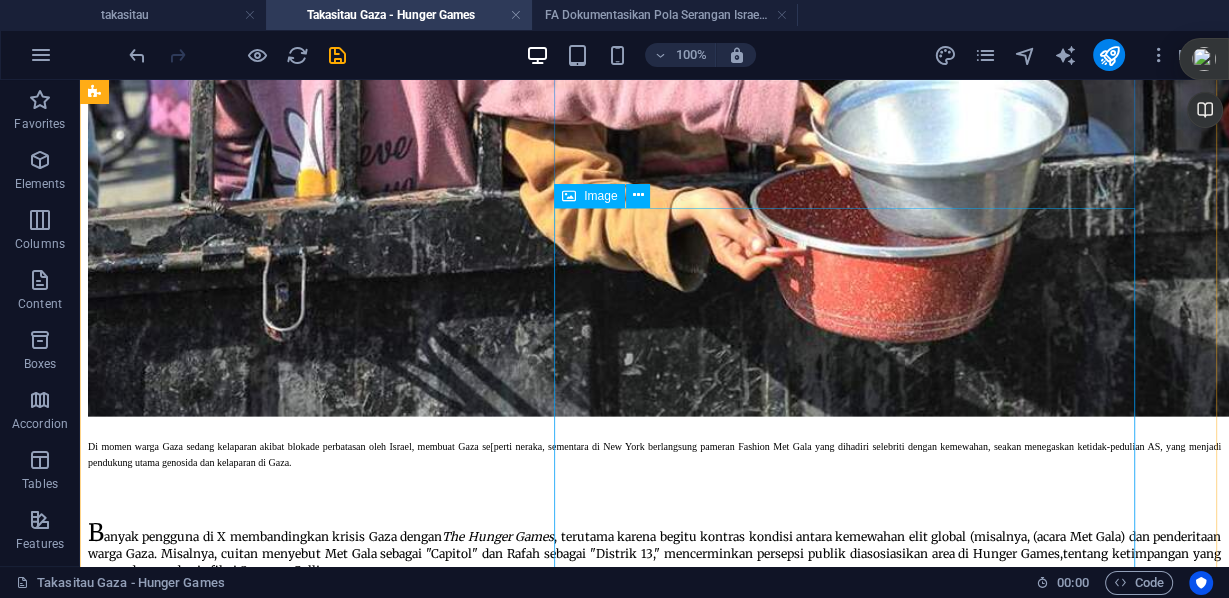 scroll, scrollTop: 3759, scrollLeft: 0, axis: vertical 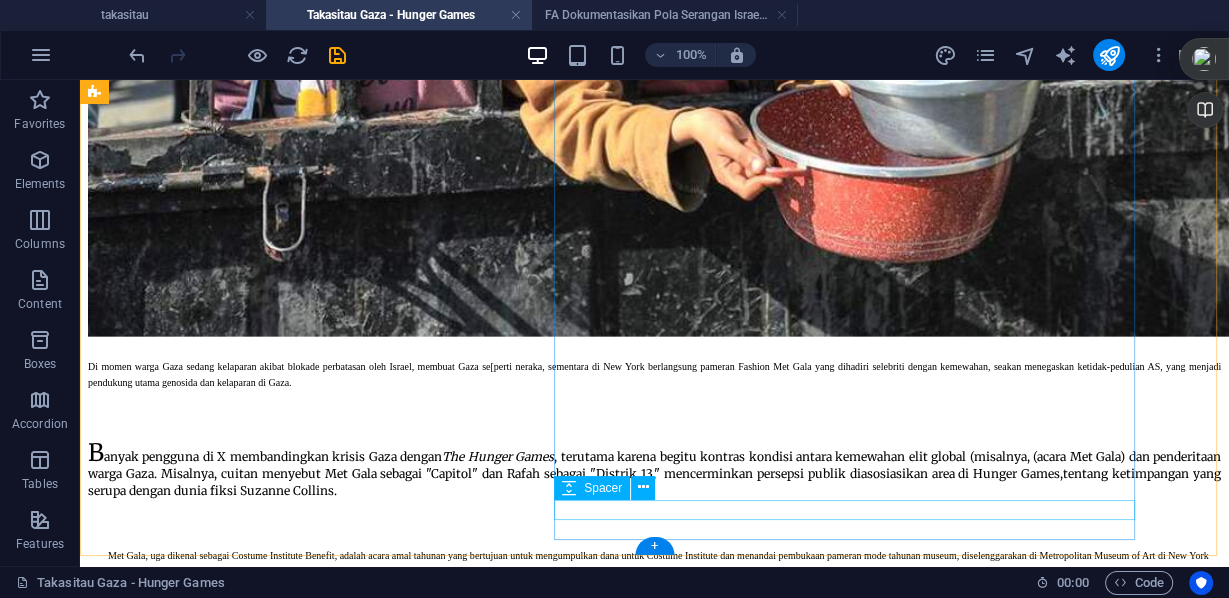 click at bounding box center [654, 6398] 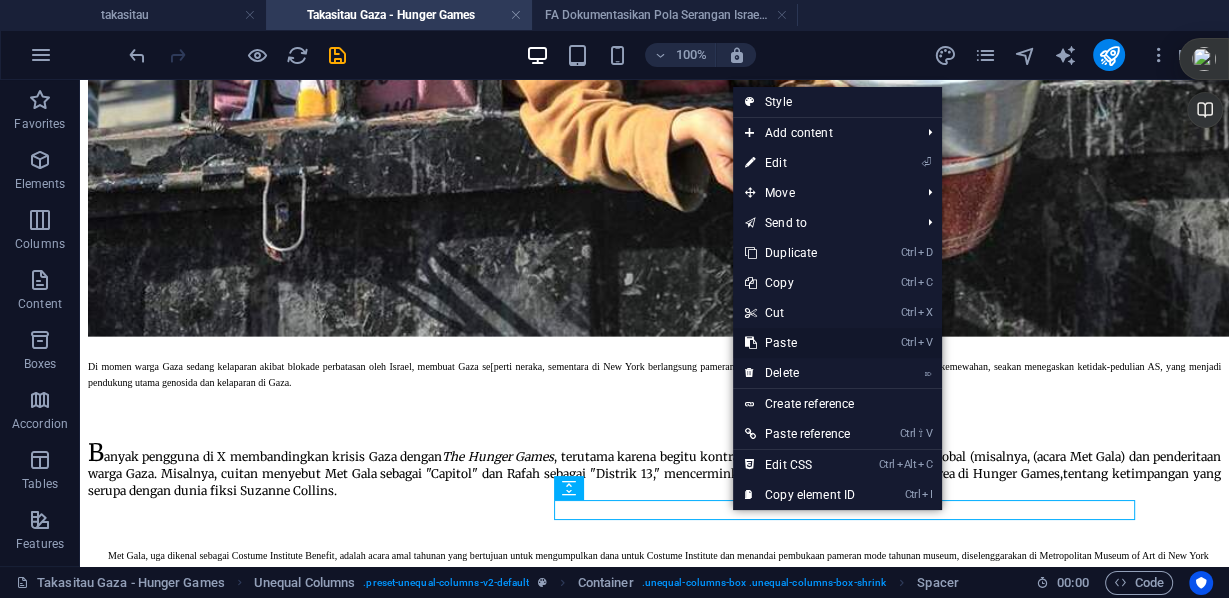 click on "Ctrl V  Paste" at bounding box center [800, 343] 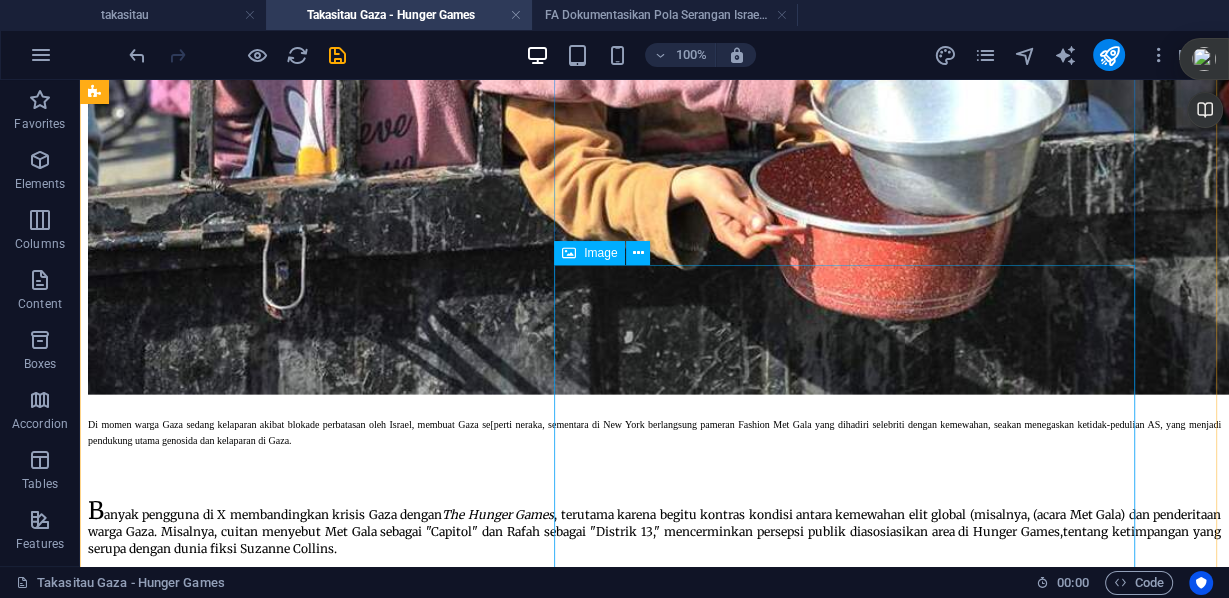 scroll, scrollTop: 3621, scrollLeft: 0, axis: vertical 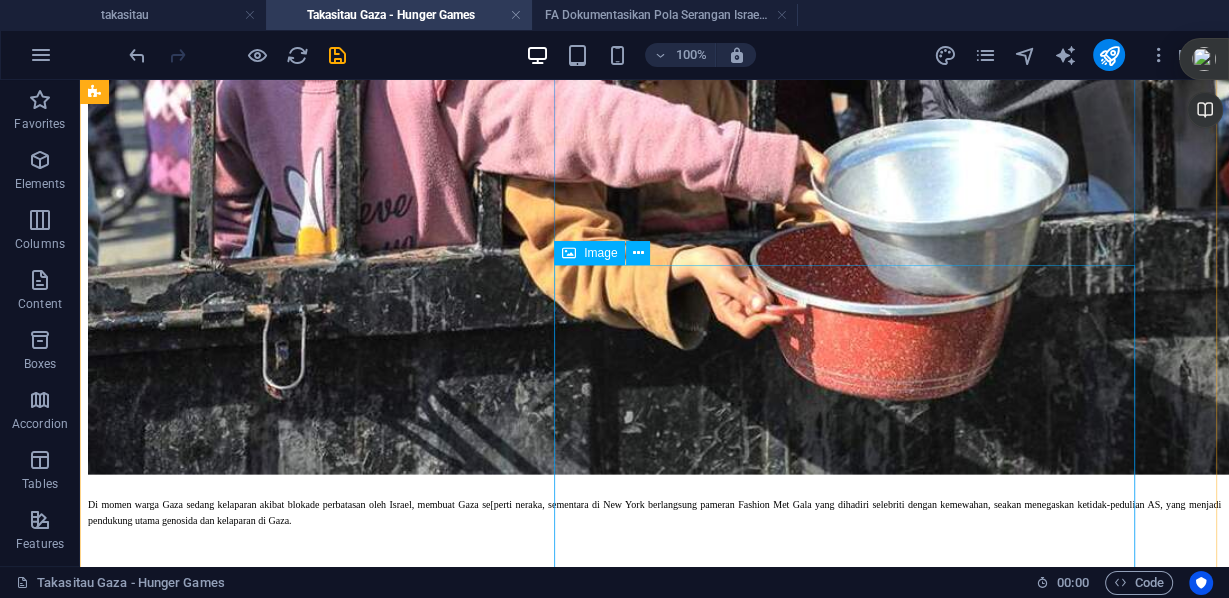 click at bounding box center (654, 6156) 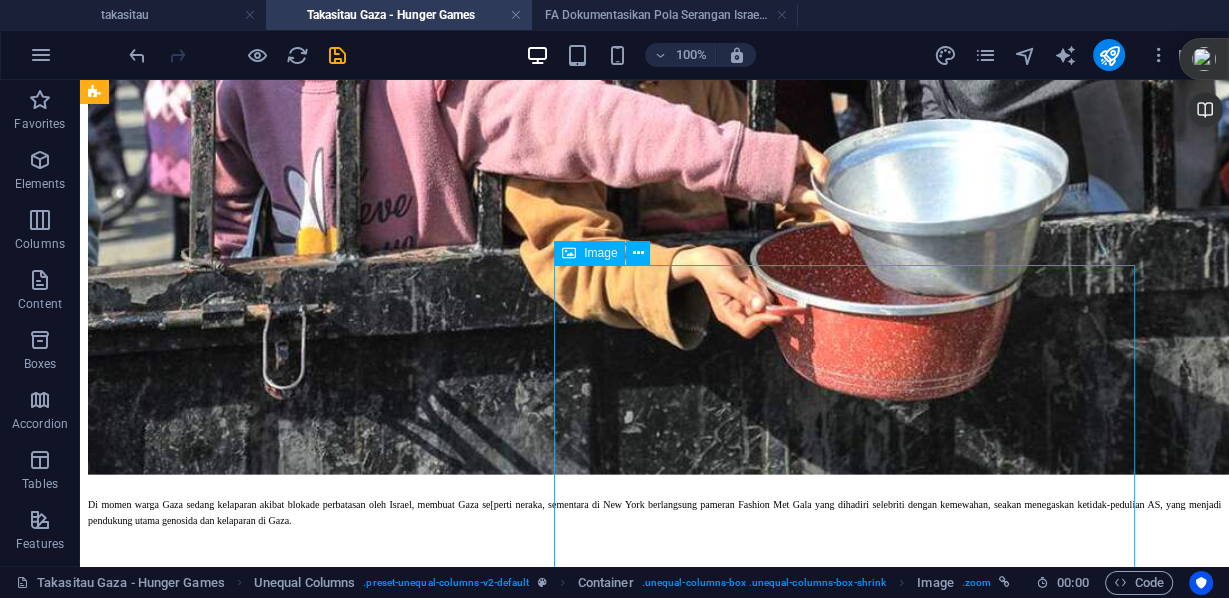 click at bounding box center (654, 6156) 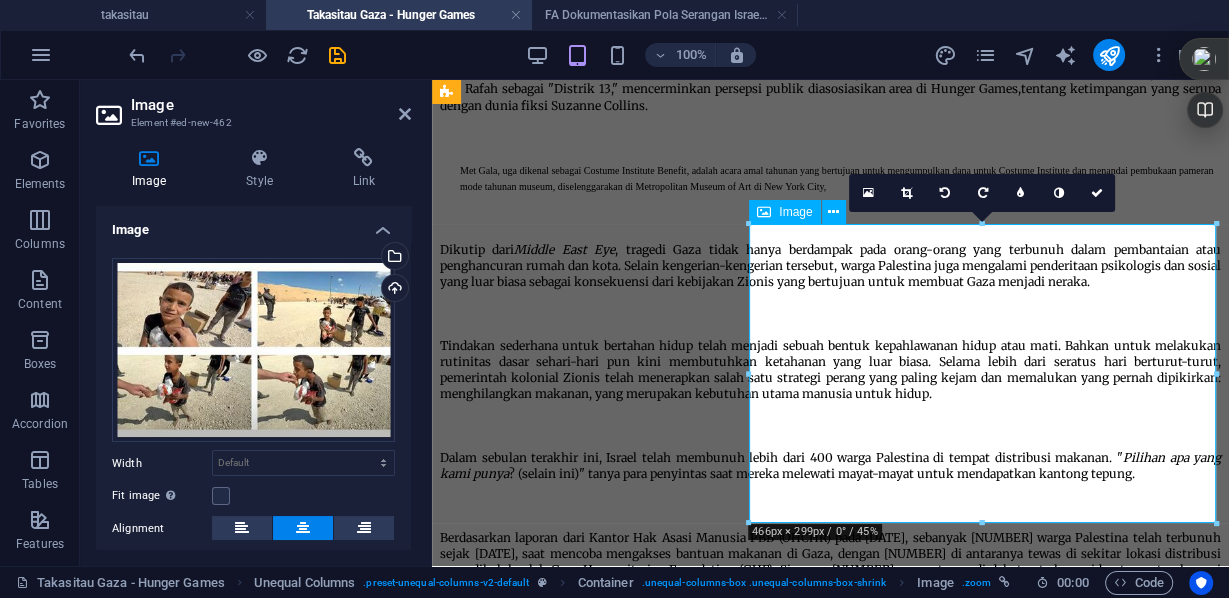 scroll, scrollTop: 2976, scrollLeft: 0, axis: vertical 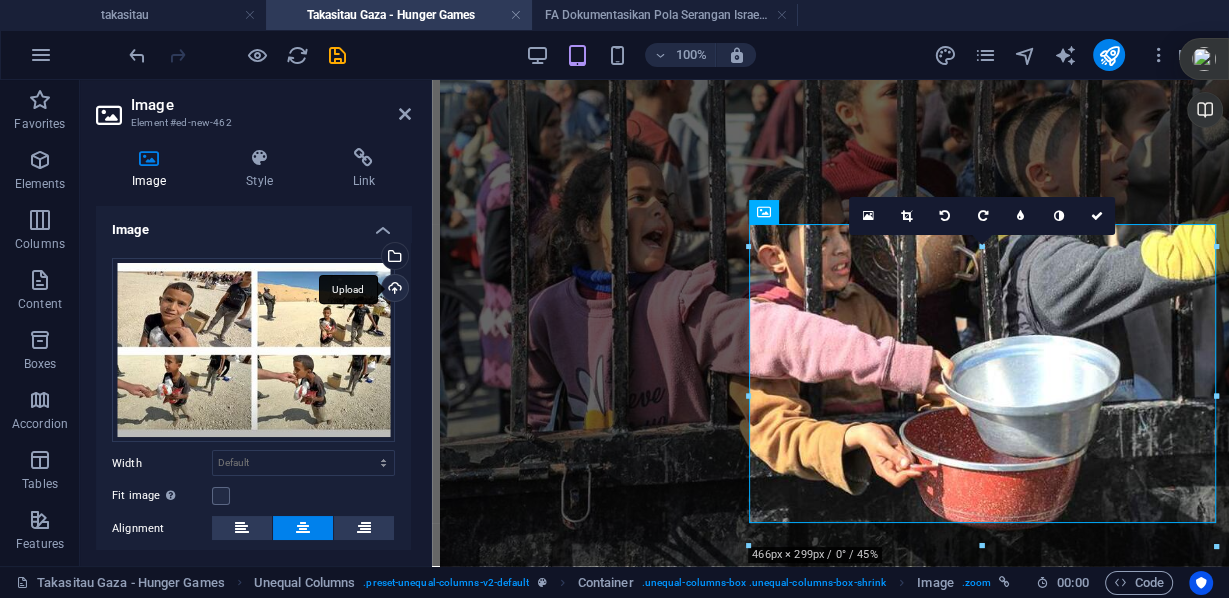 click on "Upload" at bounding box center (393, 290) 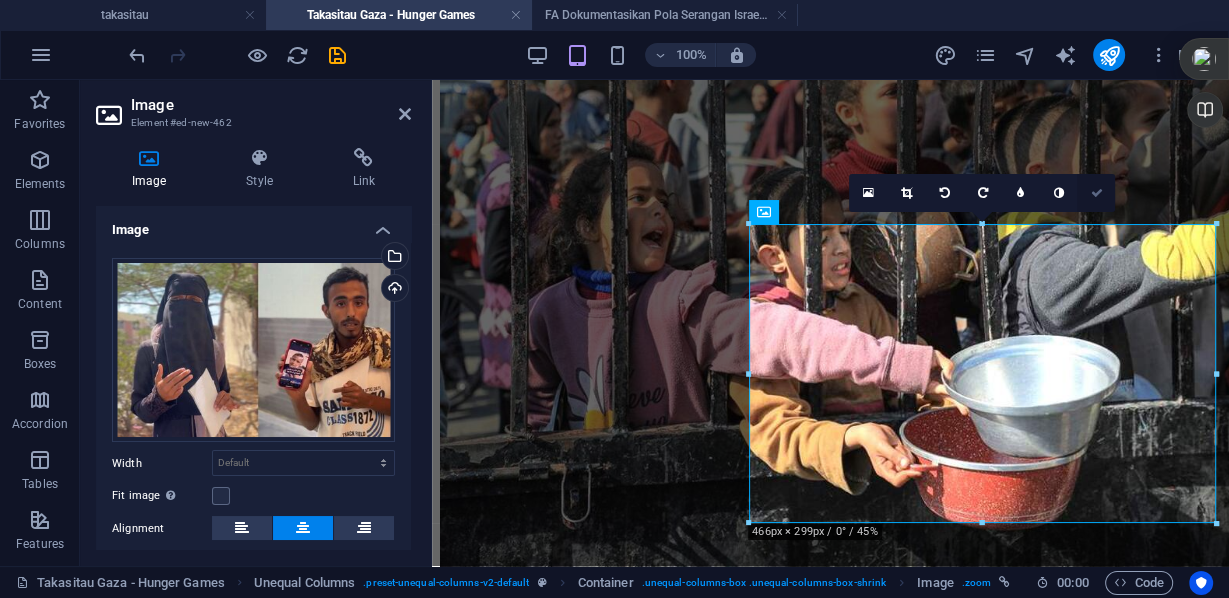 click at bounding box center (1096, 193) 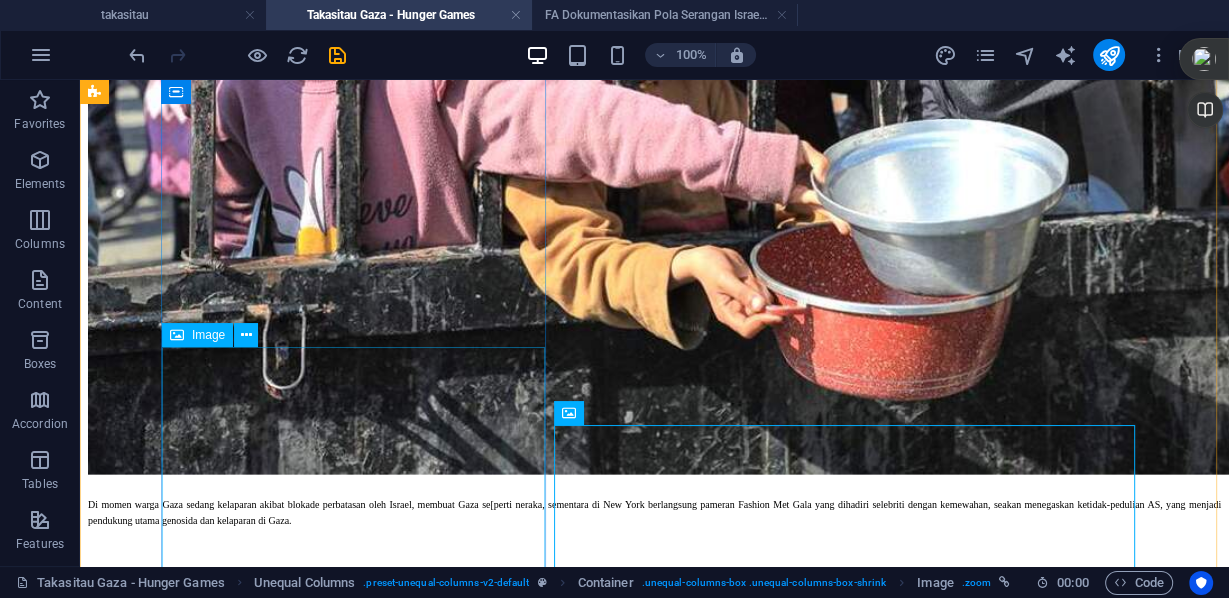 scroll, scrollTop: 3461, scrollLeft: 0, axis: vertical 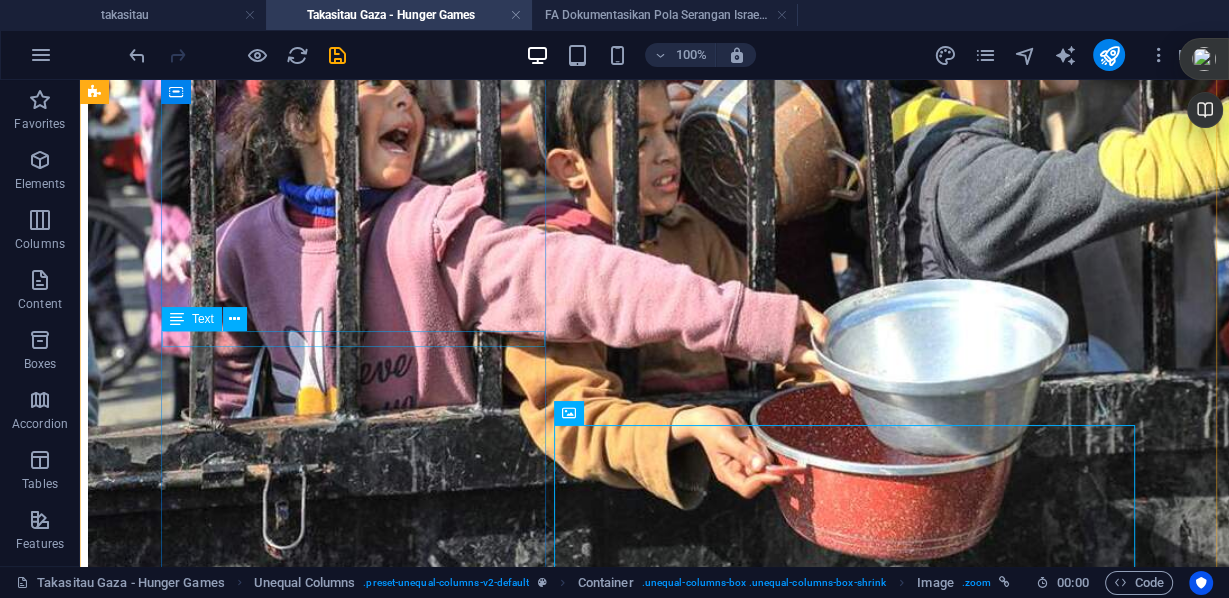 click on "Amir" at bounding box center (654, 4415) 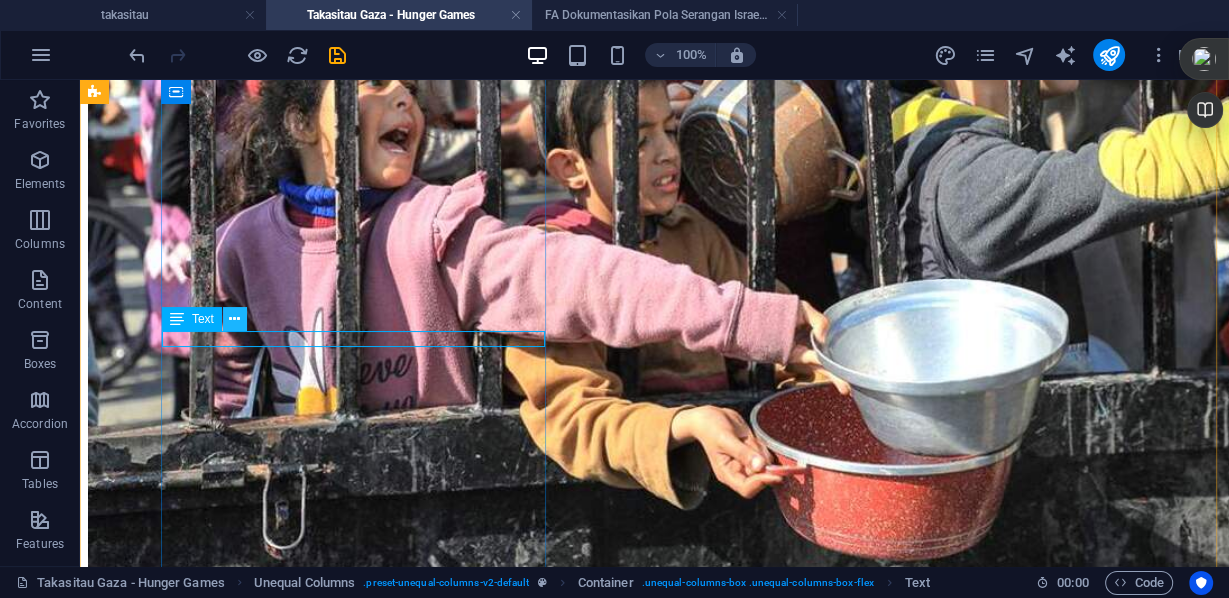 click at bounding box center [234, 319] 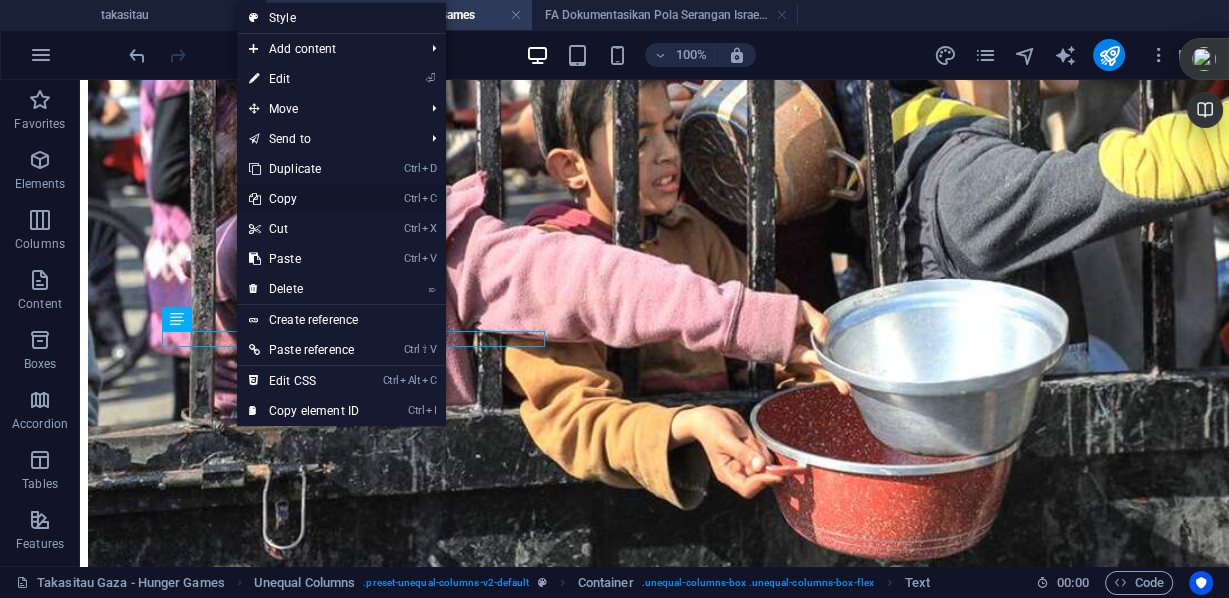 click on "Ctrl C  Copy" at bounding box center (304, 199) 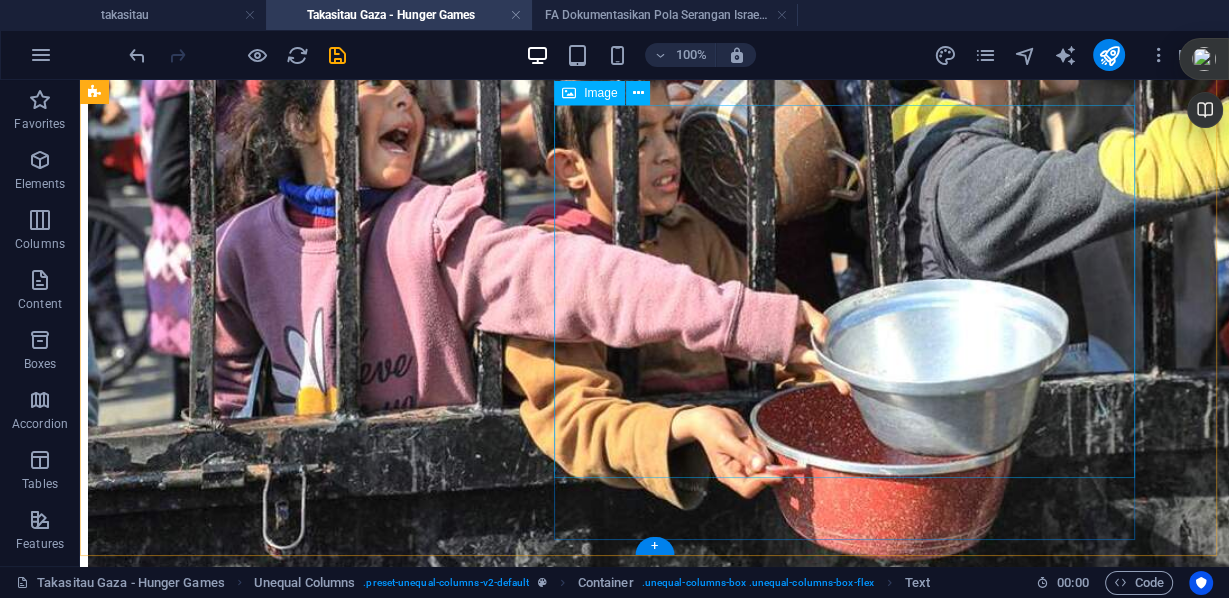 scroll, scrollTop: 3781, scrollLeft: 0, axis: vertical 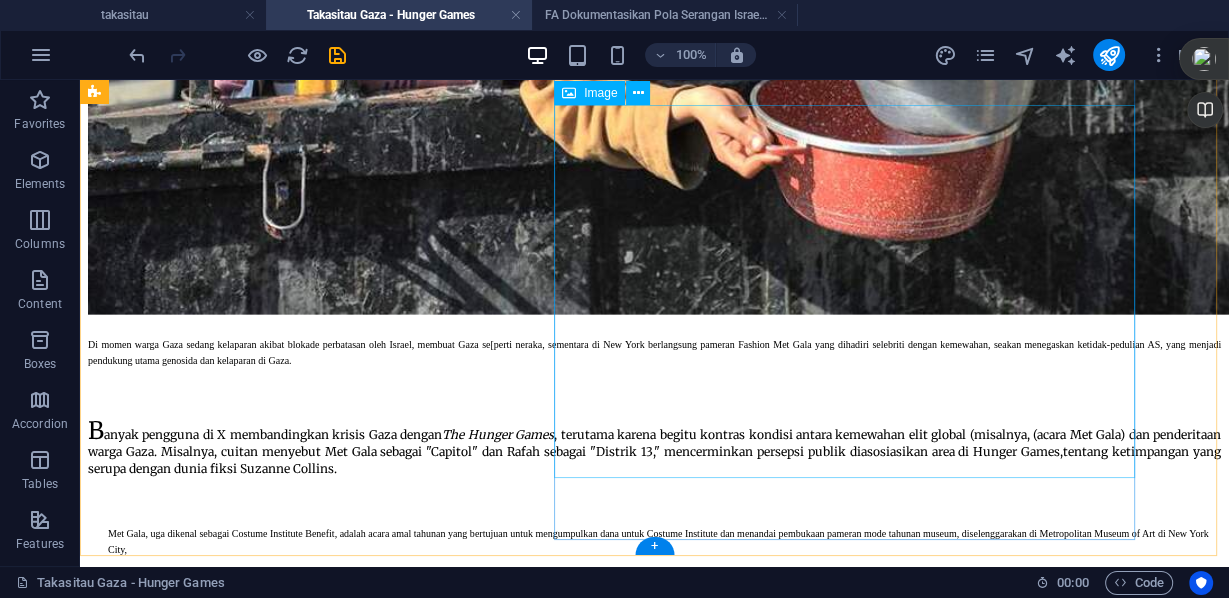 click at bounding box center [654, 5996] 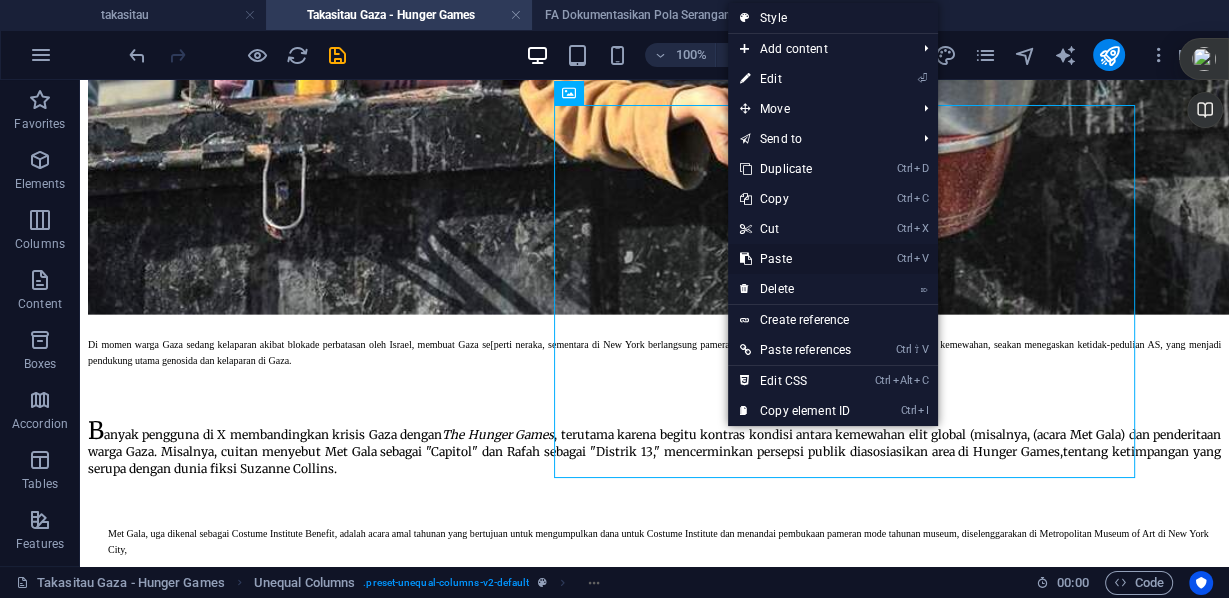 click on "Ctrl V  Paste" at bounding box center [795, 259] 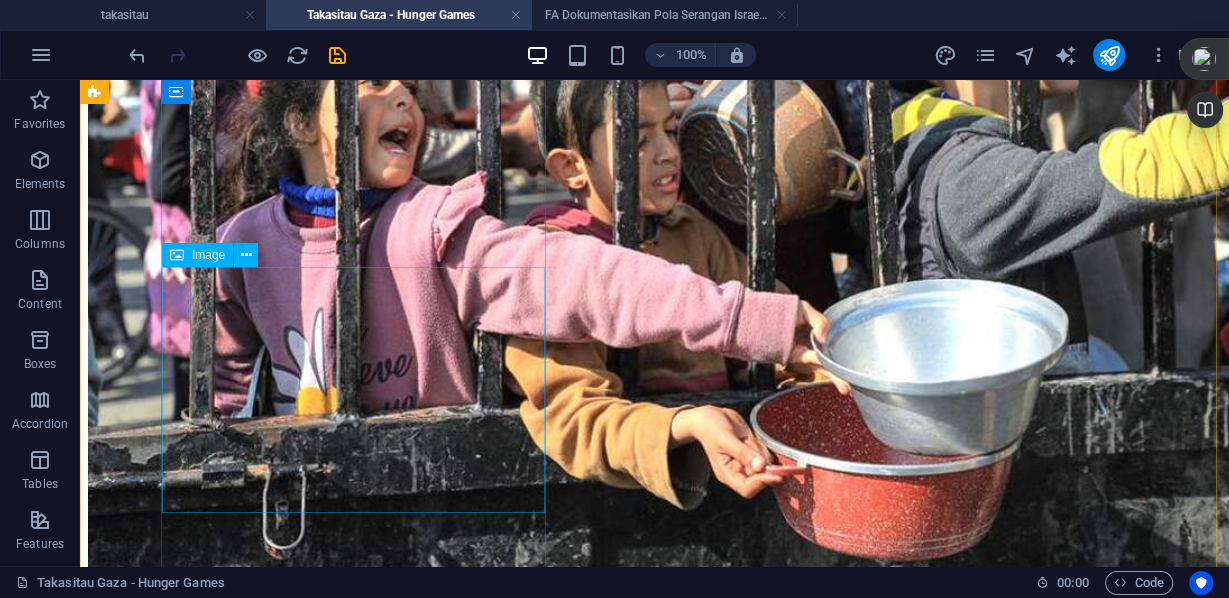 scroll, scrollTop: 3541, scrollLeft: 0, axis: vertical 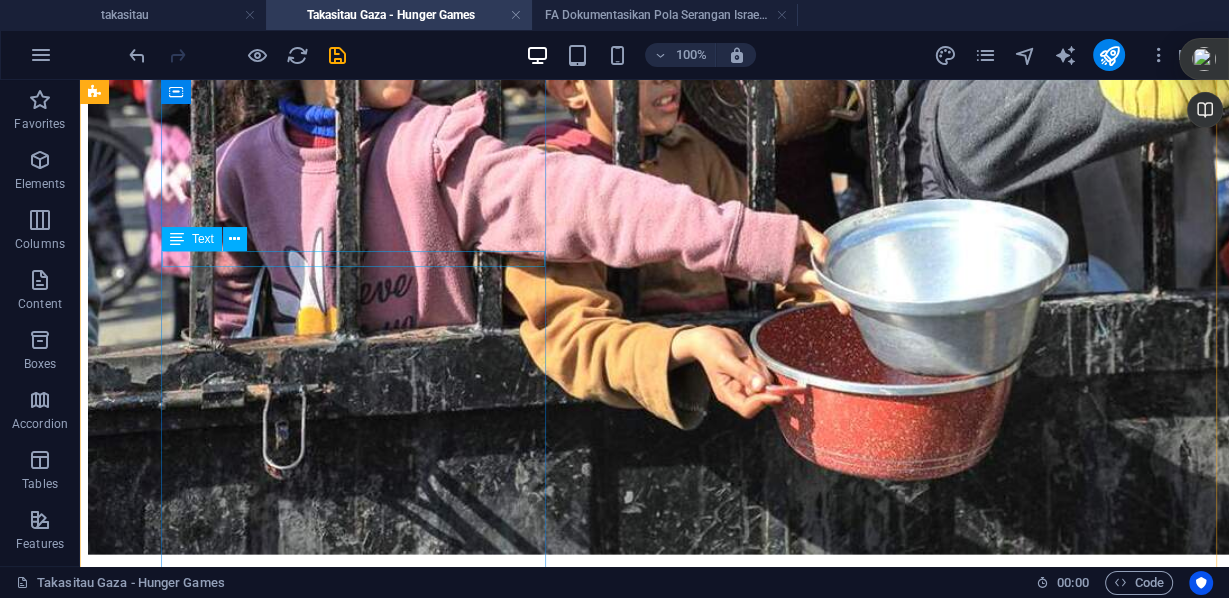 click on "Amir" at bounding box center [654, 4335] 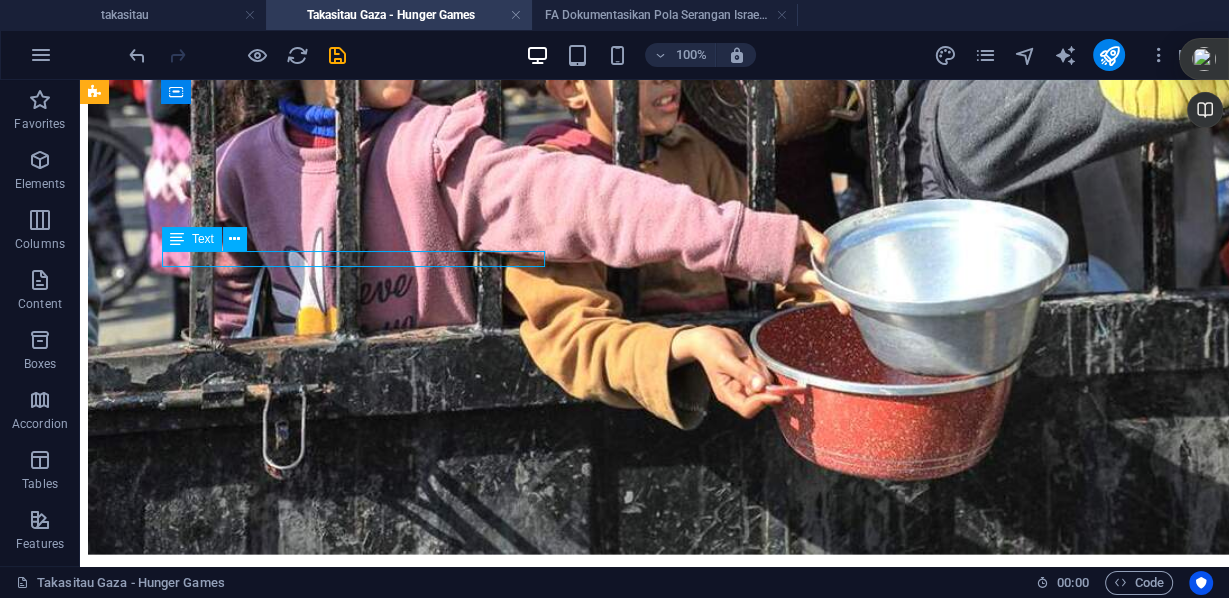 click on "Amir" at bounding box center (654, 4335) 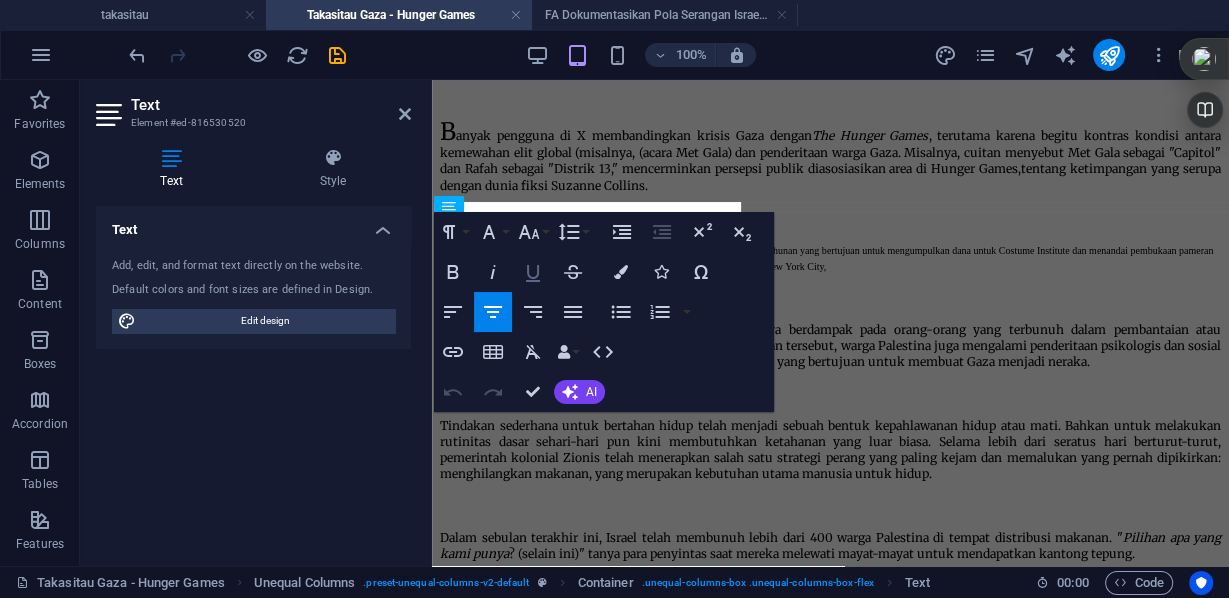 scroll, scrollTop: 2896, scrollLeft: 0, axis: vertical 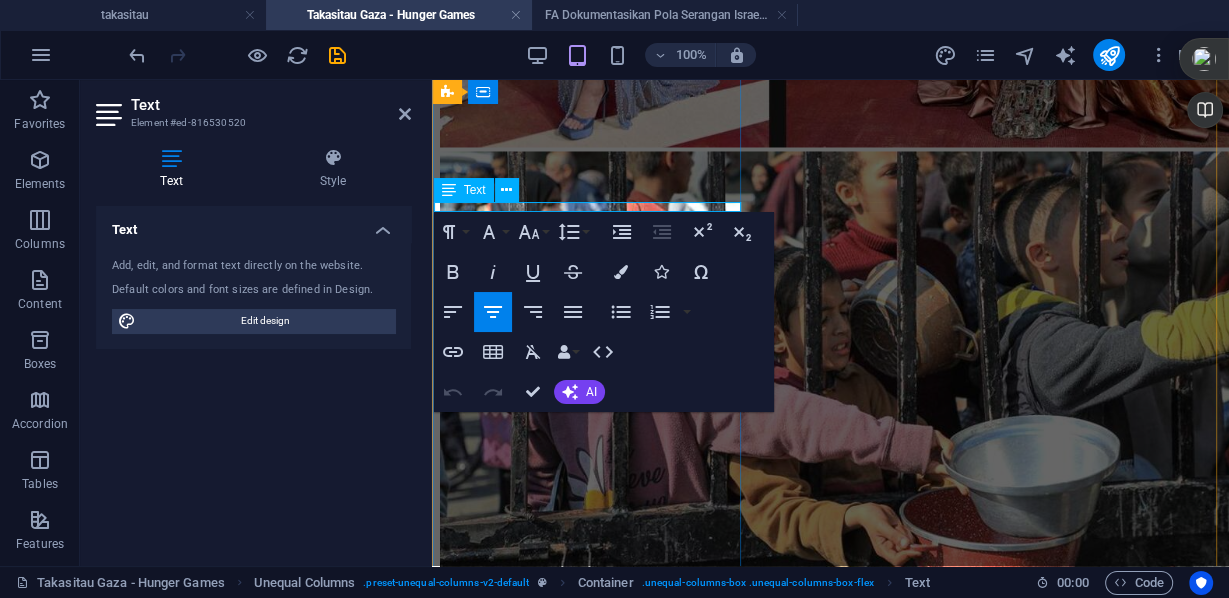 click on "Amir" at bounding box center (830, 4216) 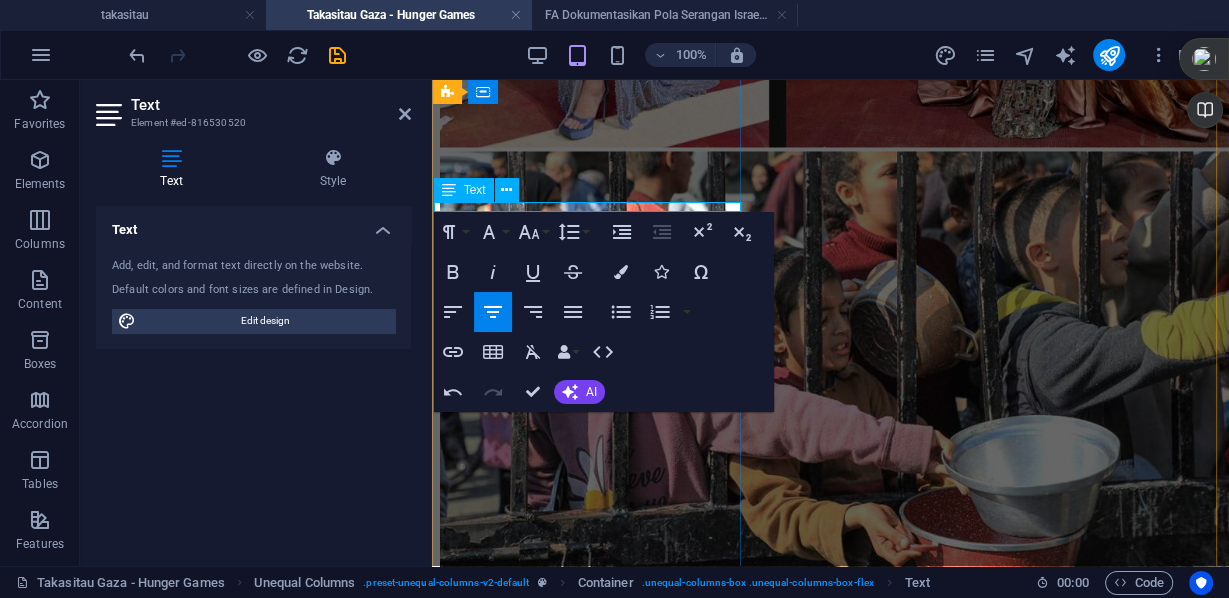 scroll, scrollTop: 0, scrollLeft: 3, axis: horizontal 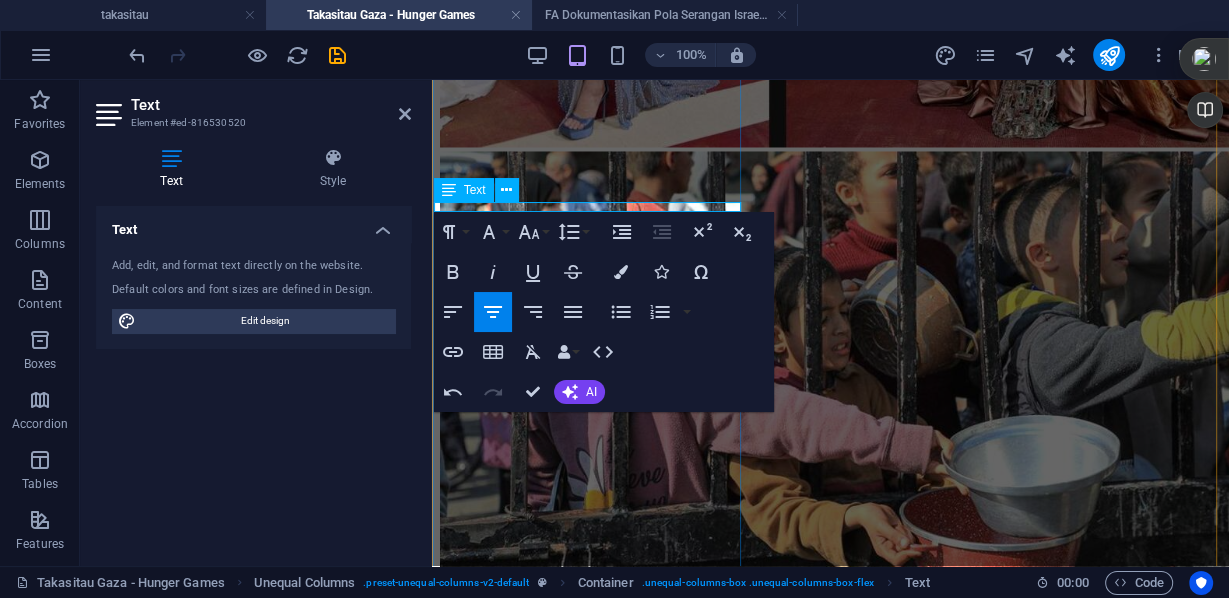 click on "[PERSON], atau [PERSON]." at bounding box center (830, 4217) 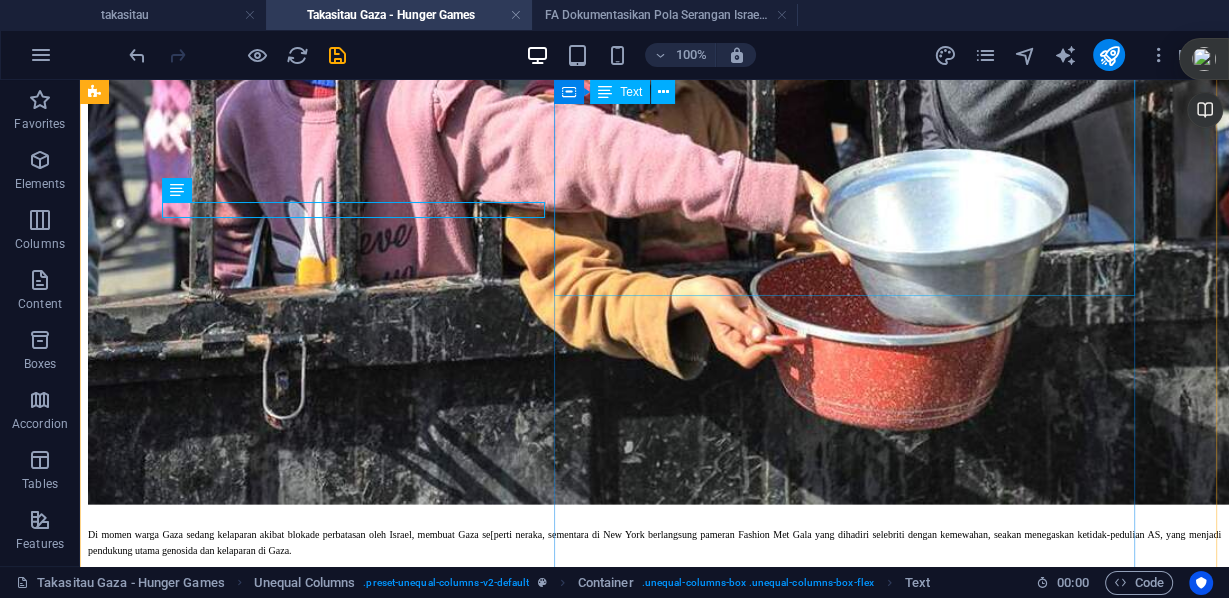 scroll, scrollTop: 3797, scrollLeft: 0, axis: vertical 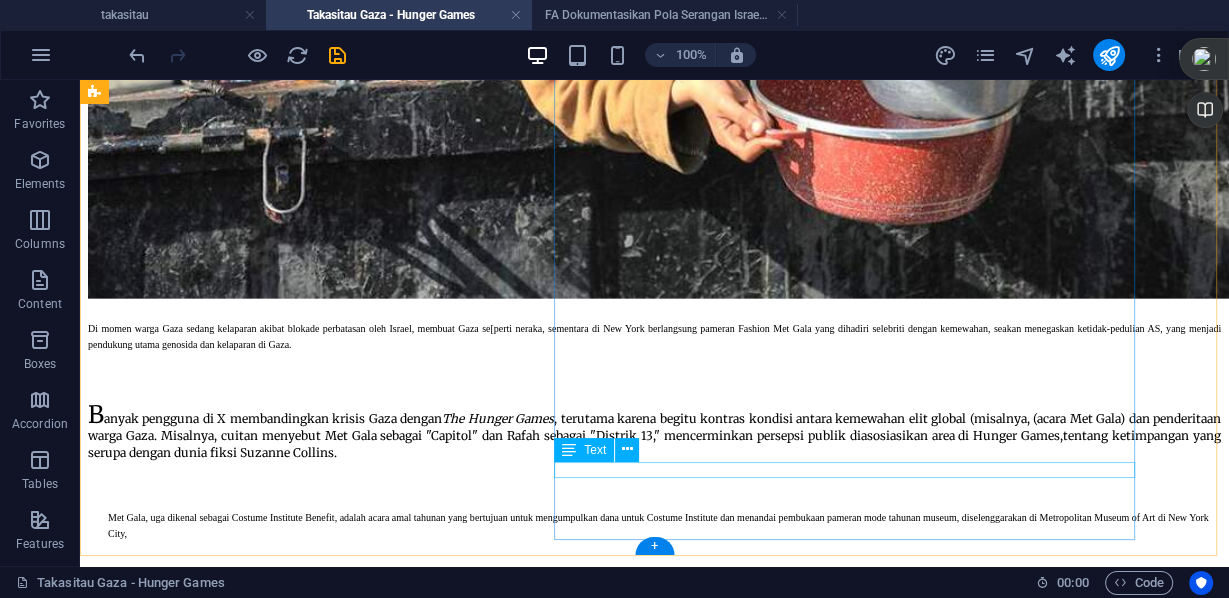 click on "Amir" at bounding box center [654, 6374] 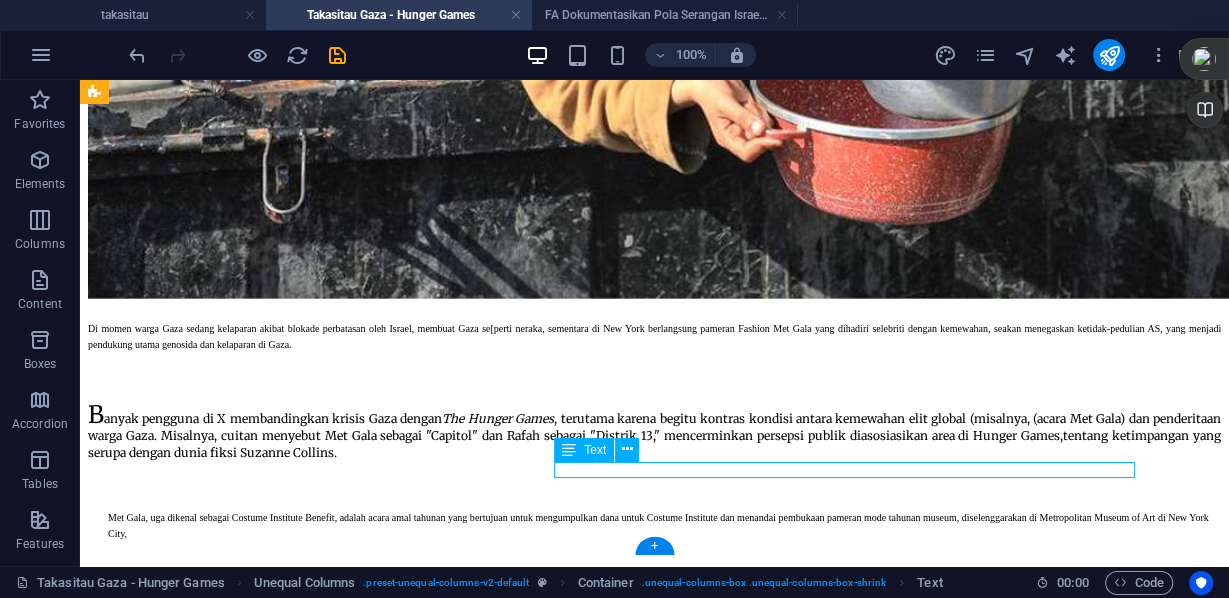 click on "Amir" at bounding box center [654, 6374] 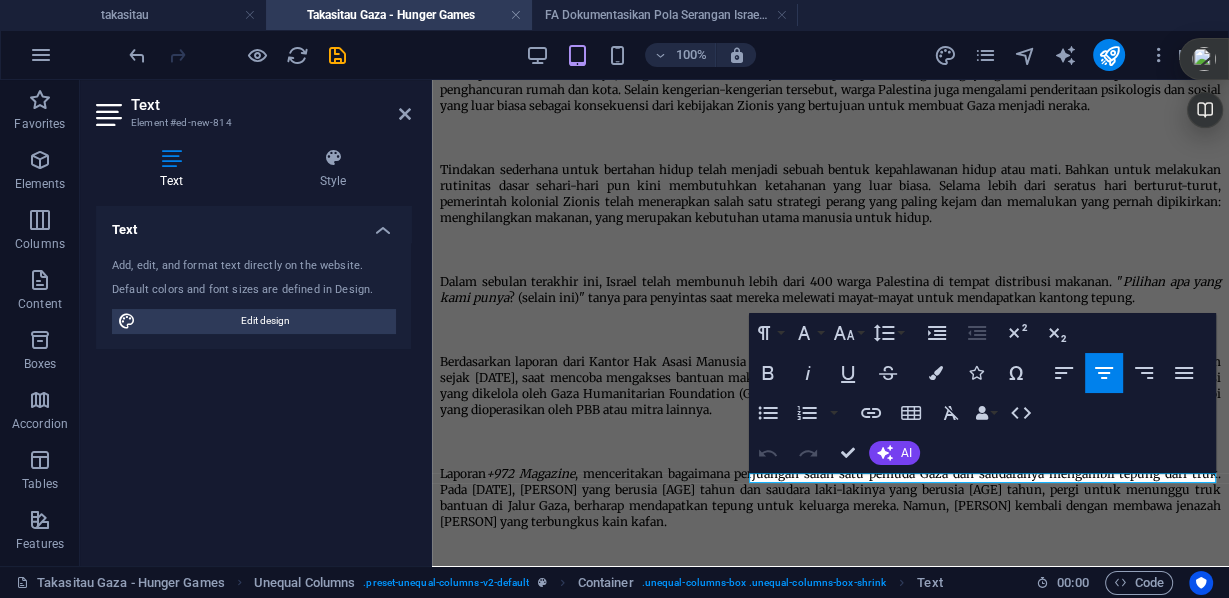 scroll, scrollTop: 3025, scrollLeft: 0, axis: vertical 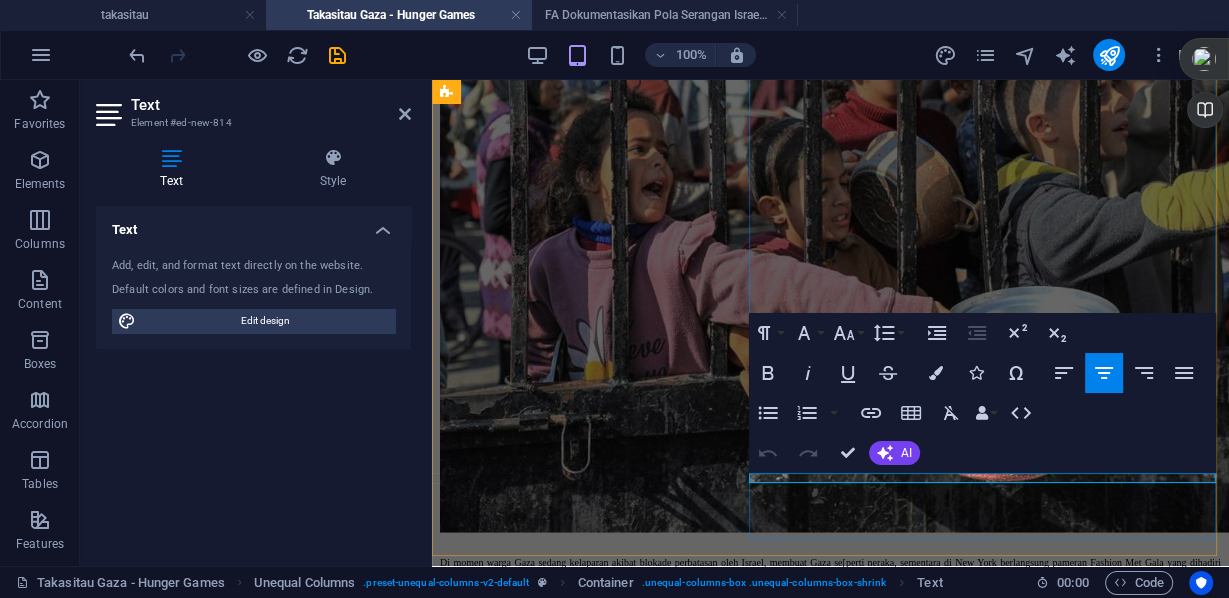 click on "Amir" at bounding box center (830, 5997) 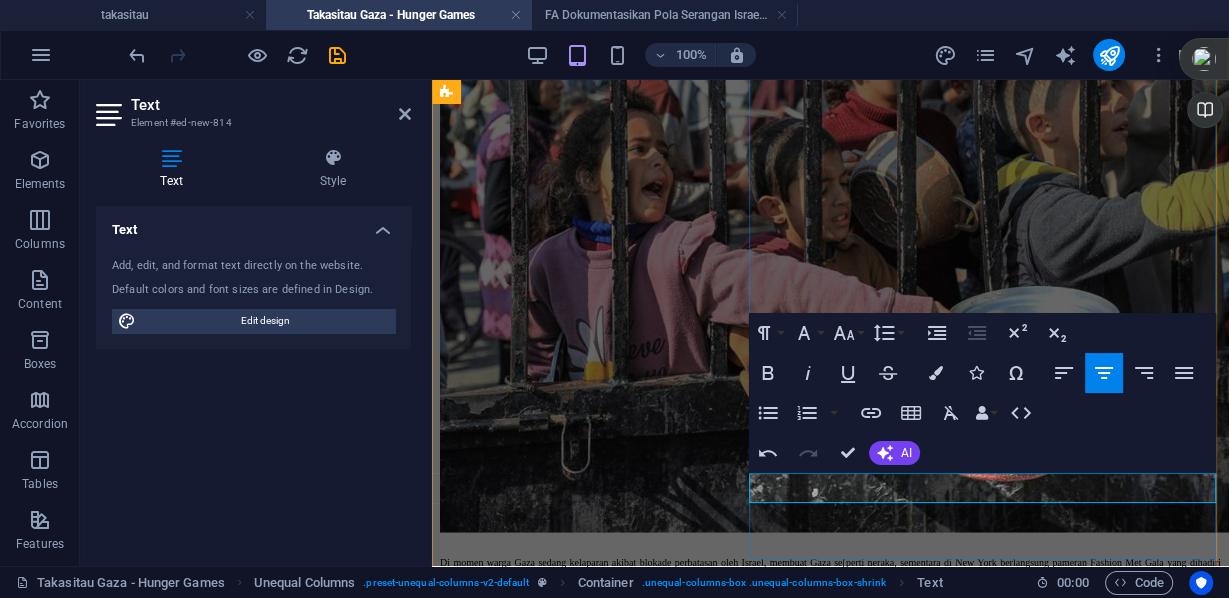 scroll, scrollTop: 2089, scrollLeft: 0, axis: vertical 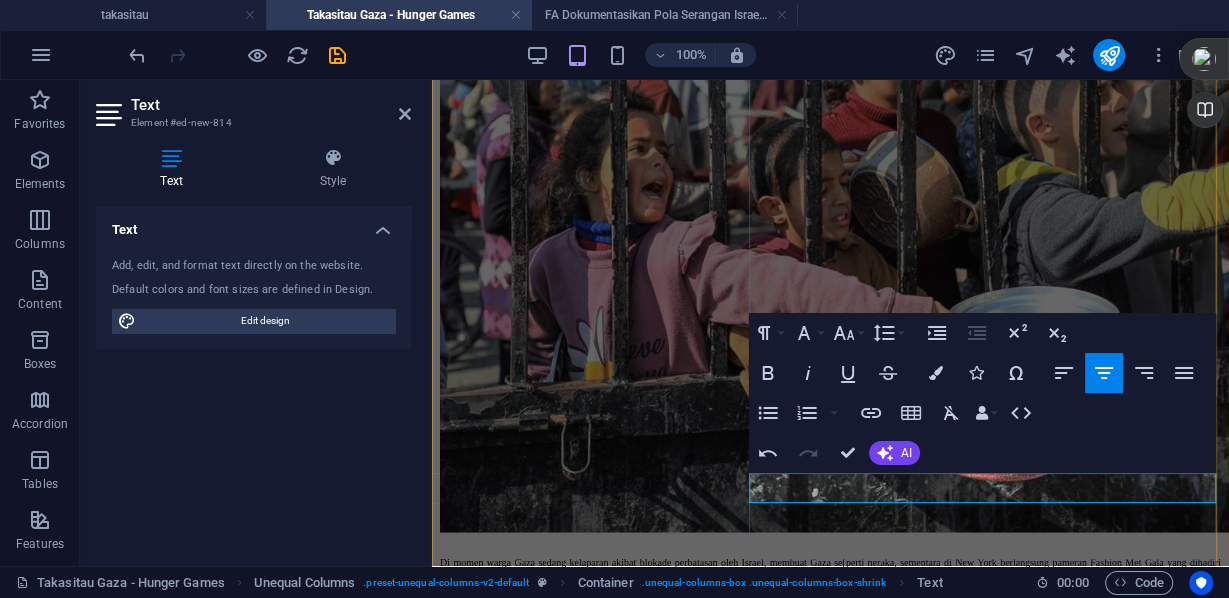 drag, startPoint x: 1026, startPoint y: 496, endPoint x: 760, endPoint y: 475, distance: 266.82767 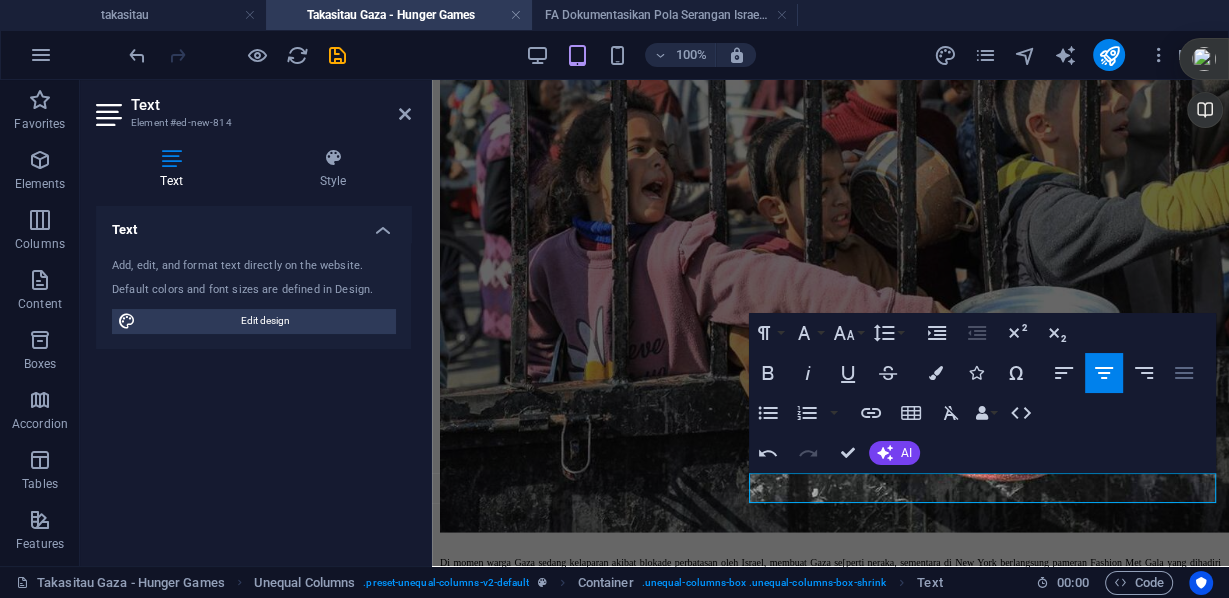 click 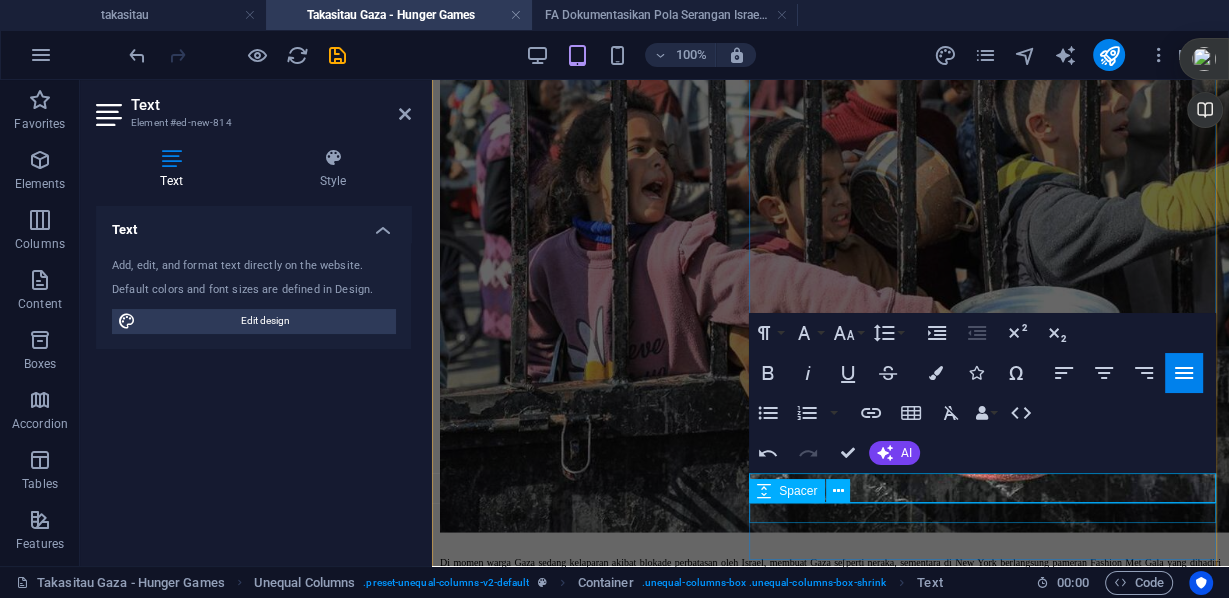 click on "Spacer" at bounding box center [806, 491] 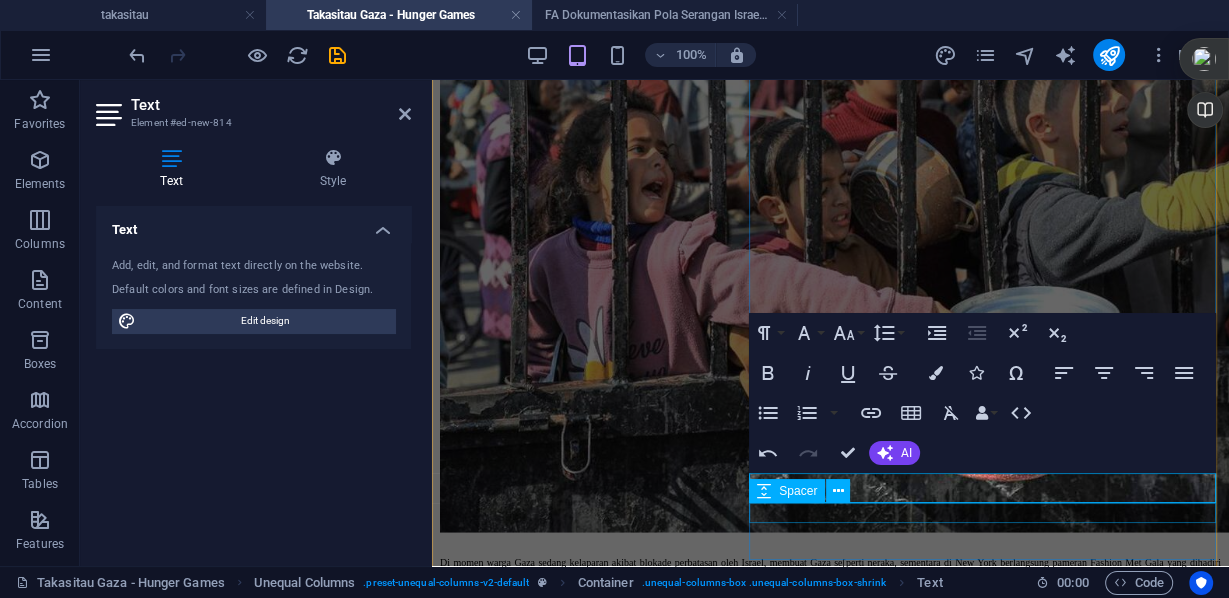 click on "Spacer" at bounding box center (806, 491) 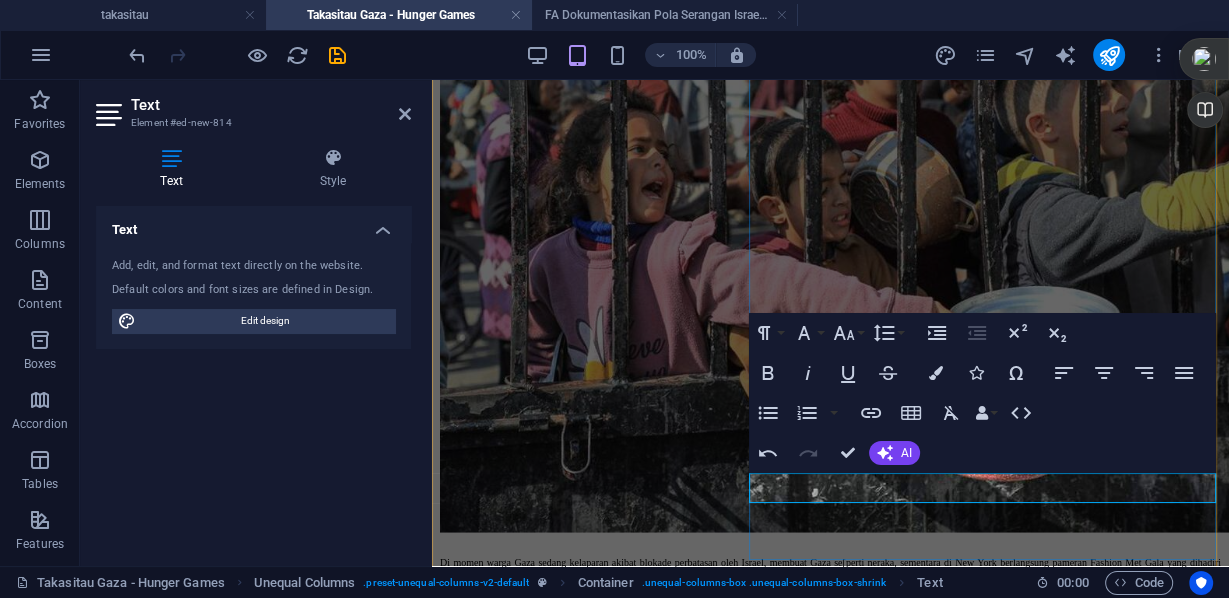 click on "Keluarga [PERSON] [PERSON] - yang akrab disapa [FIRST] - telah meminta penyelidikan internasional setelah anak tersebut menghilang tak lama setelah direkam saat menerima bantuan dari tentara AS di Gaza." at bounding box center [830, 6005] 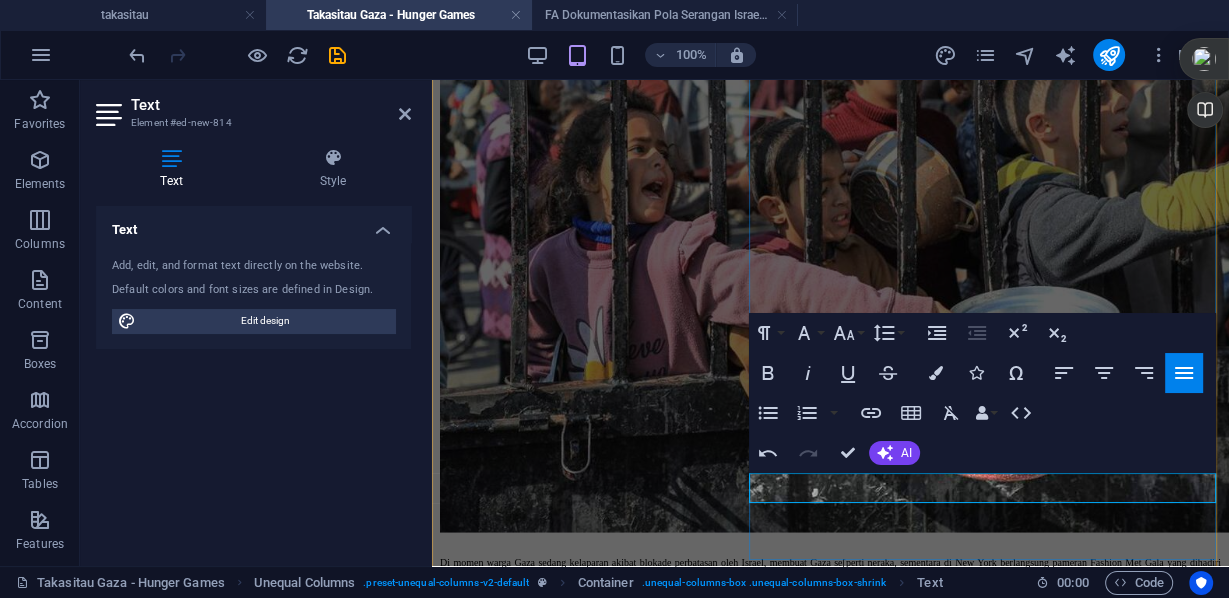 click on "Keluarga [PERSON] [PERSON] - yang akrab disapa [FIRST] - telah meminta penyelidikan internasional setelah anak tersebut menghilang tak lama setelah direkam saat menerima bantuan dari tentara AS di Gaza." at bounding box center (830, 6005) 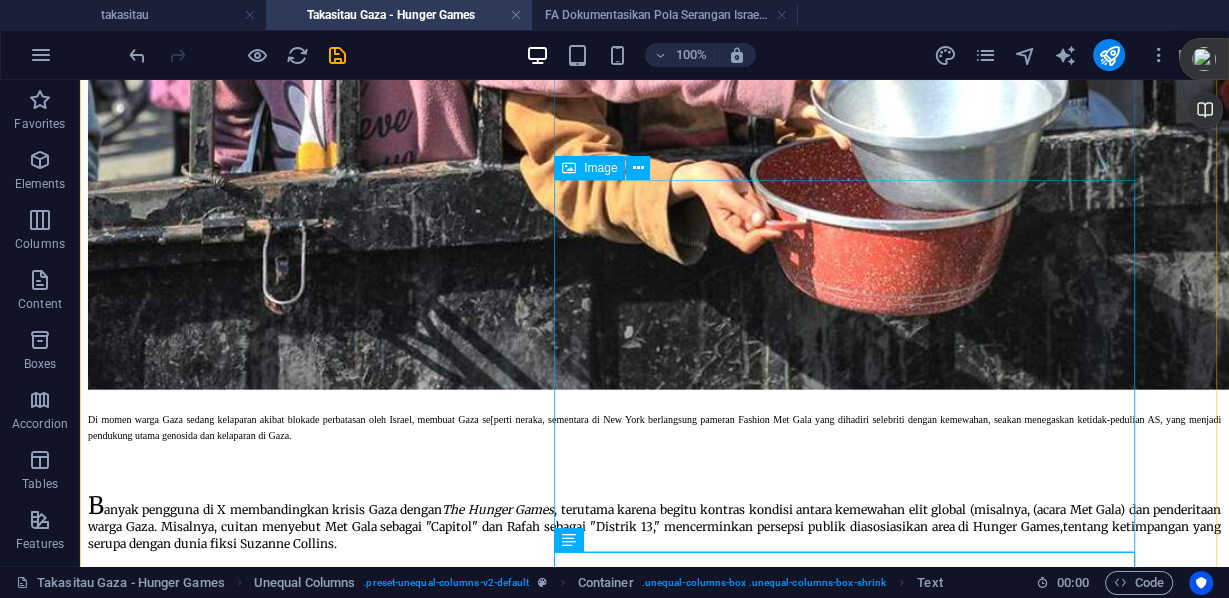 scroll, scrollTop: 3813, scrollLeft: 0, axis: vertical 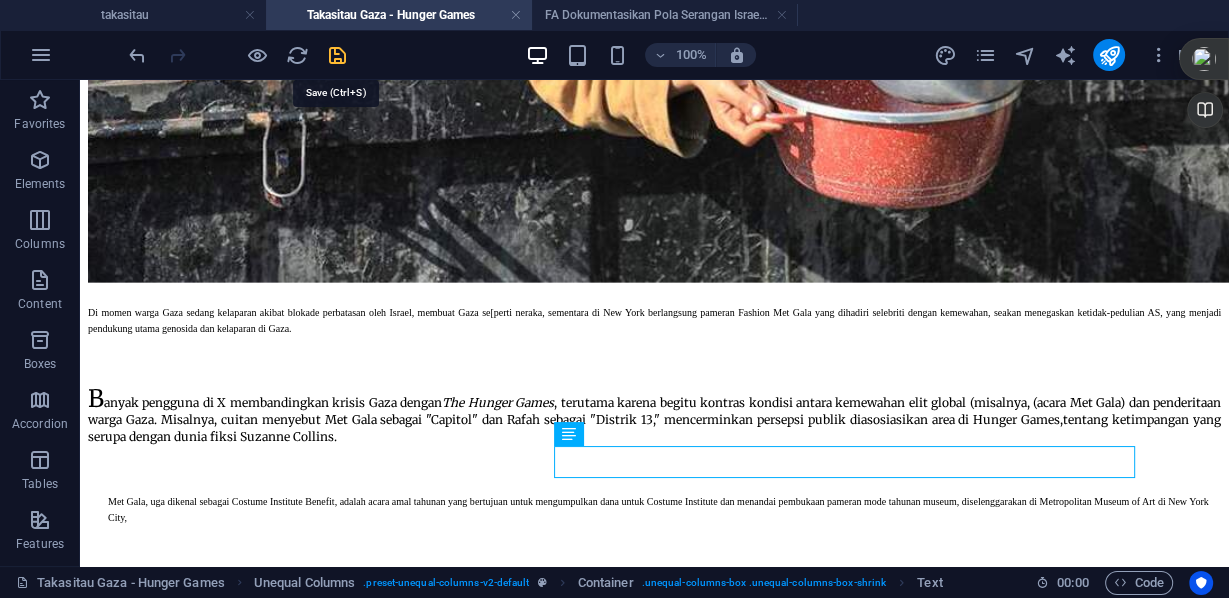 click at bounding box center [337, 55] 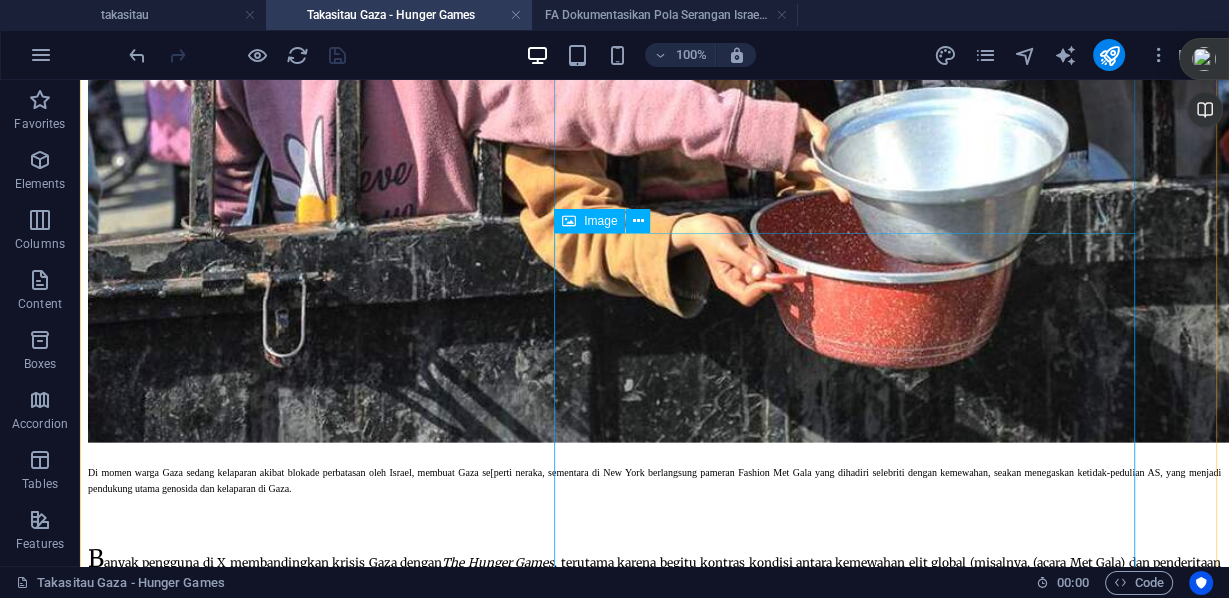 scroll, scrollTop: 3813, scrollLeft: 0, axis: vertical 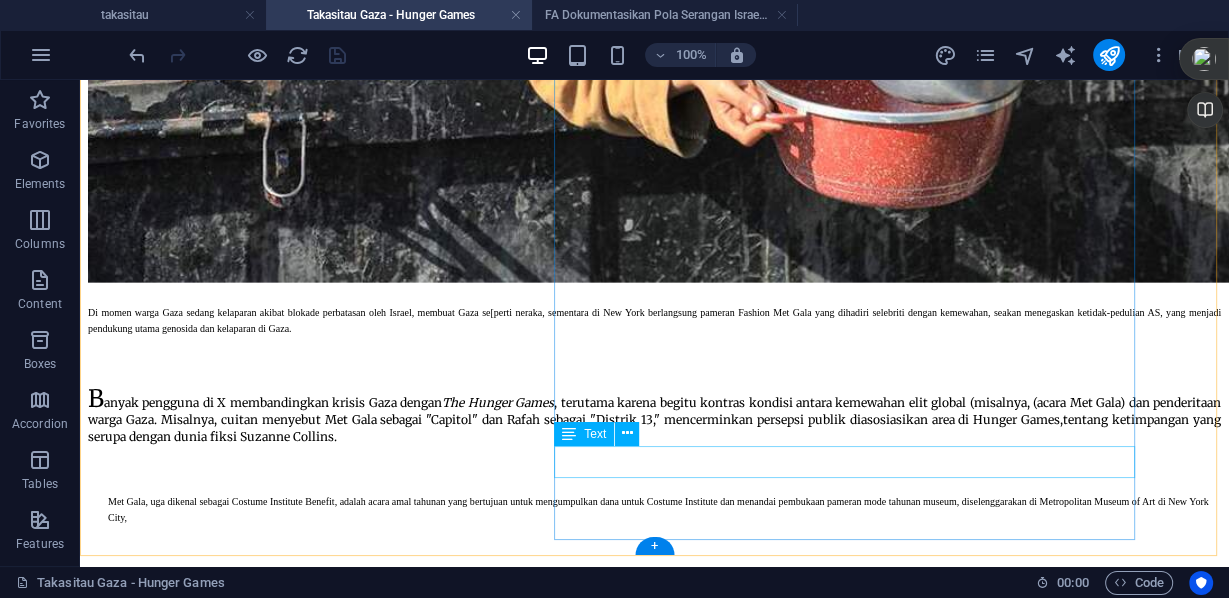 click on "Keluarga [FIRST] [LAST] - yang akrab disapa Amir - telah meminta penyelidikan internasional setelah anak tersebut menghilang tak lama setelah direkam saat menerima bantuan dari tentara AS di Gaza. - [FIRST] [LAST] @[USERNAME]" at bounding box center [654, 6358] 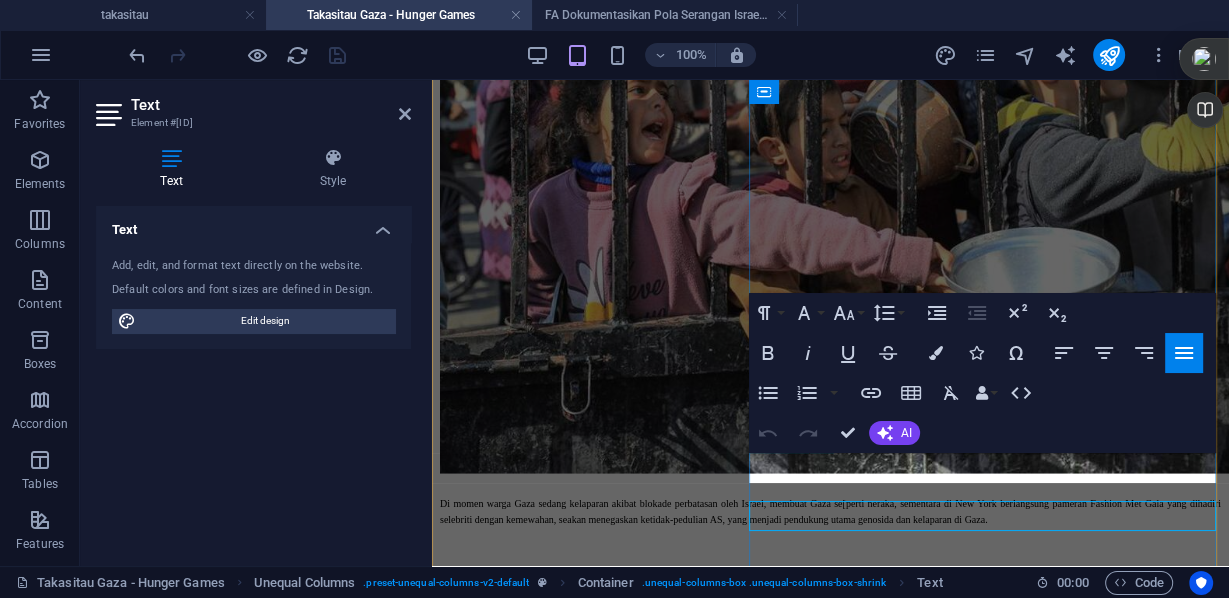 scroll, scrollTop: 3045, scrollLeft: 0, axis: vertical 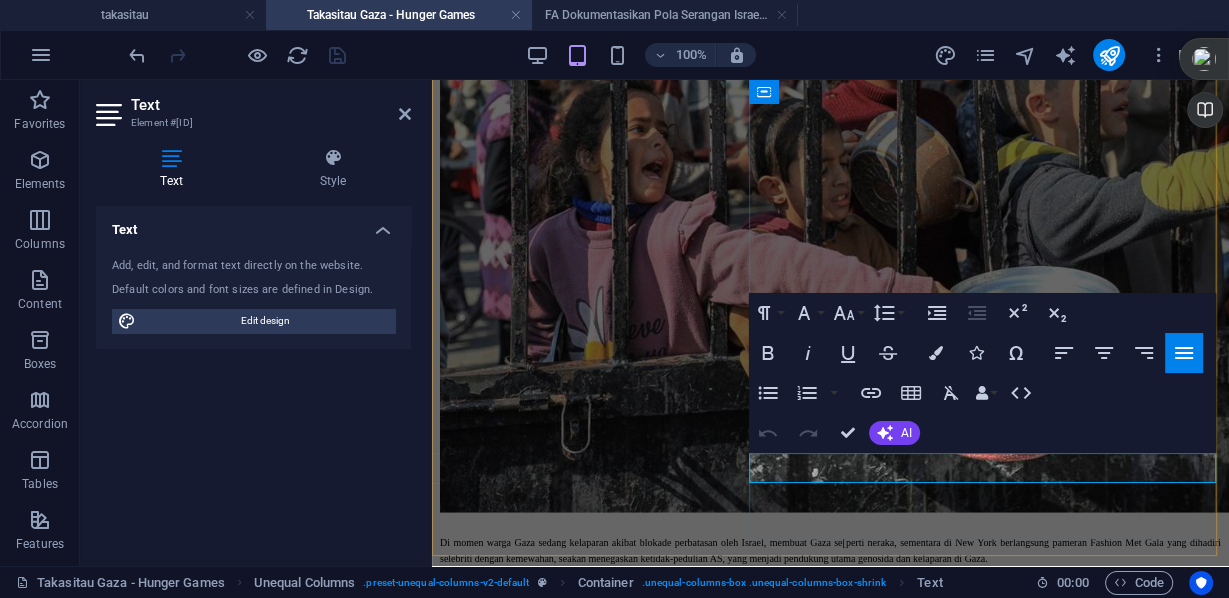 click on "Keluarga [FIRST] [LAST] - yang akrab disapa Amir - telah meminta penyelidikan internasional setelah anak tersebut menghilang tak lama setelah direkam saat menerima bantuan dari tentara AS di Gaza. - [FIRST] [LAST] @[USERNAME]" at bounding box center [830, 5984] 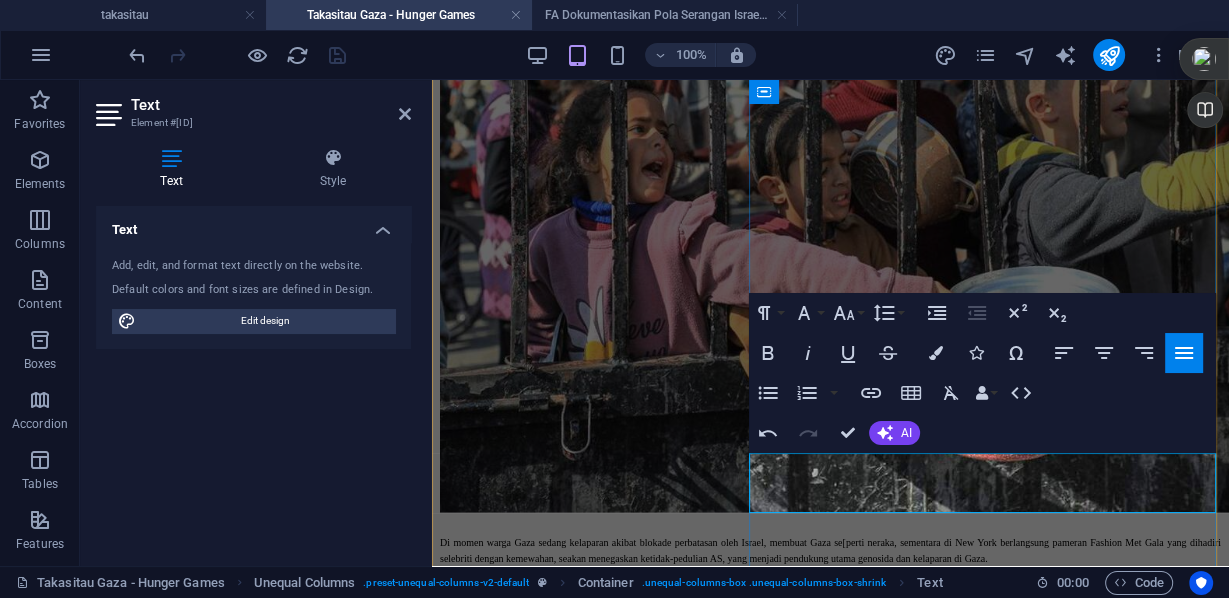 scroll, scrollTop: 1487, scrollLeft: 0, axis: vertical 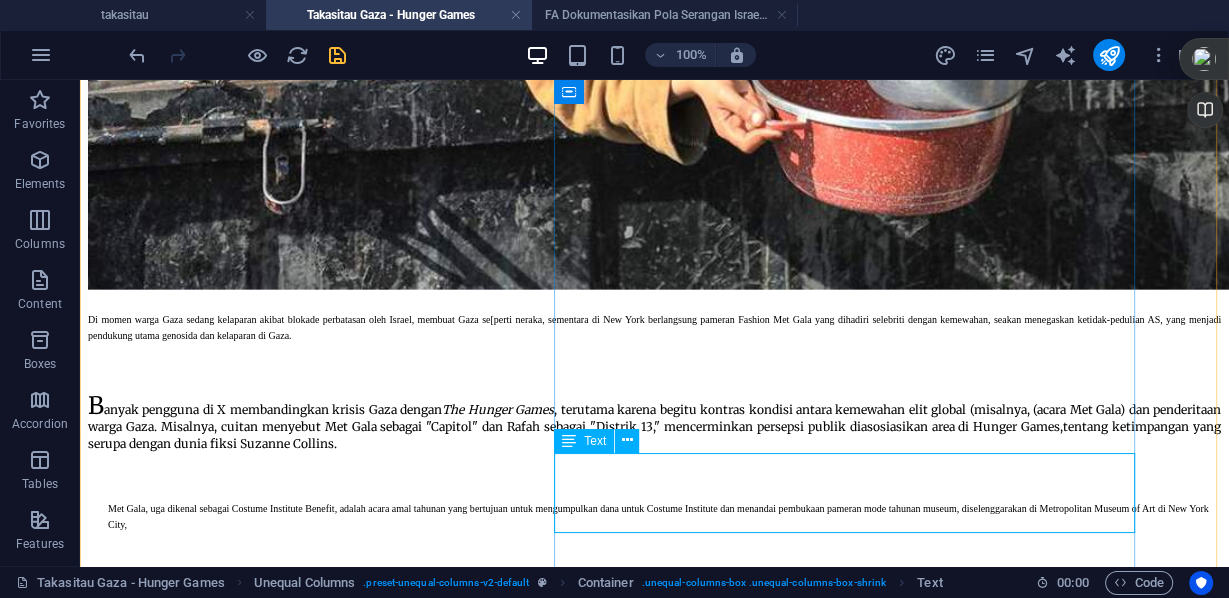 click on "Keluarga Abdulrahim Mohammed al-Jarabe'a - yang akrab disapa Amir - telah meminta penyelidikan internasional setelah anak tersebut menghilang tak lama setelah direkam saat menerima bantuan dari tentara AS di Gaza. Mereka telah mencari ke berbagai rumah sakit, kamar mayat, dan organisasi bantuan — termasuk Palang Merah — untuk mencari tanda-tanda keberadaannya.- Khaled Shalaby @KShalabyNews" at bounding box center (654, 6397) 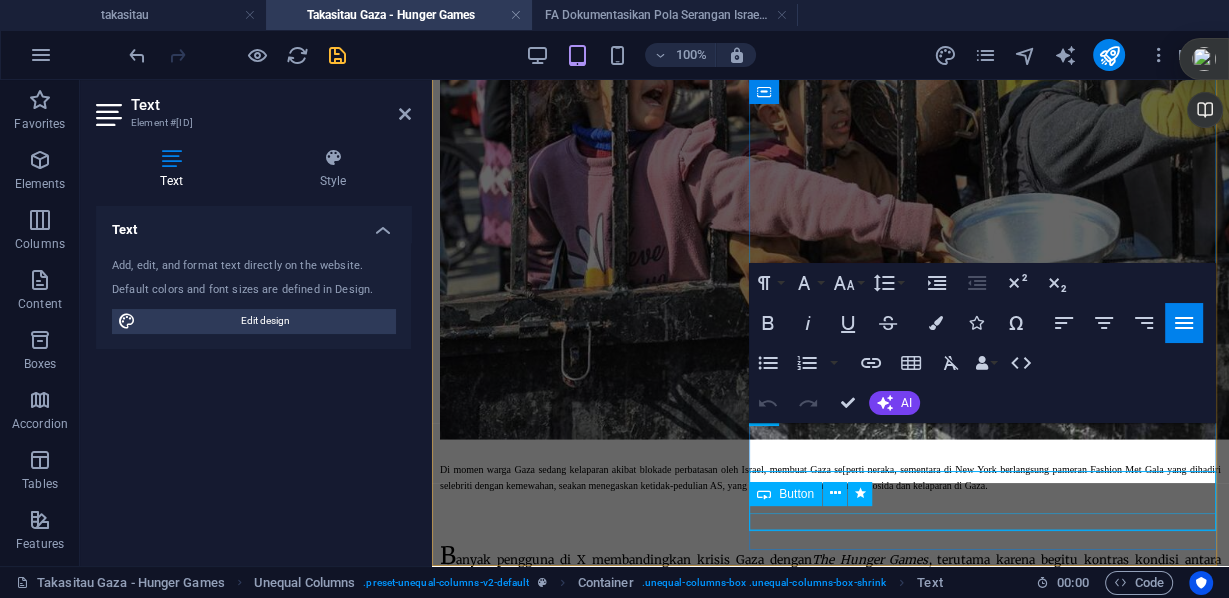 scroll, scrollTop: 3075, scrollLeft: 0, axis: vertical 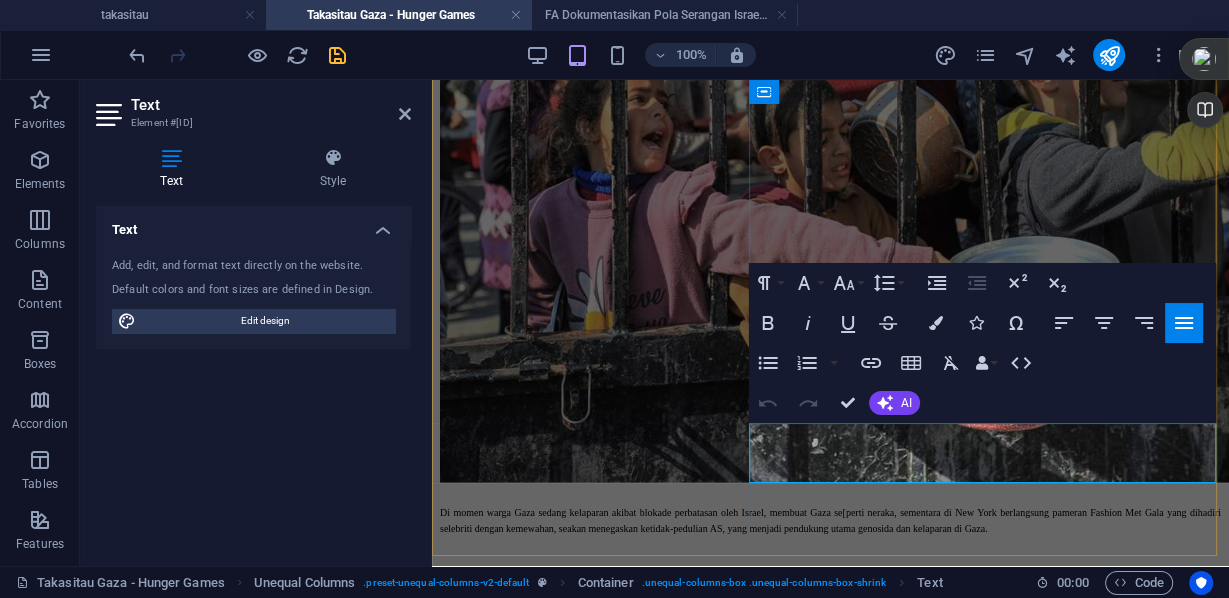 click on "Mereka telah mencari ke berbagai rumah sakit, kamar mayat, dan organisasi bantuan — termasuk Palang Merah — untuk mencari tanda-tanda keberadaannya.- [NAME] @[USERNAME]" at bounding box center [815, 6027] 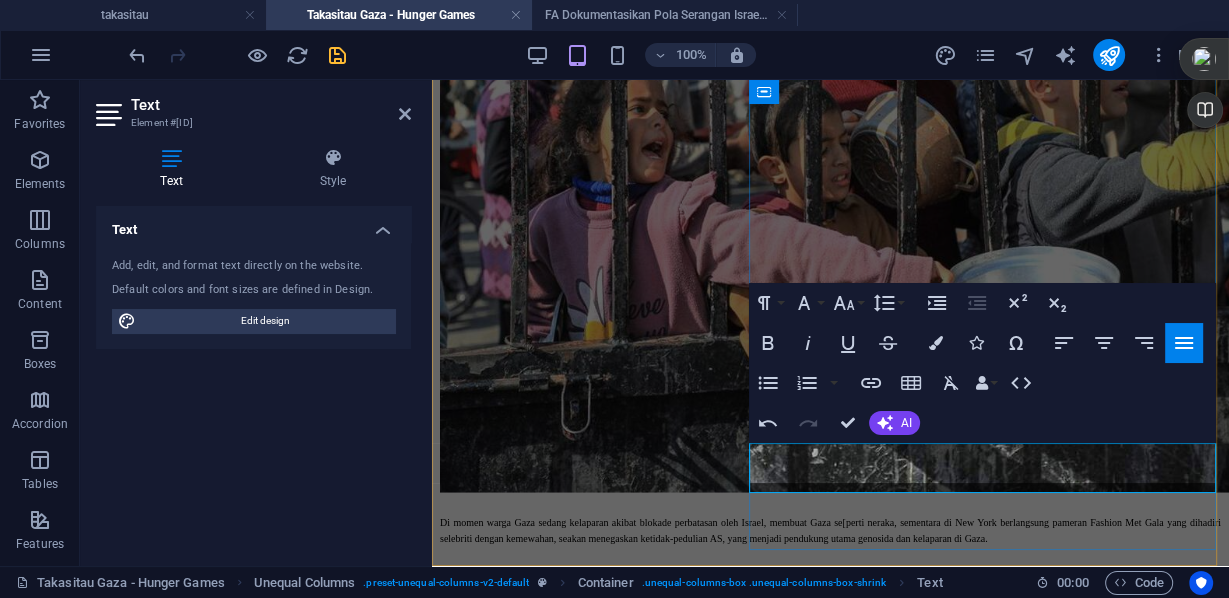 scroll, scrollTop: 3056, scrollLeft: 0, axis: vertical 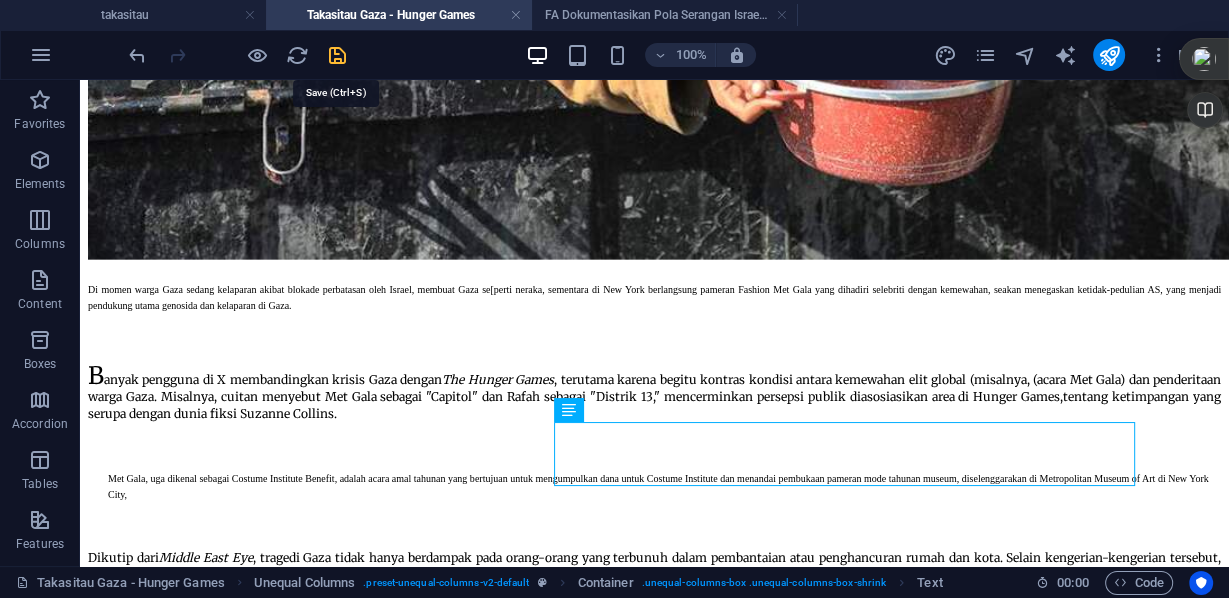 click at bounding box center [337, 55] 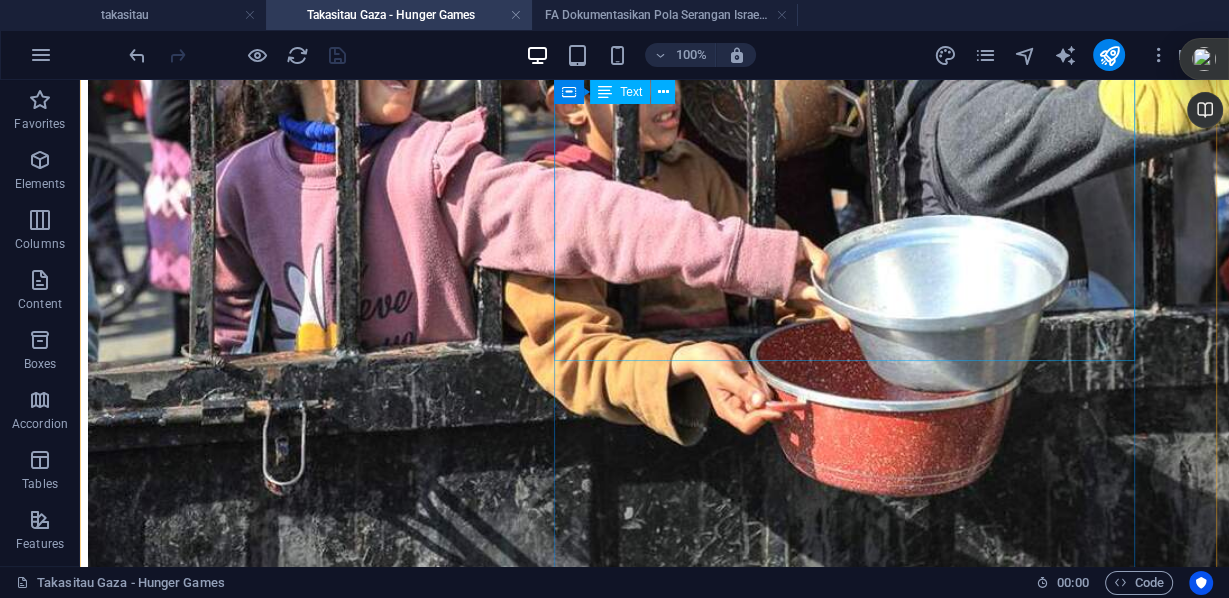 scroll, scrollTop: 3845, scrollLeft: 0, axis: vertical 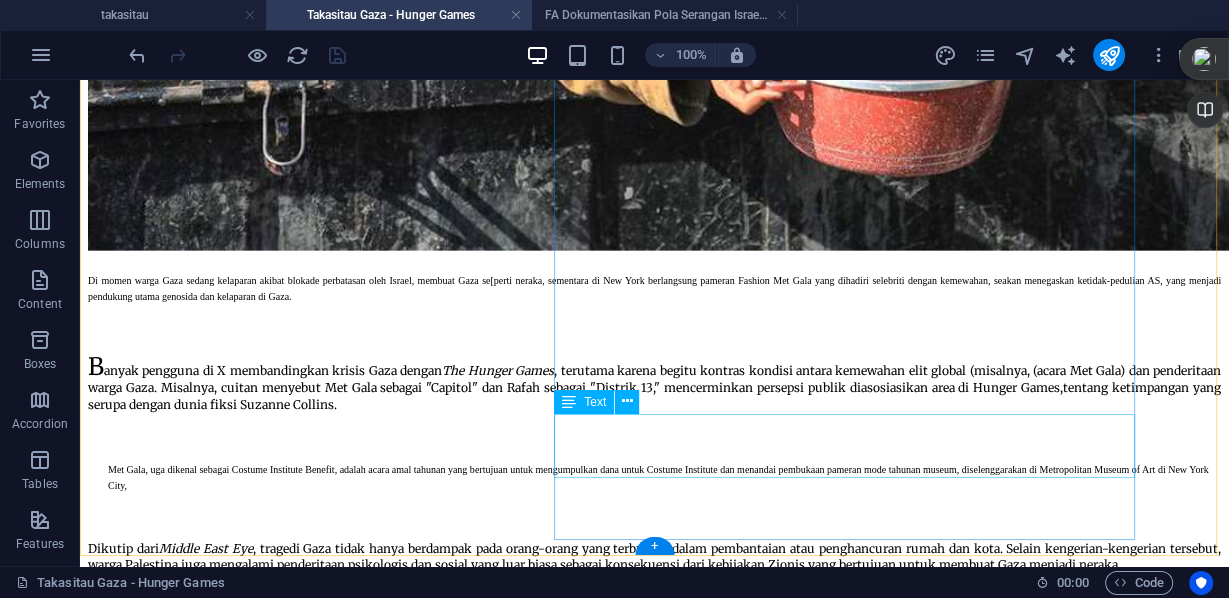 click on "Keluarga Abdulrahim Mohammed al-Jarabe'a - yang akrab disapa Amir - telah meminta penyelidikan internasional setelah anak tersebut menghilang tak lama setelah direkam saat menerima bantuan dari tentara AS di Gaza. Mereka telah mencari ke berbagai rumah sakit, kamar mayat, dan organisasi bantuan — termasuk Palang Merah — untuk mencari tanda-tanda keberadaannya.- Khaled Shalaby @KShalabyNews" at bounding box center (654, 6334) 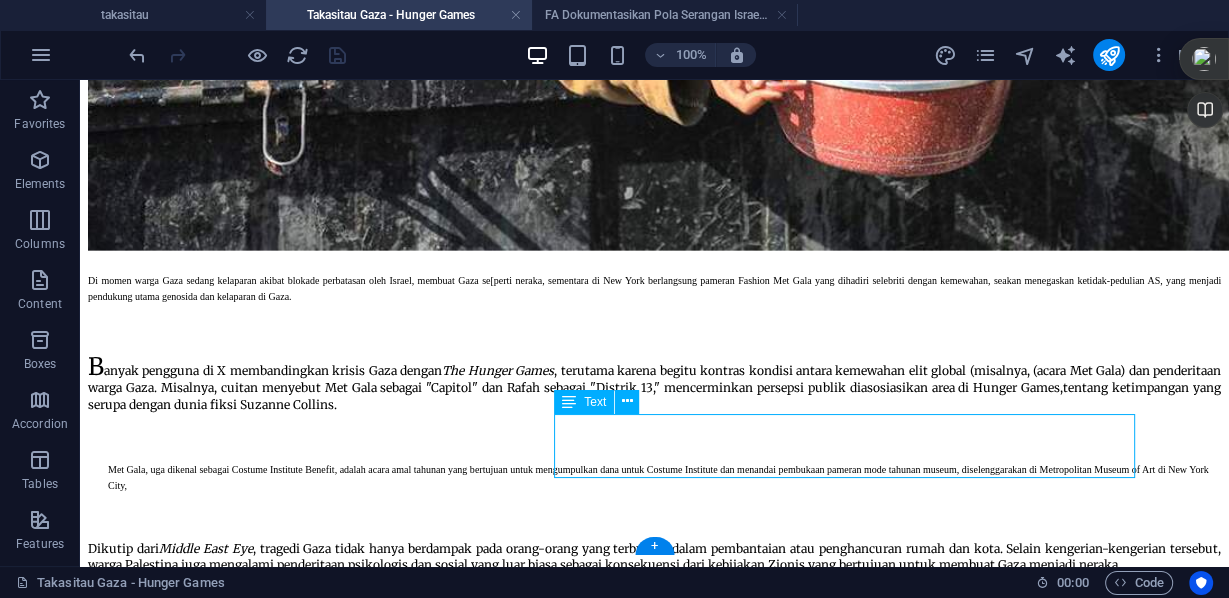 click on "Keluarga Abdulrahim Mohammed al-Jarabe'a - yang akrab disapa Amir - telah meminta penyelidikan internasional setelah anak tersebut menghilang tak lama setelah direkam saat menerima bantuan dari tentara AS di Gaza. Mereka telah mencari ke berbagai rumah sakit, kamar mayat, dan organisasi bantuan — termasuk Palang Merah — untuk mencari tanda-tanda keberadaannya.- Khaled Shalaby @KShalabyNews" at bounding box center (654, 6334) 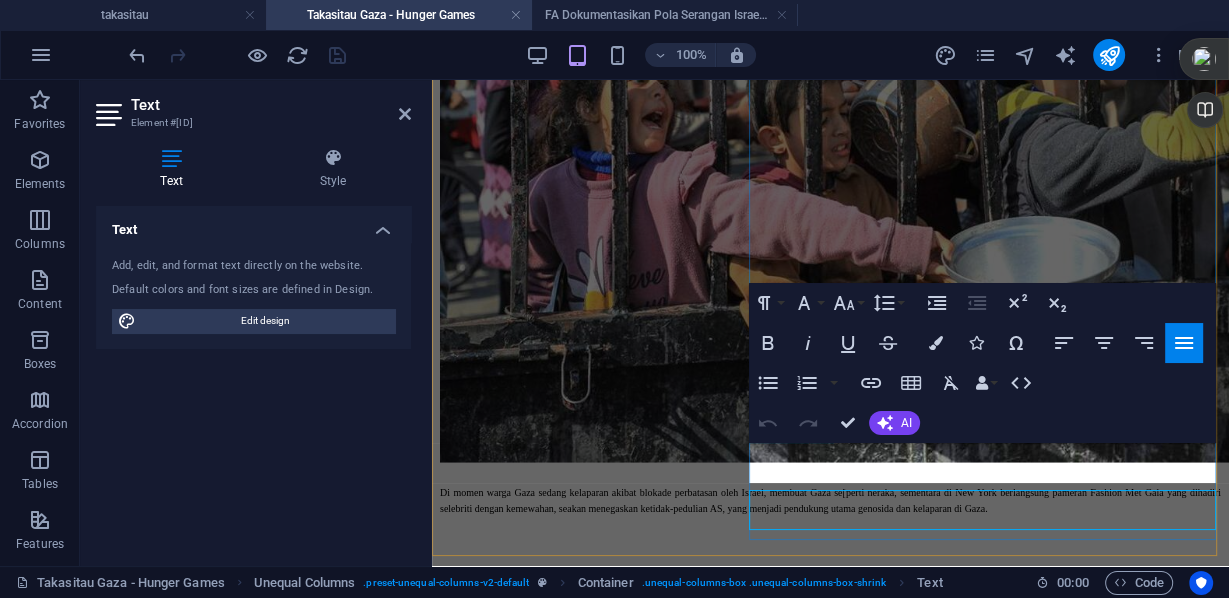 scroll, scrollTop: 3056, scrollLeft: 0, axis: vertical 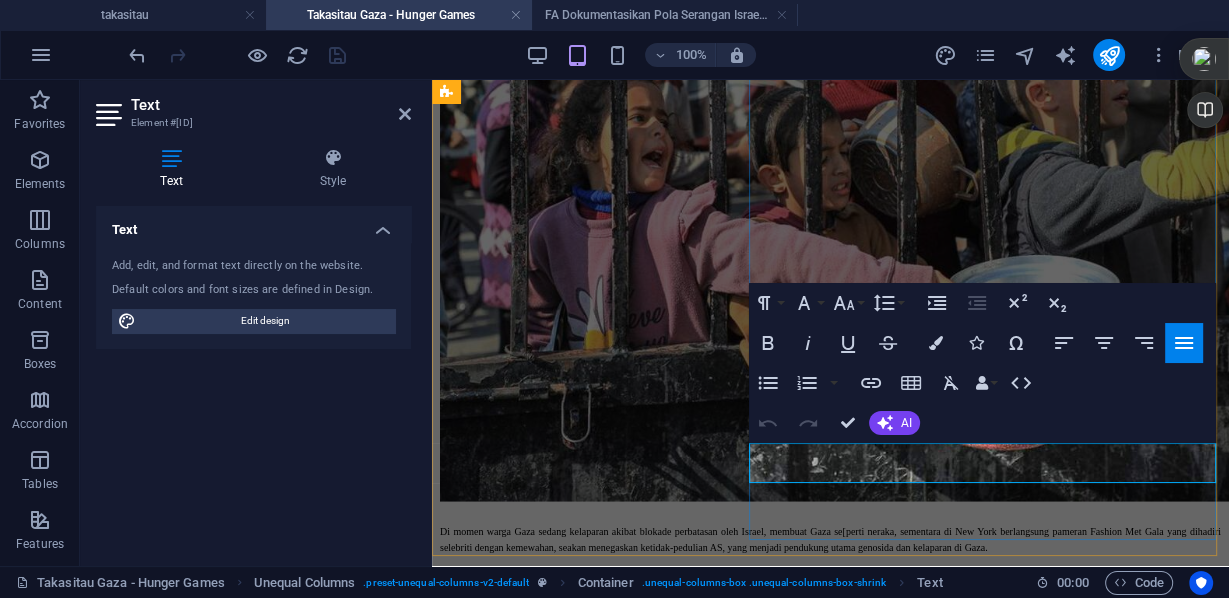 click on "Keluarga Abdulrahim Mohammed al-Jarabe'a - yang akrab disapa Amir - telah meminta penyelidikan internasional setelah anak tersebut menghilang tak lama setelah direkam saat menerima bantuan dari tentara AS di Gaza. Mereka telah mencari ke berbagai rumah sakit, kamar mayat, dan organisasi bantuan — termasuk Palang Merah — untuk mencari tanda-tanda keberadaannya.- Khaled Shalaby @KShalabyNews" at bounding box center [830, 5981] 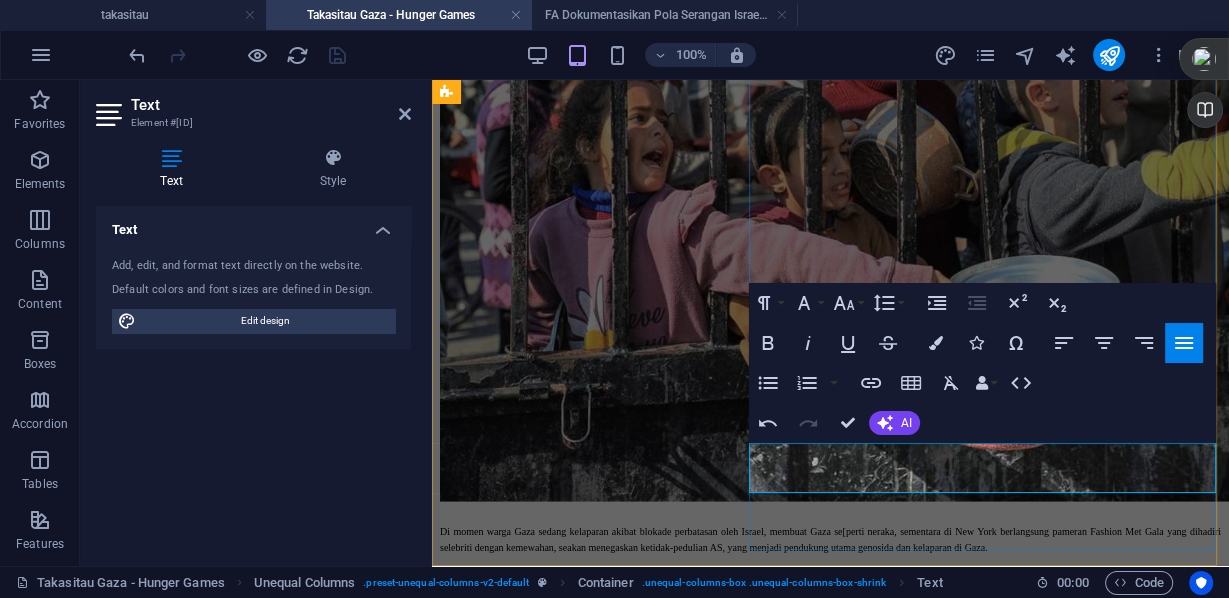 click on "Mereka telah mencari ke berbagai rumah sakit, kamar mayat, dan organisasi bantuan — termasuk Palang Merah — untuk mencari tanda-tanda keberadaannya.— [NAME] @[NAME] - 2 Agustus 2025" at bounding box center [830, 5990] 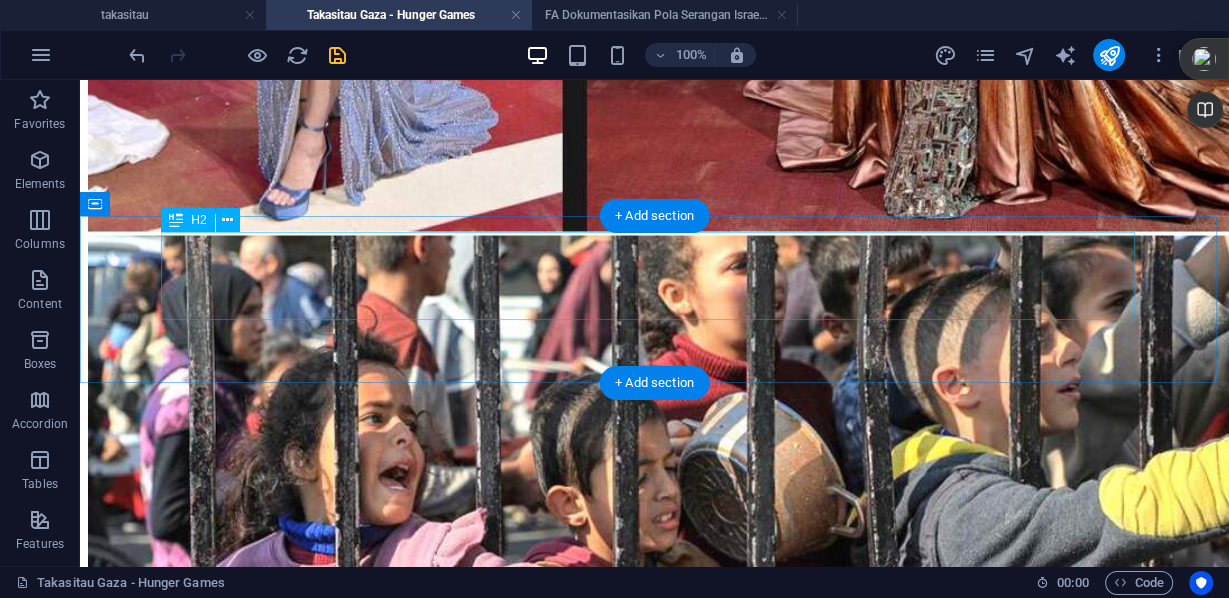 scroll, scrollTop: 2805, scrollLeft: 0, axis: vertical 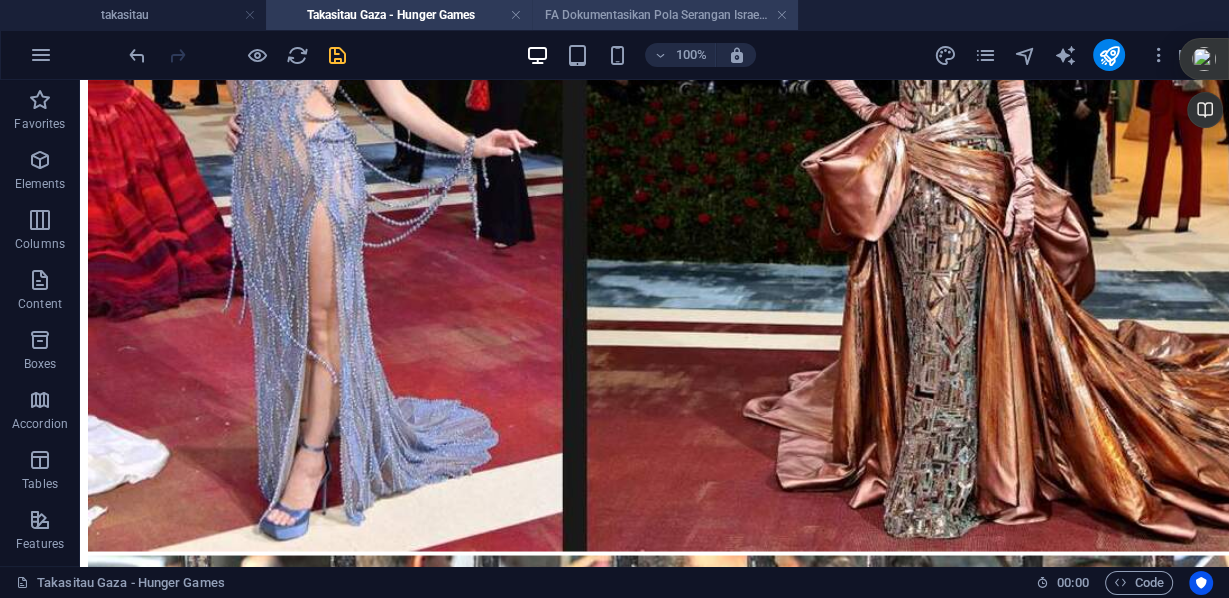 click on "FA Dokumentasikan Pola Serangan Israel yang Sebelumnya Diinstruksikan Mengungsi di Gaza" at bounding box center (665, 15) 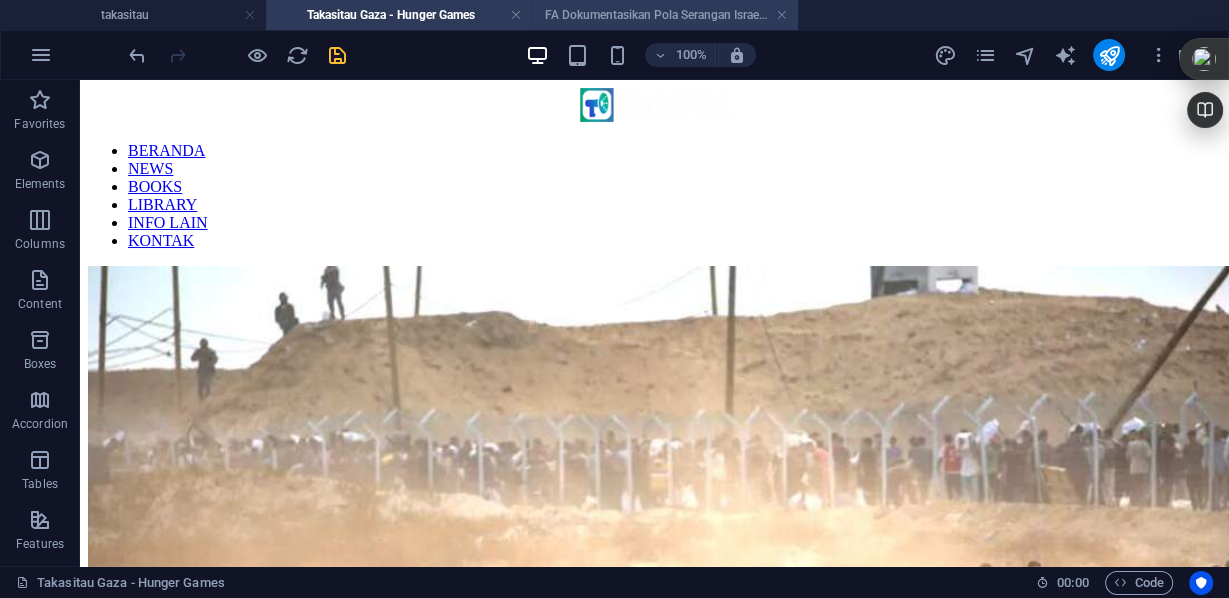 scroll, scrollTop: 2508, scrollLeft: 0, axis: vertical 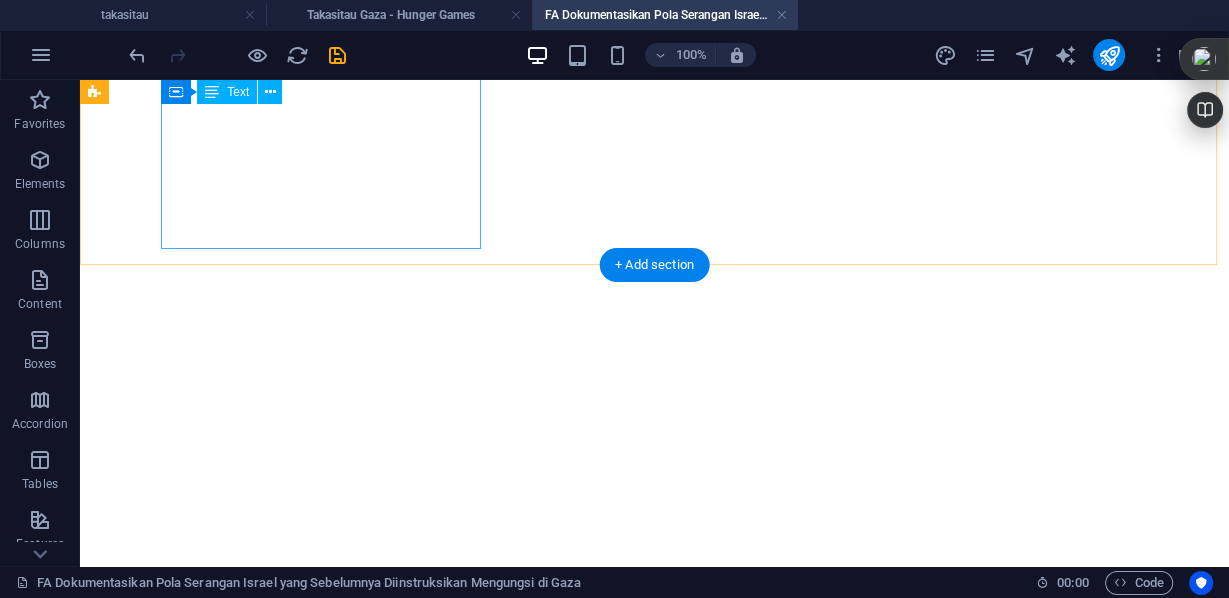click on "T entara Israel membunuh barisan perempuan dan anak-anak yang sedang menunggu bantuan di Deir al-Balah, Gaza: 16 anak laki-laki dan perempuan dibom sampai mati, hanya karena berada di sana. ([NAME] @[USERNAME]) Pagi hari ([DATE]) di Gaza. Jenazah para syuhada diangkut setelah naik ke atas mobil setelah dibombardir pesawat penjajah Zionis Israel, sementara warga Palestina berkumpul di depan titik medis di seberang kamar mayat Al-Bashir di daerah Bundaran Tayyara di Deir al-Balah, Jalur Gaza bagian tengah.([NAME] 🇨🇭🇮🇹🔻🔻🔻@[USERNAME]) Inilah Yudaisme, nilai-nilai barat mereka, anak-anak yang sudah meninggal diangkut seolah-olah mereka bukan apa-apa. Dunia tidak akan memaafkan atau melupakan. Orang-orang Yahudi yang diam, tidak mengutuk Israel dan sesama penganut Talmud, kalian semua terlibat. ([USERNAME] @[USERNAME]) ([CITY], [DATE])" at bounding box center (654, 4074) 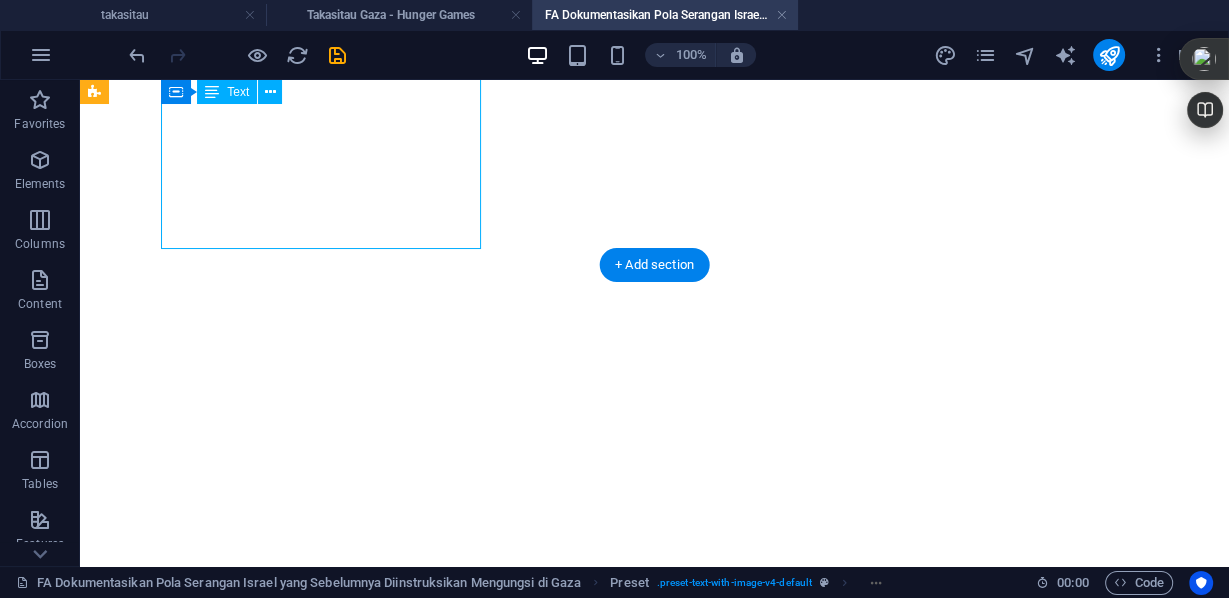 click on "T entara Israel membunuh barisan perempuan dan anak-anak yang sedang menunggu bantuan di Deir al-Balah, Gaza: 16 anak laki-laki dan perempuan dibom sampai mati, hanya karena berada di sana. ([NAME] @[USERNAME]) Pagi hari ([DATE]) di Gaza. Jenazah para syuhada diangkut setelah naik ke atas mobil setelah dibombardir pesawat penjajah Zionis Israel, sementara warga Palestina berkumpul di depan titik medis di seberang kamar mayat Al-Bashir di daerah Bundaran Tayyara di Deir al-Balah, Jalur Gaza bagian tengah.([NAME] 🇨🇭🇮🇹🔻🔻🔻@[USERNAME]) Inilah Yudaisme, nilai-nilai barat mereka, anak-anak yang sudah meninggal diangkut seolah-olah mereka bukan apa-apa. Dunia tidak akan memaafkan atau melupakan. Orang-orang Yahudi yang diam, tidak mengutuk Israel dan sesama penganut Talmud, kalian semua terlibat. ([USERNAME] @[USERNAME]) ([CITY], [DATE])" at bounding box center [654, 4074] 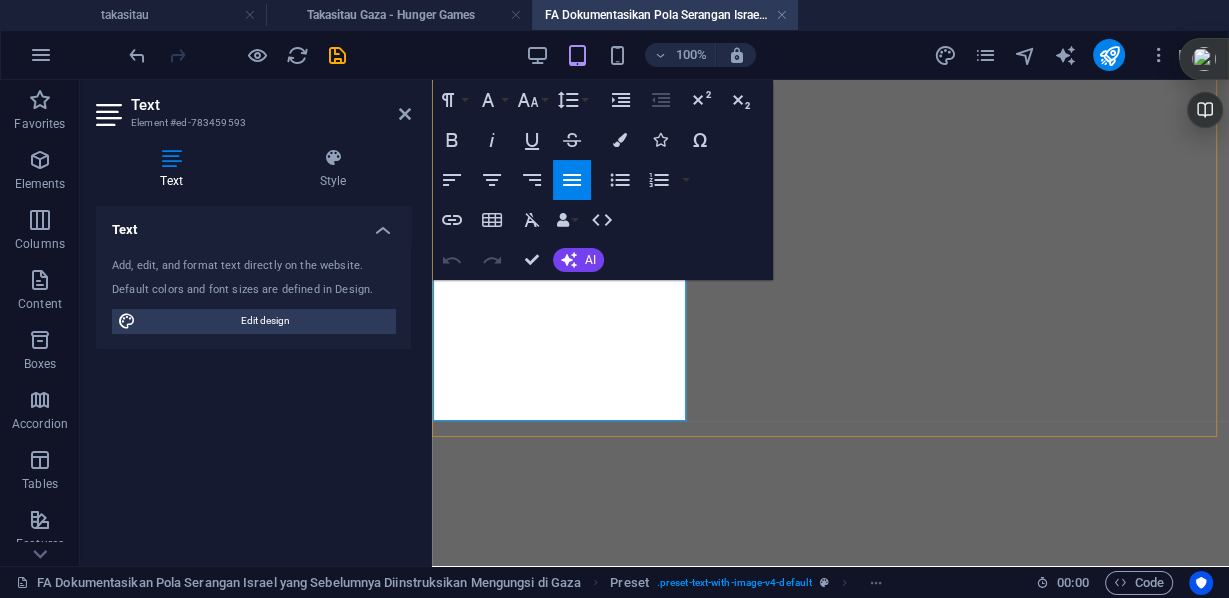 scroll, scrollTop: 1928, scrollLeft: 0, axis: vertical 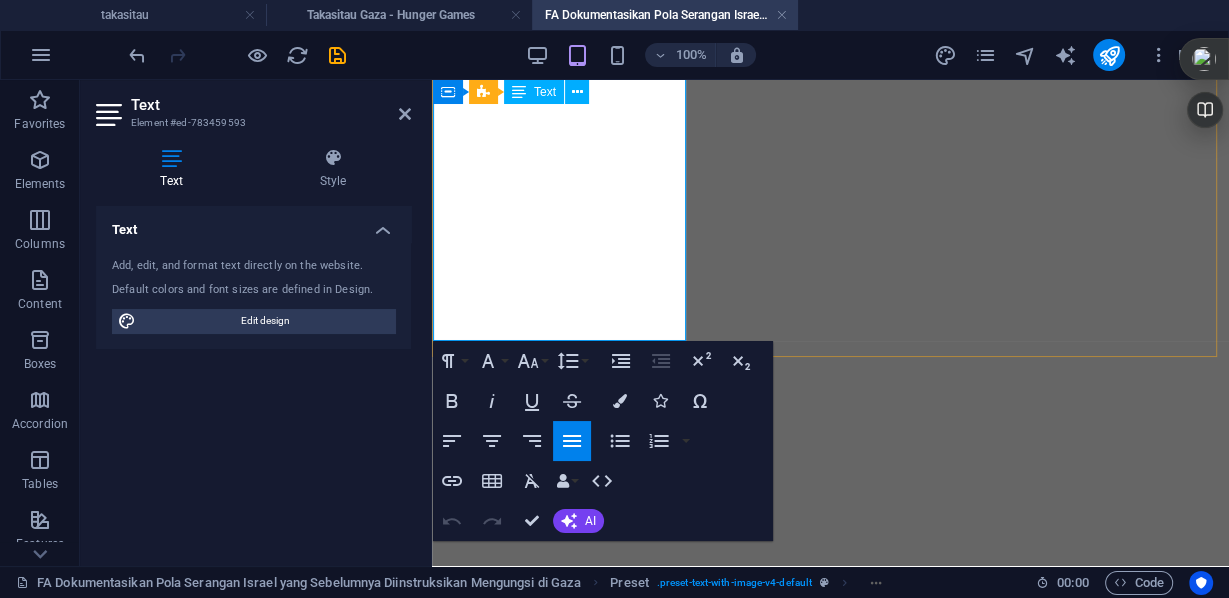 drag, startPoint x: 526, startPoint y: 332, endPoint x: 433, endPoint y: 331, distance: 93.00538 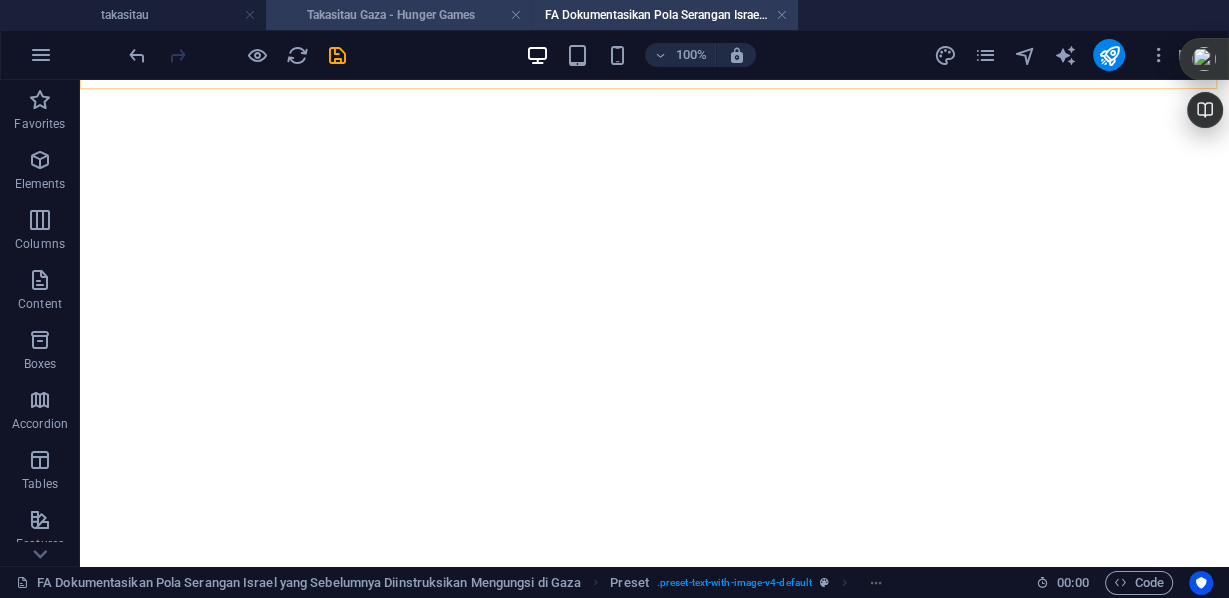 scroll, scrollTop: 2455, scrollLeft: 0, axis: vertical 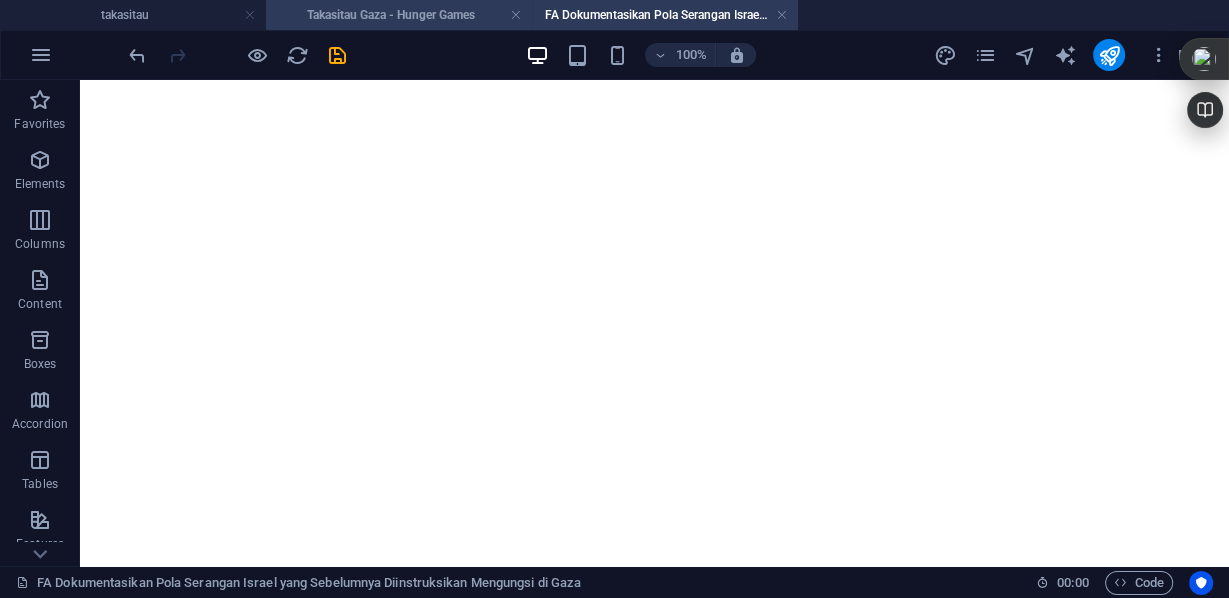 click on "Takasitau Gaza - Hunger Games" at bounding box center (399, 15) 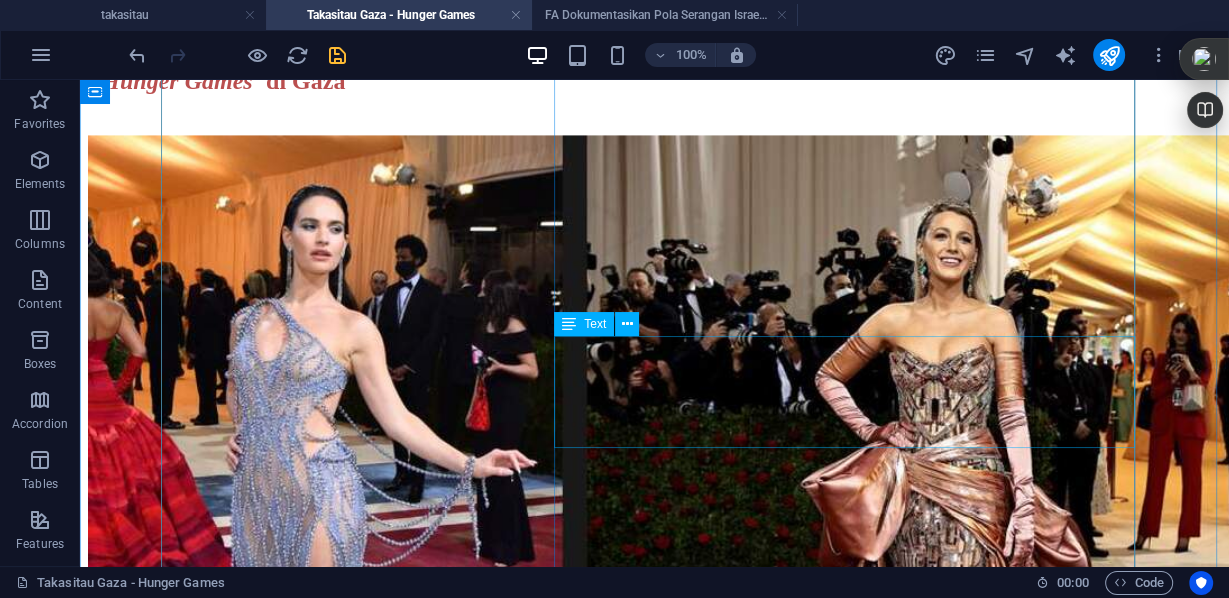 scroll, scrollTop: 2405, scrollLeft: 0, axis: vertical 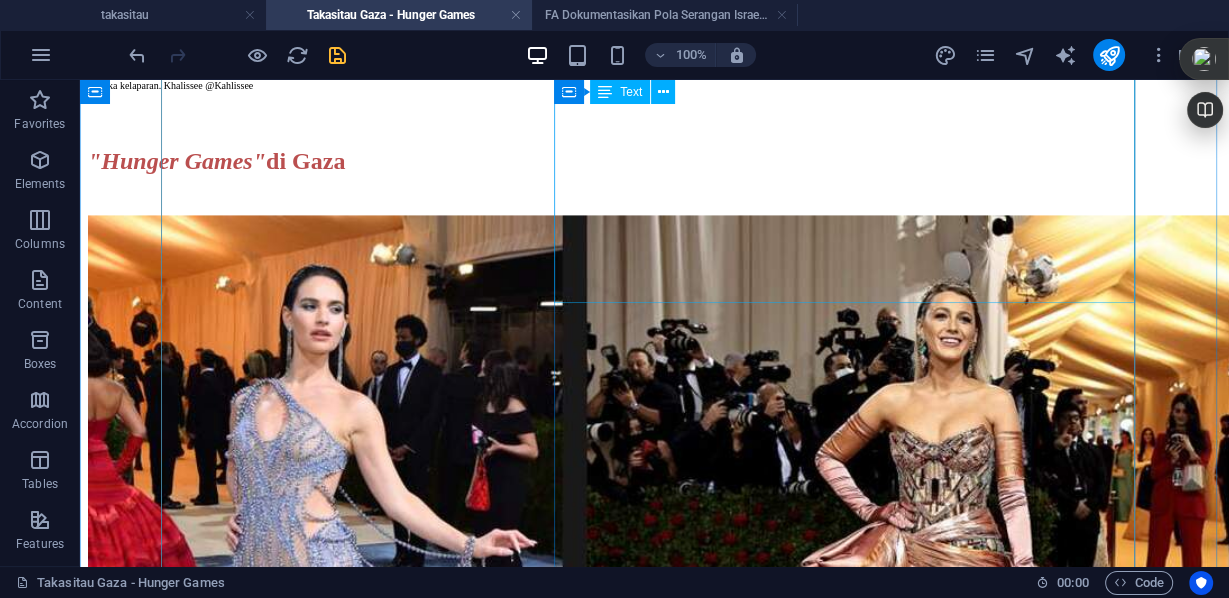click on "Banyak pengguna di X membandingkan krisis Gaza dengan The Hunger Games , terutama karena begitu kontras kondisi antara kemewahan elit global (misalnya, [EVENT]) dan penderitaan warga Gaza. Misalnya, cuitan menyebut [EVENT] sebagai "Capitol" dan Rafah sebagai "Distrik 13," mencerminkan persepsi publik diasosiasikan area di Hunger Games, tentang ketimpangan yang serupa dengan dunia fiksi Suzanne Collins. [EVENT], uga dikenal sebagai Costume Institute Benefit, adalah acara amal tahunan yang bertujuan untuk mengumpulkan dana untuk Costume Institute dan menandai pembukaan pameran mode tahunan museum, diselenggarakan di Metropolitan Museum of Art di New York City, Dikutip dari Middle East Eye Dalam sebulan terakhir ini, Israel telah membunuh lebih dari 400 warga Palestina di tempat distribusi makanan. " Pilihan apa yang kami punya ? (selain ini)" tanya para penyintas saat mereka melewati mayat-mayat untuk mendapatkan kantong tepung. Laporan +972 Magazine [PERSON] berbagi pengalamannya dengan ." at bounding box center [654, 2576] 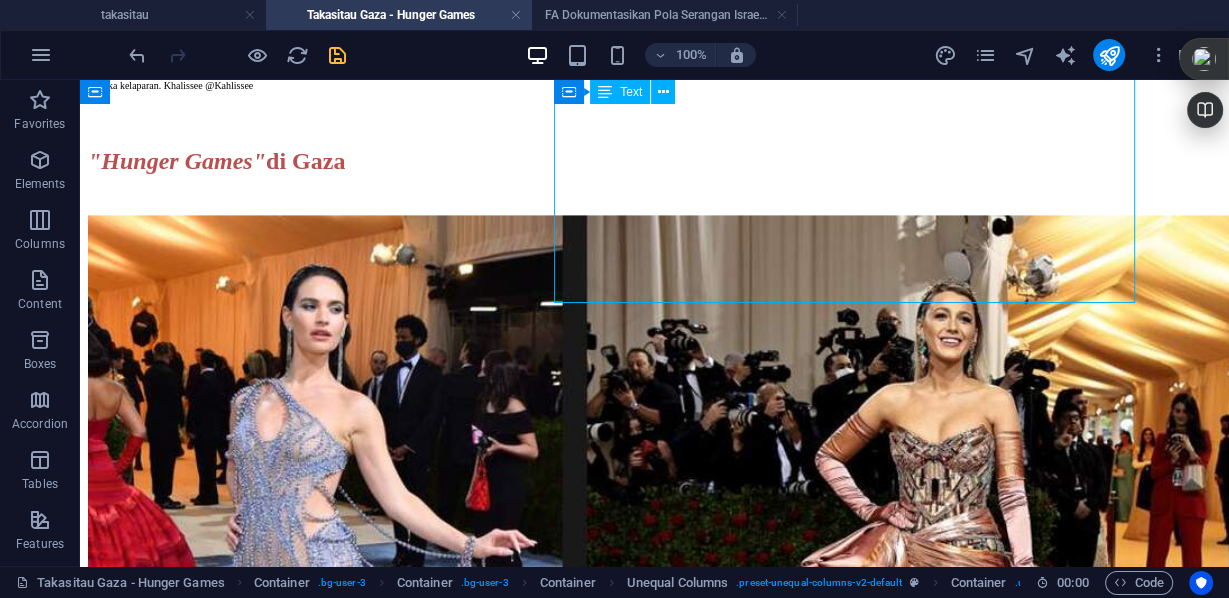 click on "Banyak pengguna di X membandingkan krisis Gaza dengan The Hunger Games , terutama karena begitu kontras kondisi antara kemewahan elit global (misalnya, [EVENT]) dan penderitaan warga Gaza. Misalnya, cuitan menyebut [EVENT] sebagai "Capitol" dan Rafah sebagai "Distrik 13," mencerminkan persepsi publik diasosiasikan area di Hunger Games, tentang ketimpangan yang serupa dengan dunia fiksi Suzanne Collins. [EVENT], uga dikenal sebagai Costume Institute Benefit, adalah acara amal tahunan yang bertujuan untuk mengumpulkan dana untuk Costume Institute dan menandai pembukaan pameran mode tahunan museum, diselenggarakan di Metropolitan Museum of Art di New York City, Dikutip dari Middle East Eye Dalam sebulan terakhir ini, Israel telah membunuh lebih dari 400 warga Palestina di tempat distribusi makanan. " Pilihan apa yang kami punya ? (selain ini)" tanya para penyintas saat mereka melewati mayat-mayat untuk mendapatkan kantong tepung. Laporan +972 Magazine [PERSON] berbagi pengalamannya dengan ." at bounding box center (654, 2576) 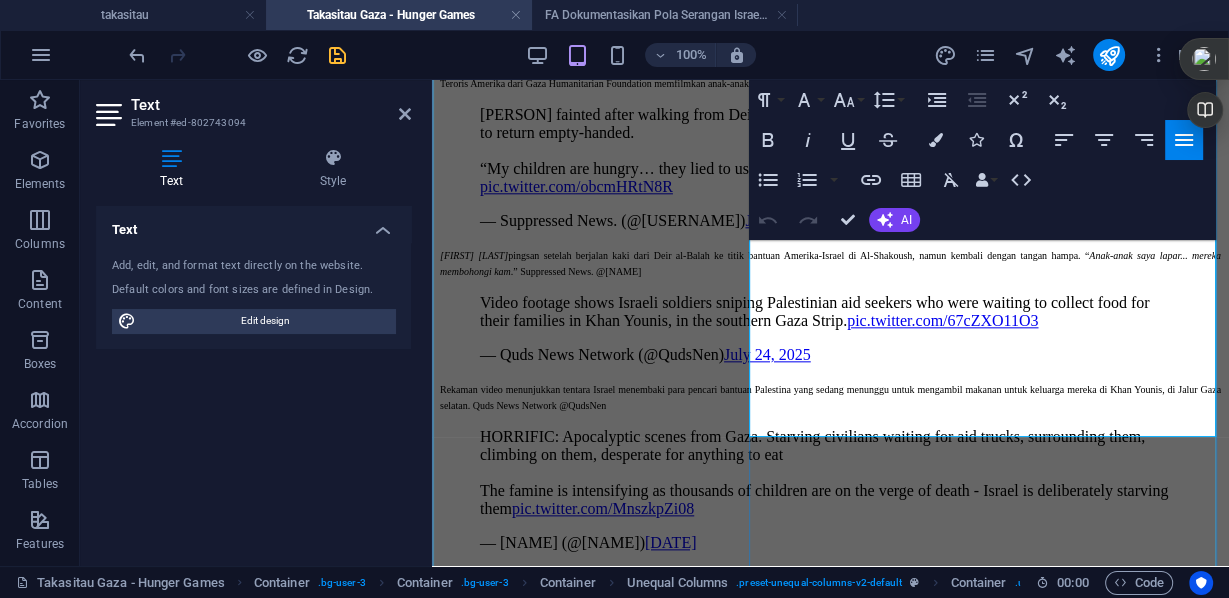 scroll, scrollTop: 1889, scrollLeft: 0, axis: vertical 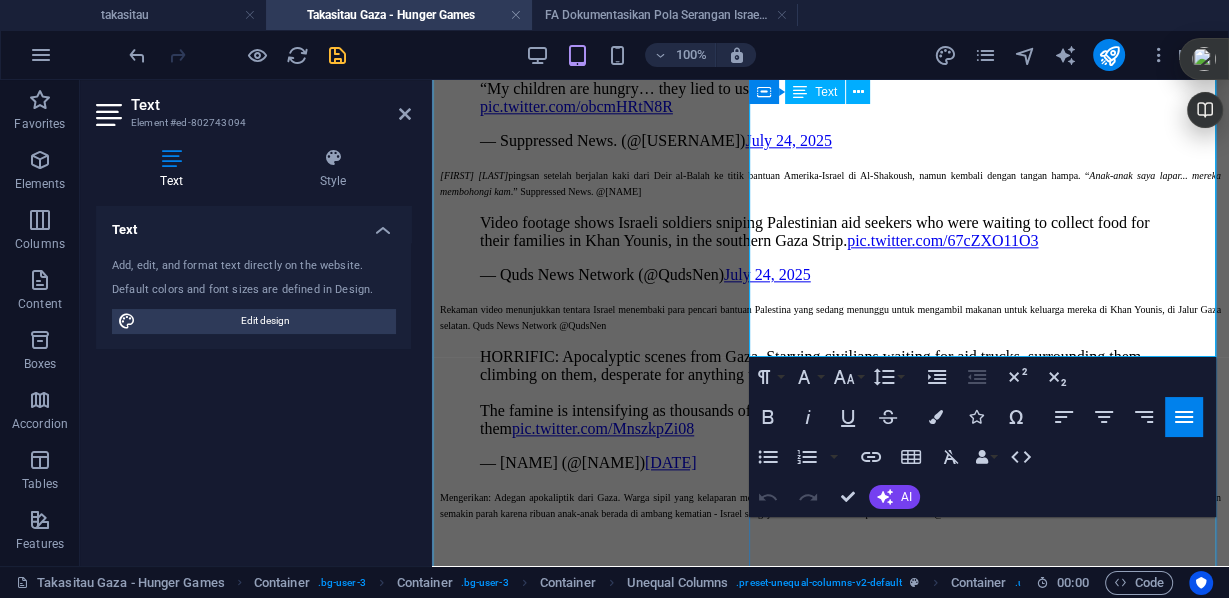 click on "(Jkt, [DATE] refined [DATE] - updated [DATE])" at bounding box center (547, 3503) 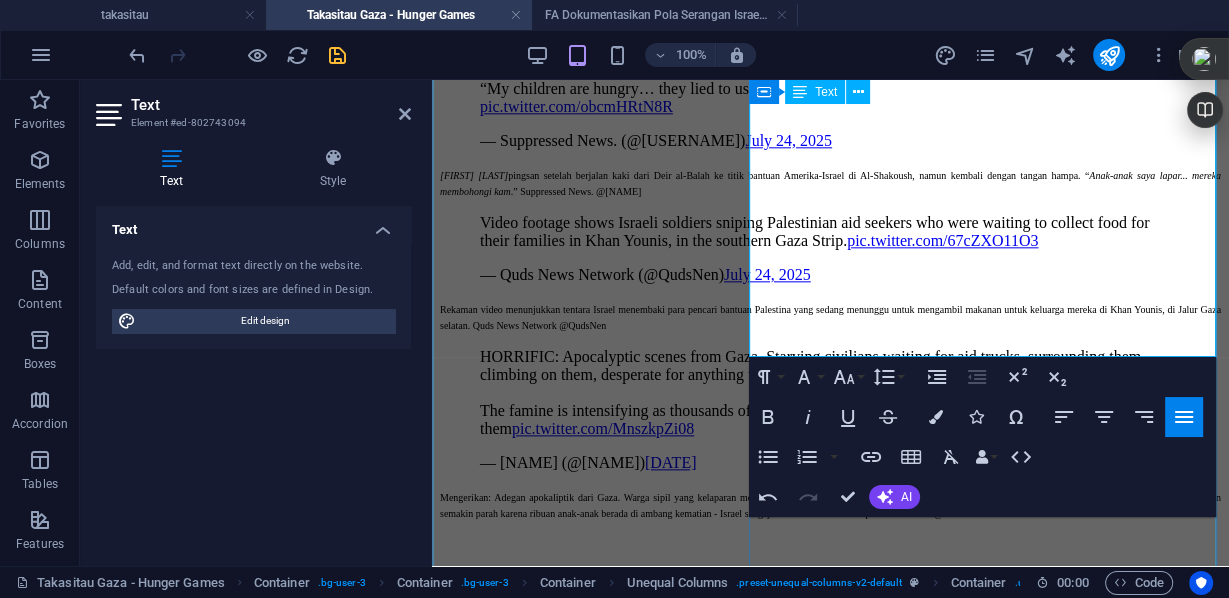 drag, startPoint x: 1004, startPoint y: 348, endPoint x: 749, endPoint y: 350, distance: 255.00784 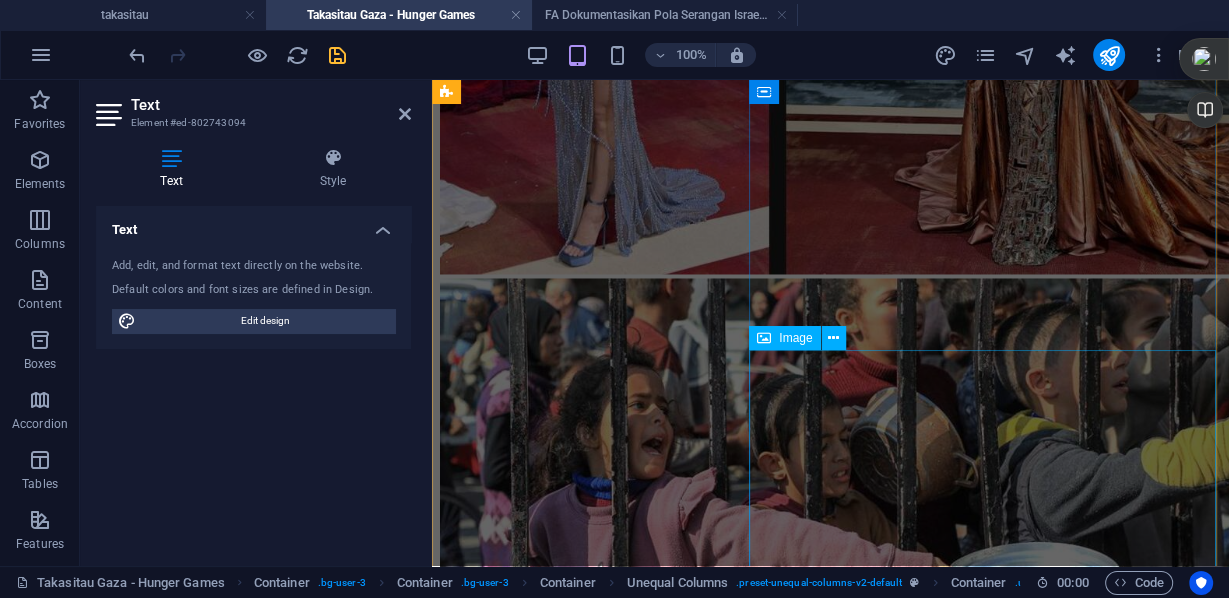 scroll, scrollTop: 2849, scrollLeft: 0, axis: vertical 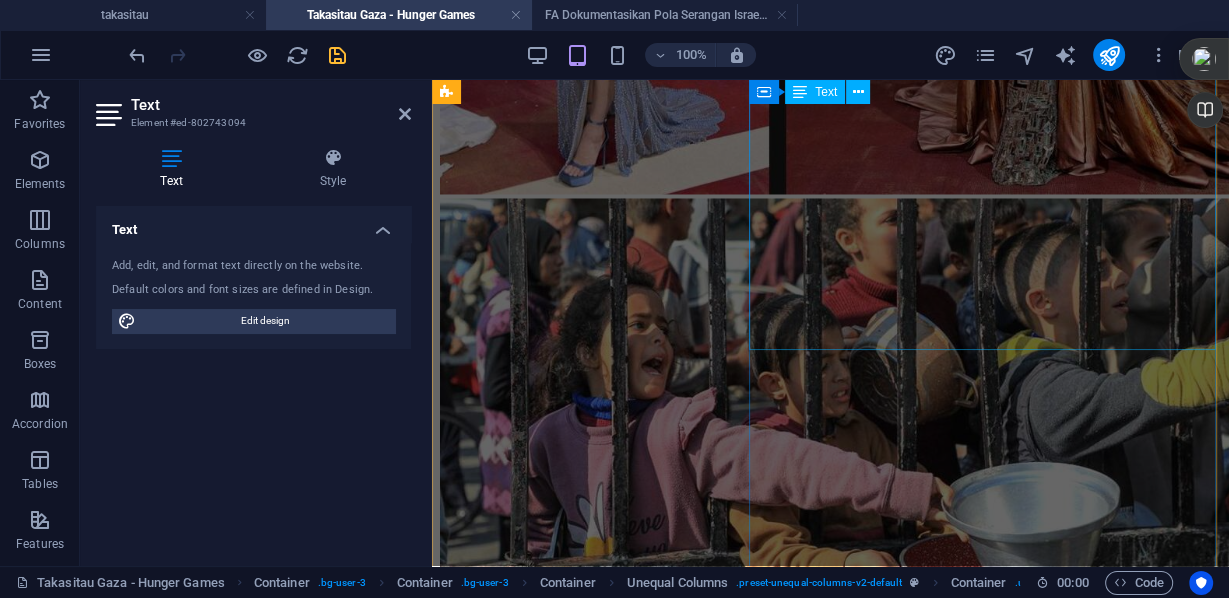 click on "A nthony Aguilar memberikan kesaksian bahwa tentara Israel membunuhi warga sipil tak berdosa di tempat yang disebutnya sebagai lokasi bantuan. Kesaksian saksi mata yang mengerikan (berikut petikan penting dari video testimoni) : "Kami memperlakukan warga sipil di Gaza lebih buruk, dengan martabat yang lebih rendah daripada kami memperlakukan para pejuang ISIS yang menyerah di Baghuz Fawqani di Suriah pada tahun 2018 ... Pada 28 Mei, di tempat distribusi site #2, anak laki-laki ini, Amir, berjalan menghampiri saya, mengulurkan tangan dan mencium tangan saya. Anak ini tidak memakai sepatu. Pakaiannya jatuh dari badannya karena dia sangat kurus .... Dia tidak punya kotak... dia punya setengah kantong beras, kacang-kacangan, dan dia berterima kasih kepada kami... Dan kemudian dia mengumpulkan barang-barangnya, berjalan kembali ke kelompoknya, dan kemudian dia ditembaki dengan semprotan merica, gas air mata, granat aksi (stunt), dan peluru, dan dia ditembaki, di kakinya dan di udara, dan dia melarikan diri..." at bounding box center [830, 5250] 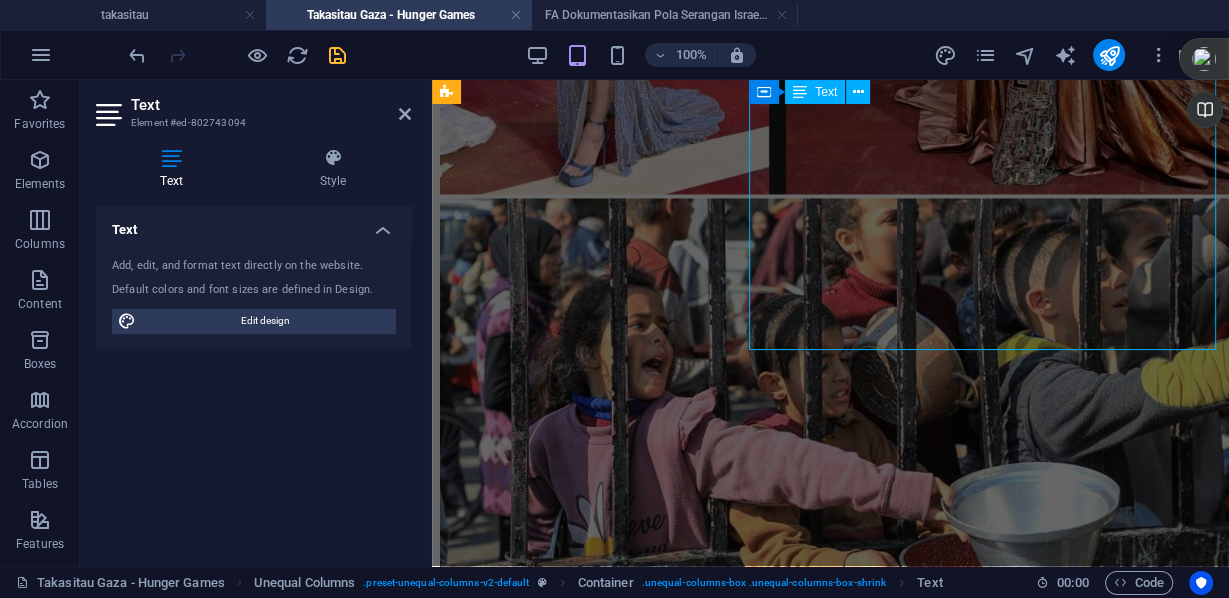 click on "A nthony Aguilar memberikan kesaksian bahwa tentara Israel membunuhi warga sipil tak berdosa di tempat yang disebutnya sebagai lokasi bantuan. Kesaksian saksi mata yang mengerikan (berikut petikan penting dari video testimoni) : "Kami memperlakukan warga sipil di Gaza lebih buruk, dengan martabat yang lebih rendah daripada kami memperlakukan para pejuang ISIS yang menyerah di Baghuz Fawqani di Suriah pada tahun 2018 ... Pada 28 Mei, di tempat distribusi site #2, anak laki-laki ini, Amir, berjalan menghampiri saya, mengulurkan tangan dan mencium tangan saya. Anak ini tidak memakai sepatu. Pakaiannya jatuh dari badannya karena dia sangat kurus .... Dia tidak punya kotak... dia punya setengah kantong beras, kacang-kacangan, dan dia berterima kasih kepada kami... Dan kemudian dia mengumpulkan barang-barangnya, berjalan kembali ke kelompoknya, dan kemudian dia ditembaki dengan semprotan merica, gas air mata, granat aksi (stunt), dan peluru, dan dia ditembaki, di kakinya dan di udara, dan dia melarikan diri..." at bounding box center (830, 5250) 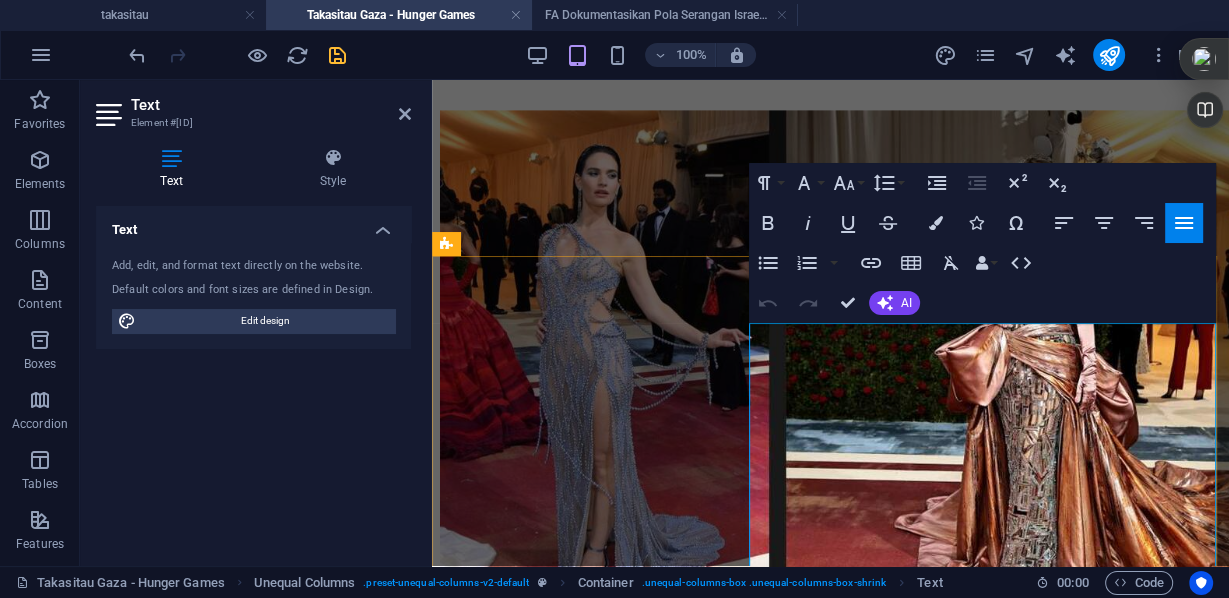 scroll, scrollTop: 2822, scrollLeft: 0, axis: vertical 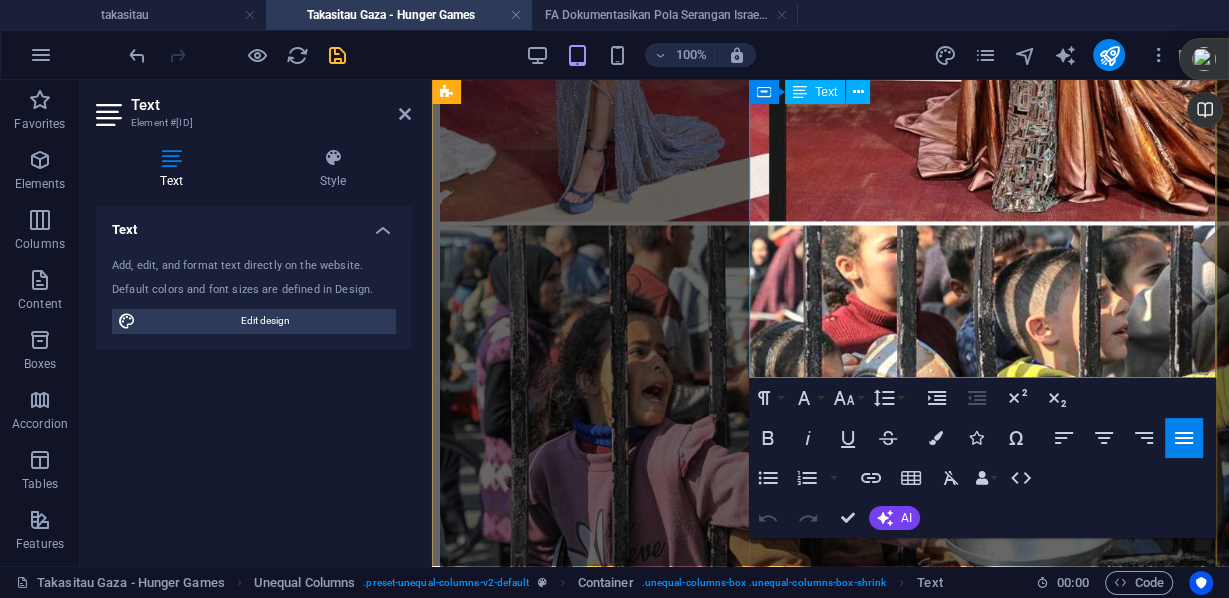 click on "Yotutube: Lt Col (ret) Anthony Aguilar's Heartbreaking Account of Inhuman "Aid" & Forced Displacement in Gaza - Youtube Channel: Unxeptable" at bounding box center (840, 5628) 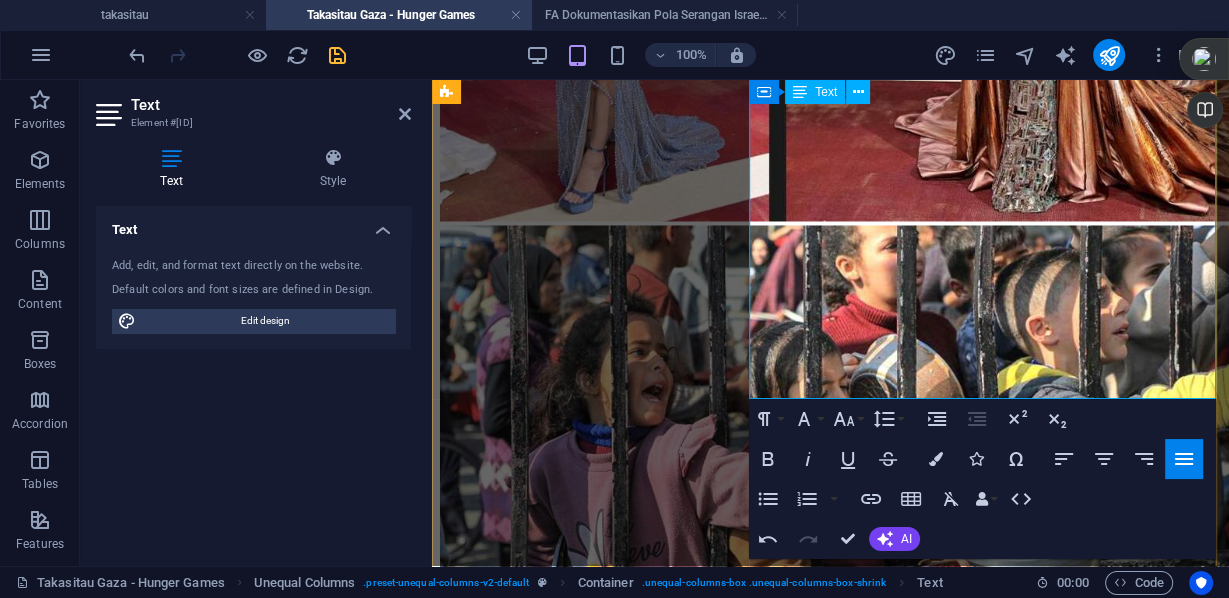 scroll, scrollTop: 2742, scrollLeft: 0, axis: vertical 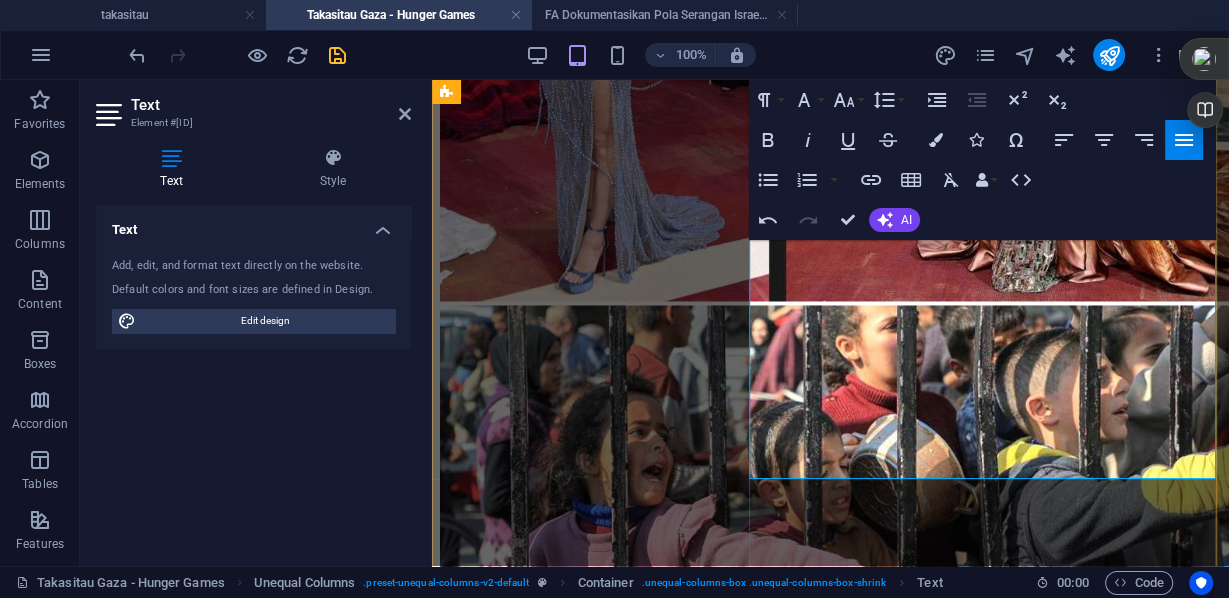 drag, startPoint x: 763, startPoint y: 464, endPoint x: 1024, endPoint y: 469, distance: 261.04788 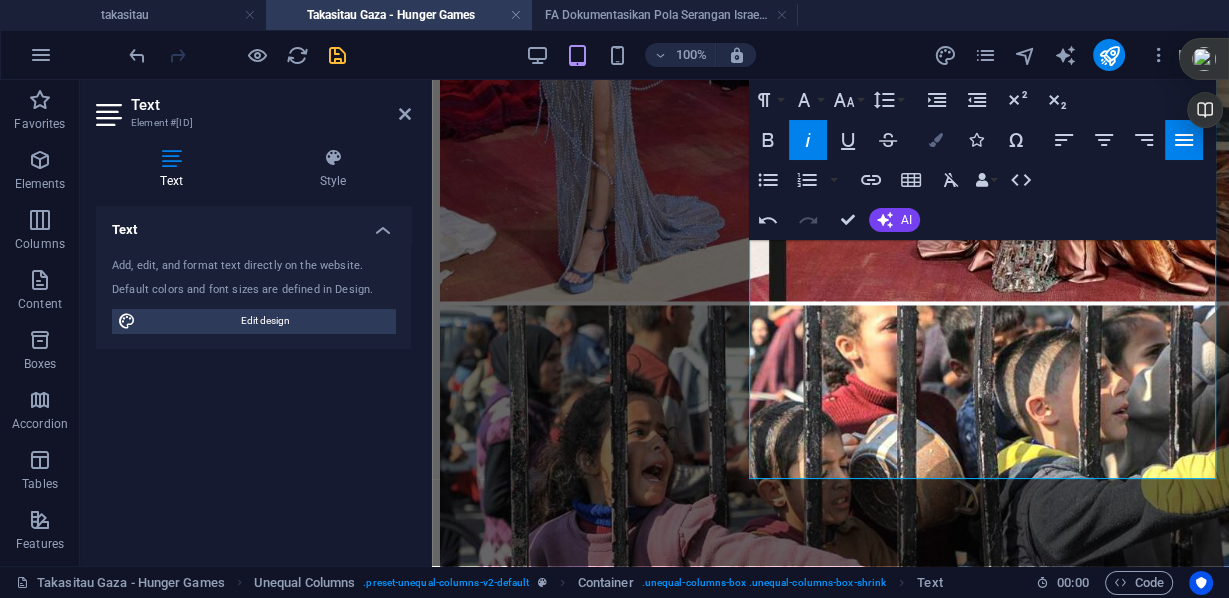 click at bounding box center (936, 140) 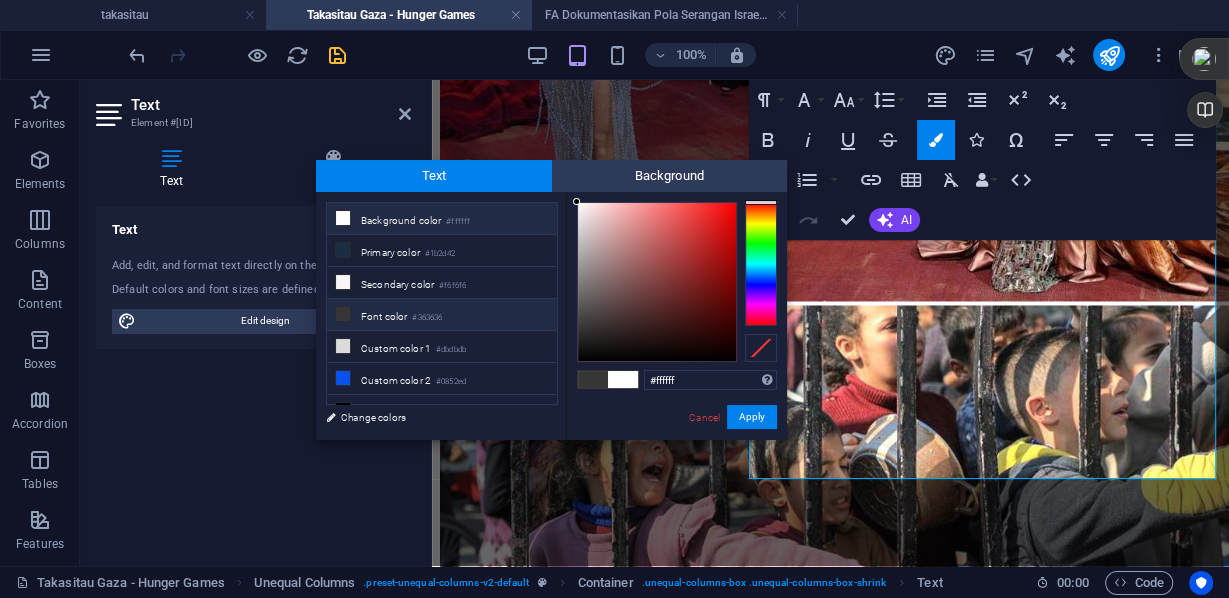 click on "Background color
#ffffff" at bounding box center [442, 219] 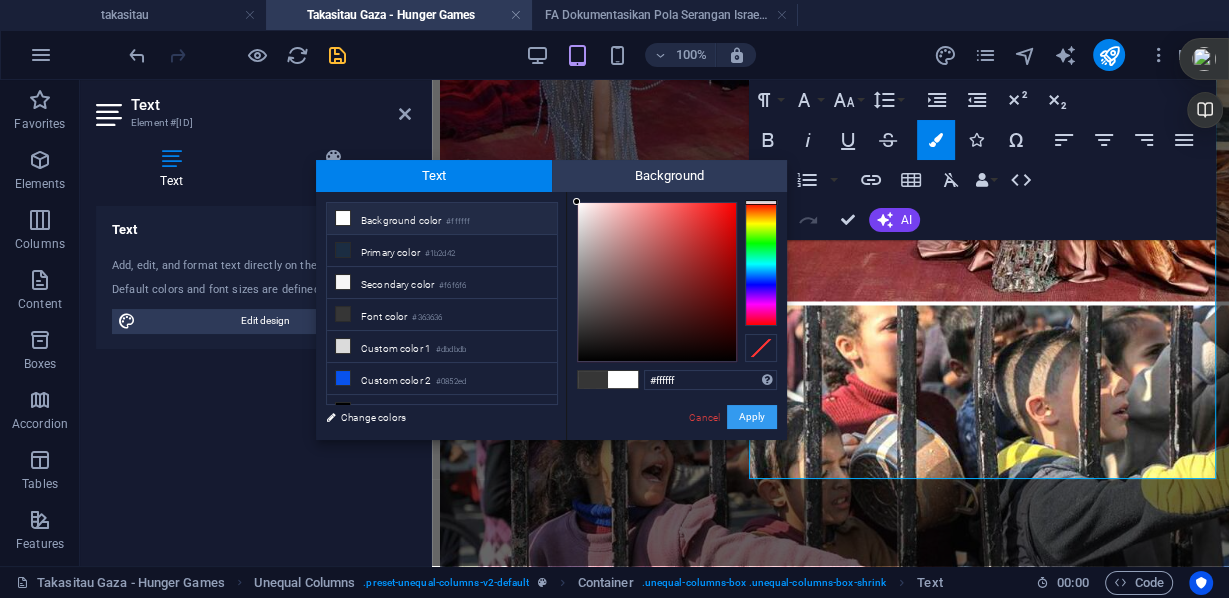 click on "Apply" at bounding box center (752, 417) 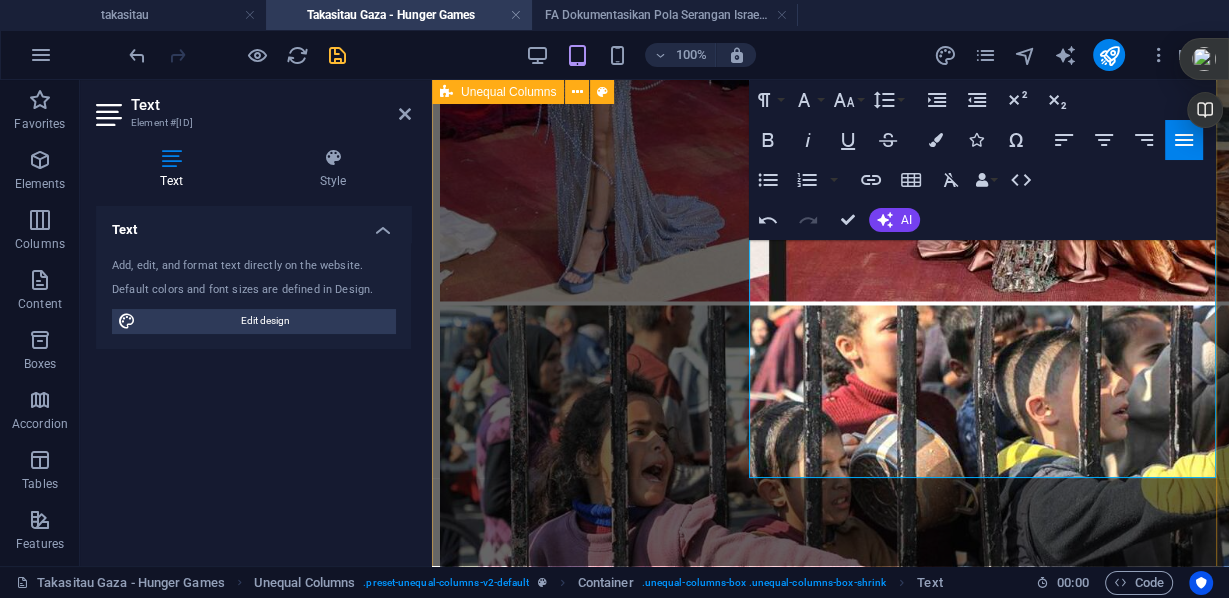 drag, startPoint x: 1015, startPoint y: 471, endPoint x: 747, endPoint y: 468, distance: 268.01678 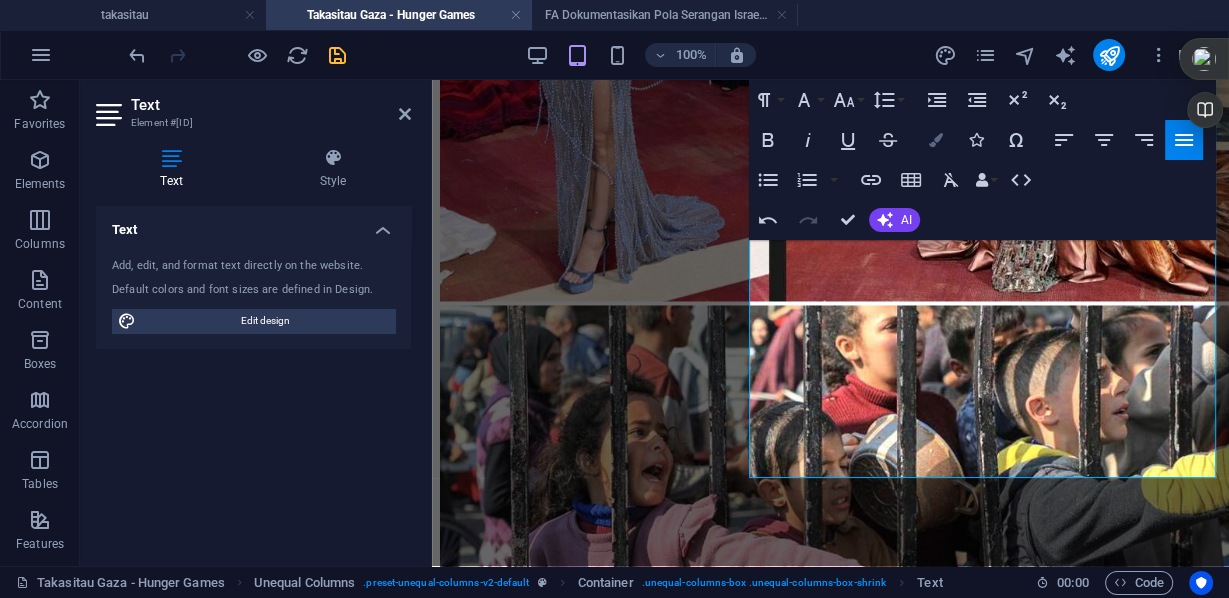 click at bounding box center [936, 140] 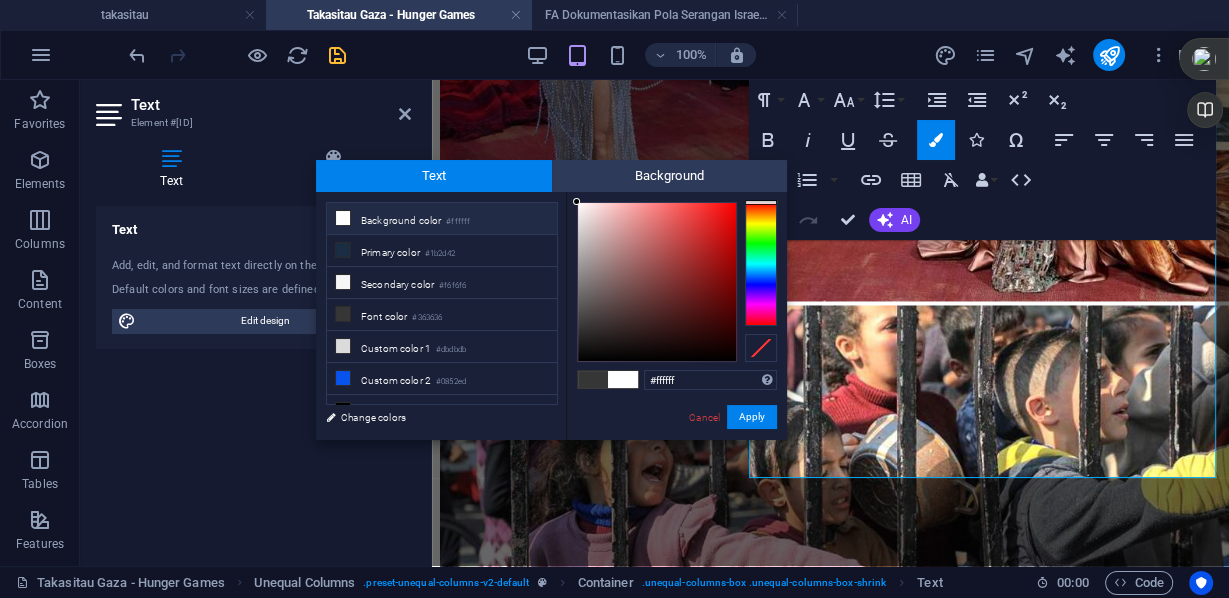 click at bounding box center (343, 218) 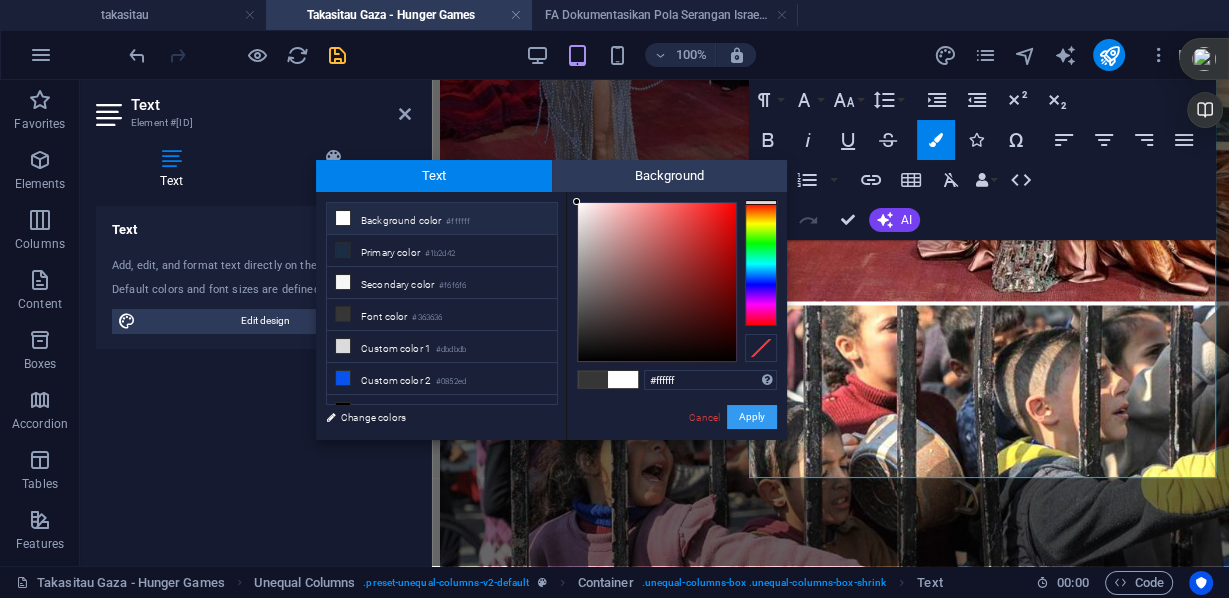 click on "Apply" at bounding box center (752, 417) 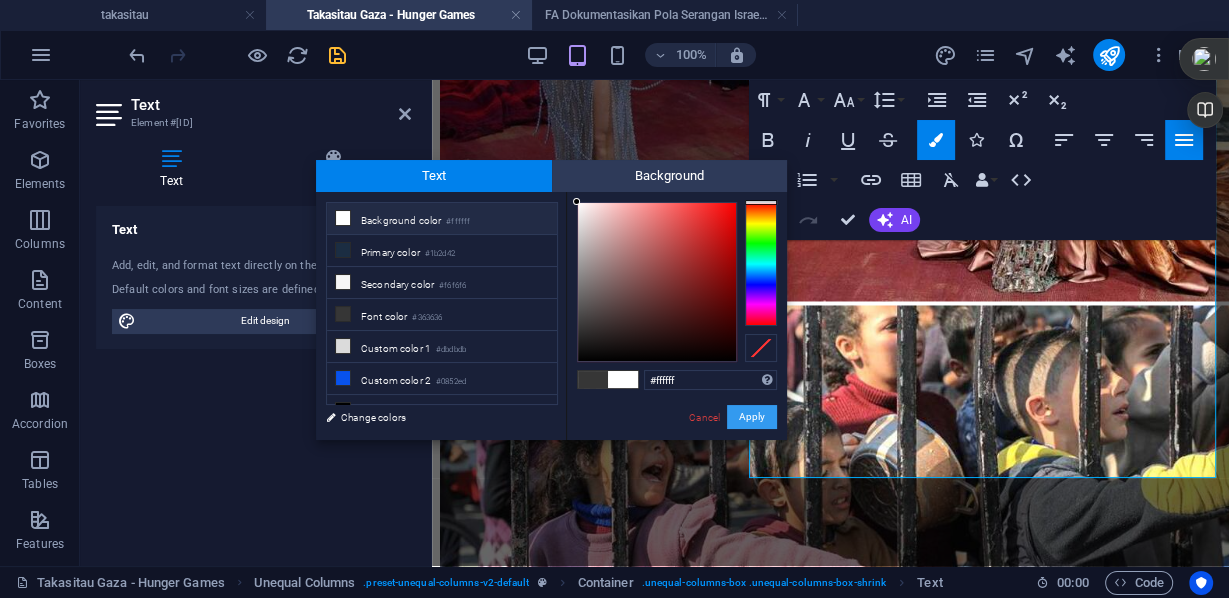 click on "Apply" at bounding box center (752, 417) 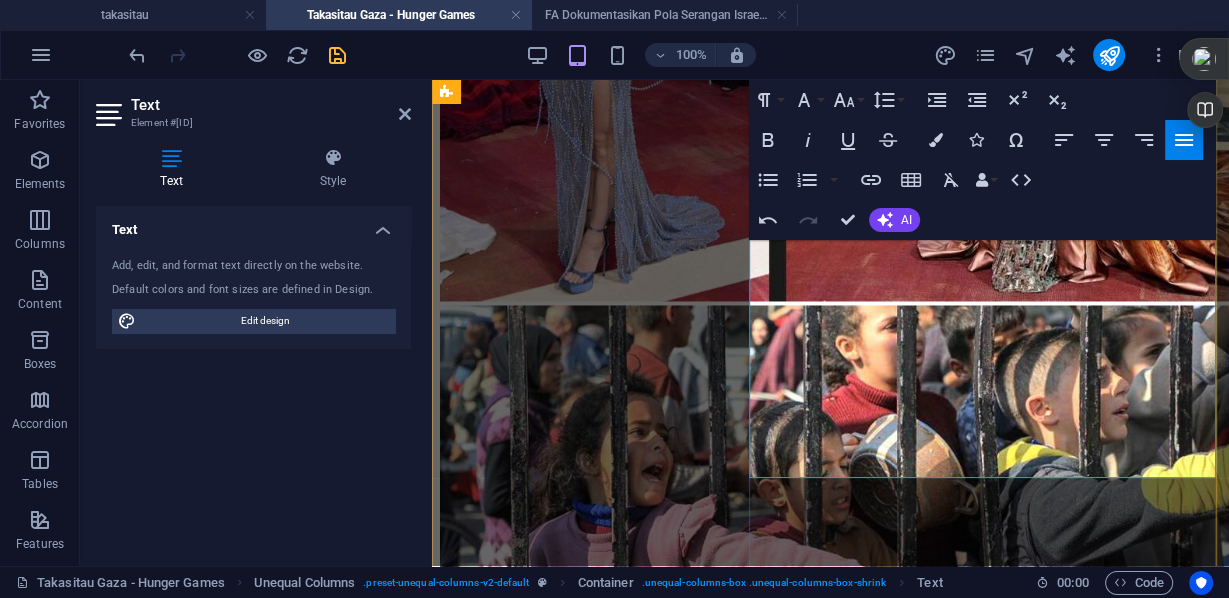 click on "(Jkt, [DATE] refined [DATE] - updated [DATE])" at bounding box center (618, 5780) 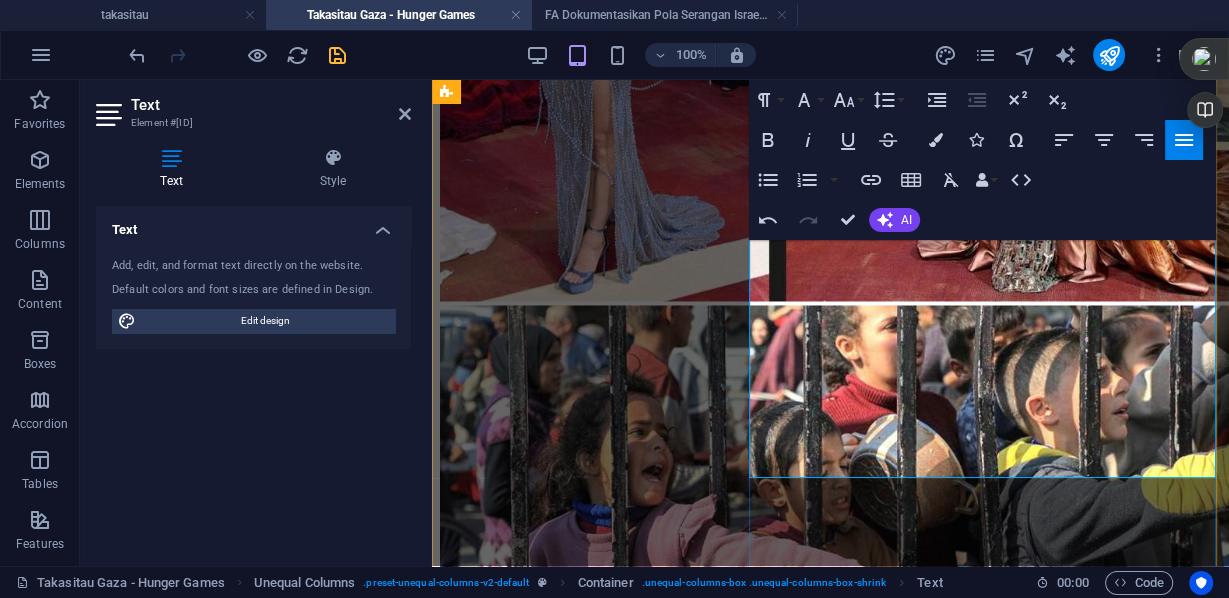click on "(Jkt, [DATE] refined [DATE] - updated [DATE])" at bounding box center [618, 5780] 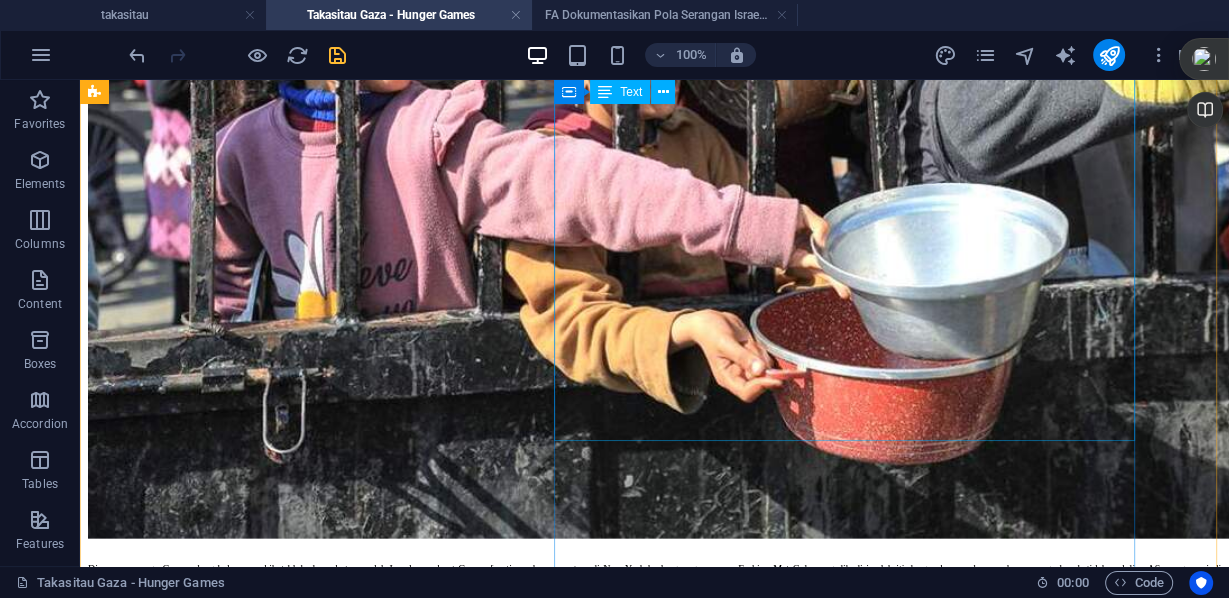 scroll, scrollTop: 3477, scrollLeft: 0, axis: vertical 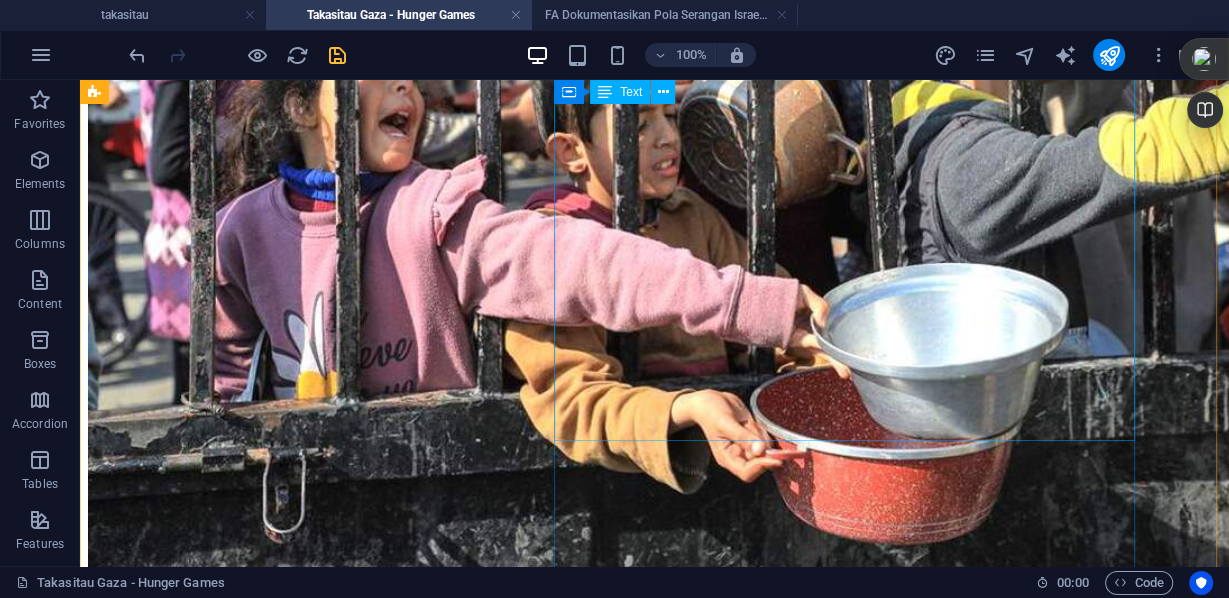 click on "A nthony Aguilar memberikan kesaksian bahwa tentara Israel membunuhi warga sipil tak berdosa di tempat yang disebutnya sebagai lokasi bantuan. Kesaksian saksi mata yang mengerikan (berikut petikan penting dari video testimoni) : "Kami memperlakukan warga sipil di Gaza lebih buruk, dengan martabat yang lebih rendah daripada kami memperlakukan para pejuang ISIS yang menyerah di Baghuz Fawqani di Suriah pada tahun 2018 ... Pada 28 Mei, di tempat distribusi site #2, anak laki-laki ini, Amir, berjalan menghampiri saya, mengulurkan tangan dan mencium tangan saya. Anak ini tidak memakai sepatu. Pakaiannya jatuh dari badannya karena dia sangat kurus .... Dia tidak punya kotak... dia punya setengah kantong beras, kacang-kacangan, dan dia berterima kasih kepada kami... Dan kemudian dia mengumpulkan barang-barangnya, berjalan kembali ke kelompoknya, dan kemudian dia ditembaki dengan semprotan merica, gas air mata, granat aksi (stunt), dan peluru, dan dia ditembaki, di kakinya dan di udara, dan dia melarikan diri..." at bounding box center (654, 5611) 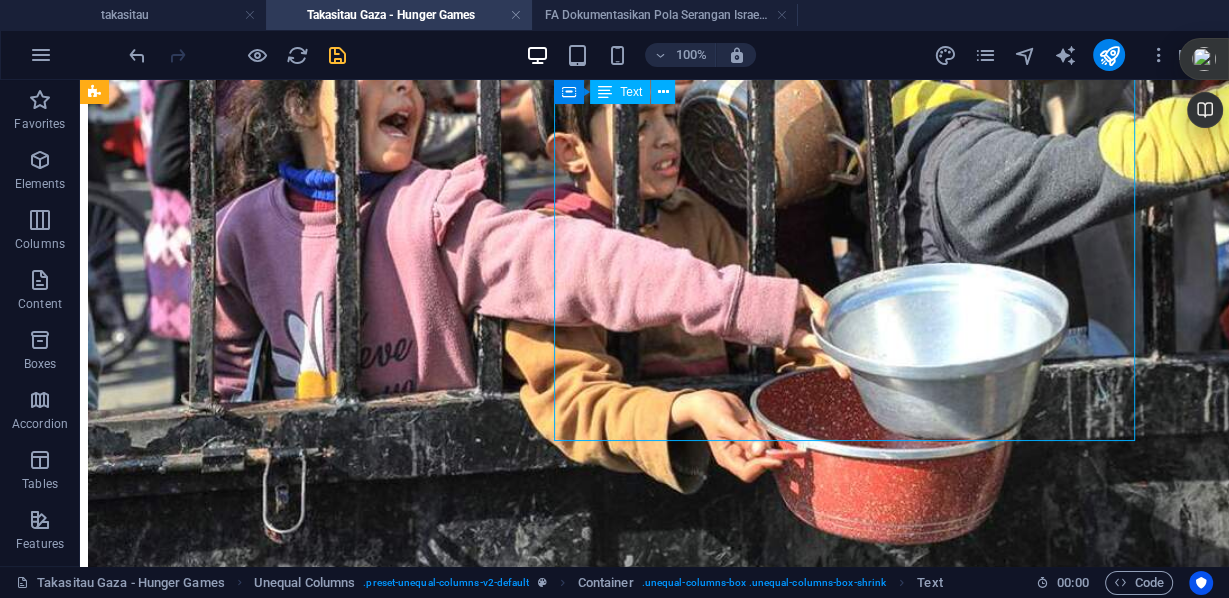 click on "A nthony Aguilar memberikan kesaksian bahwa tentara Israel membunuhi warga sipil tak berdosa di tempat yang disebutnya sebagai lokasi bantuan. Kesaksian saksi mata yang mengerikan (berikut petikan penting dari video testimoni) : "Kami memperlakukan warga sipil di Gaza lebih buruk, dengan martabat yang lebih rendah daripada kami memperlakukan para pejuang ISIS yang menyerah di Baghuz Fawqani di Suriah pada tahun 2018 ... Pada 28 Mei, di tempat distribusi site #2, anak laki-laki ini, Amir, berjalan menghampiri saya, mengulurkan tangan dan mencium tangan saya. Anak ini tidak memakai sepatu. Pakaiannya jatuh dari badannya karena dia sangat kurus .... Dia tidak punya kotak... dia punya setengah kantong beras, kacang-kacangan, dan dia berterima kasih kepada kami... Dan kemudian dia mengumpulkan barang-barangnya, berjalan kembali ke kelompoknya, dan kemudian dia ditembaki dengan semprotan merica, gas air mata, granat aksi (stunt), dan peluru, dan dia ditembaki, di kakinya dan di udara, dan dia melarikan diri..." at bounding box center (654, 5611) 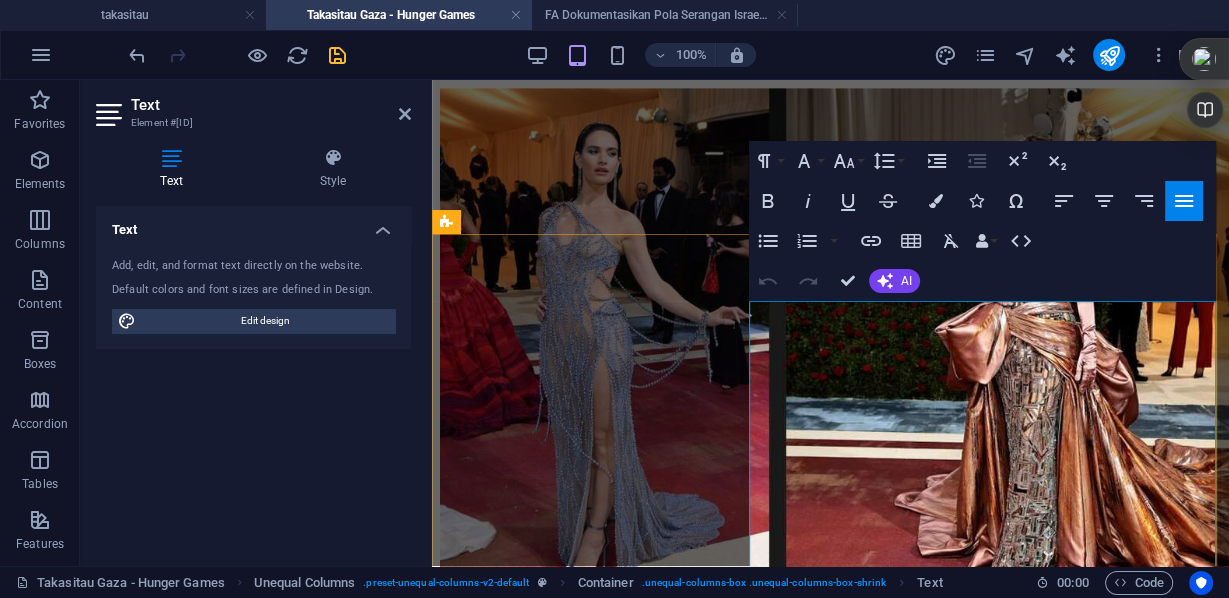 scroll, scrollTop: 2764, scrollLeft: 0, axis: vertical 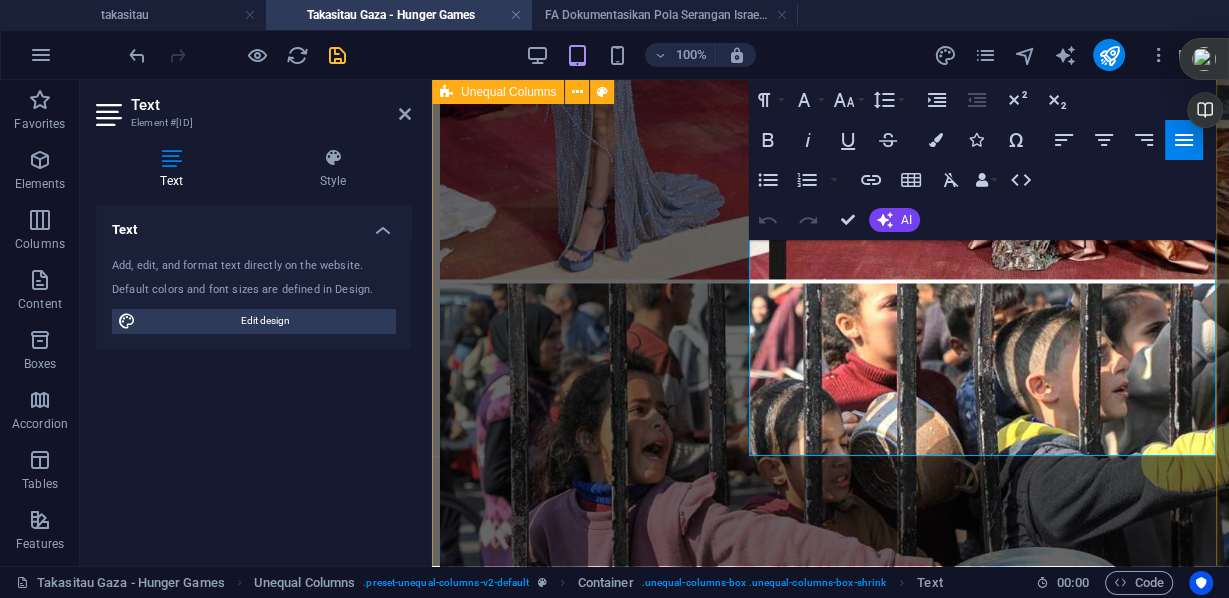 drag, startPoint x: 912, startPoint y: 450, endPoint x: 744, endPoint y: 450, distance: 168 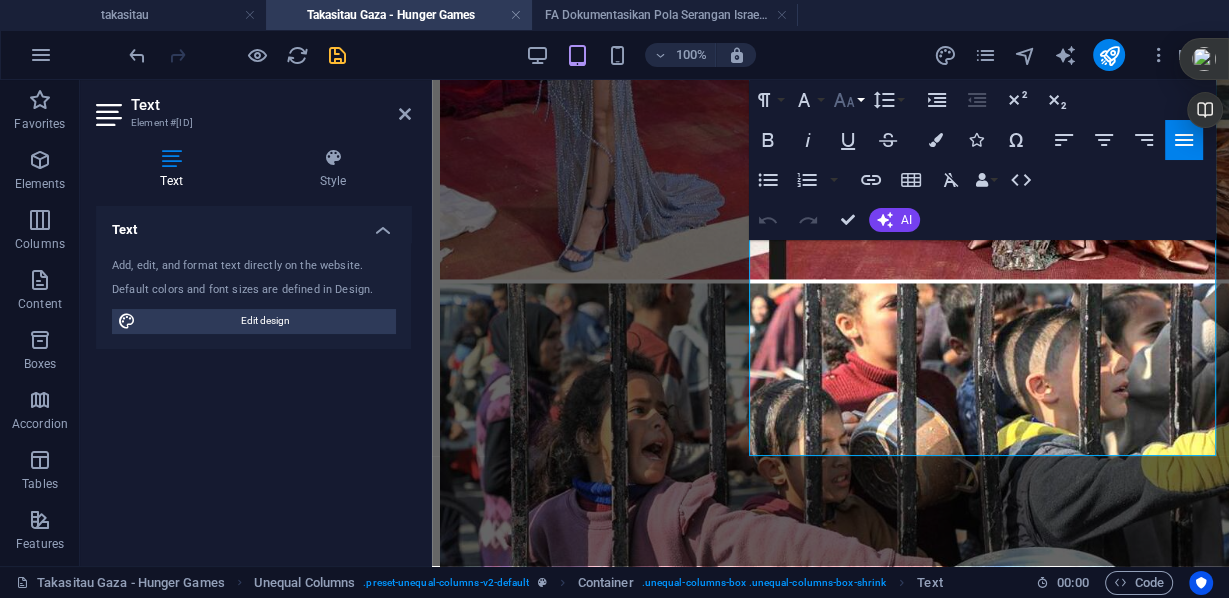 click on "Font Size" at bounding box center (848, 100) 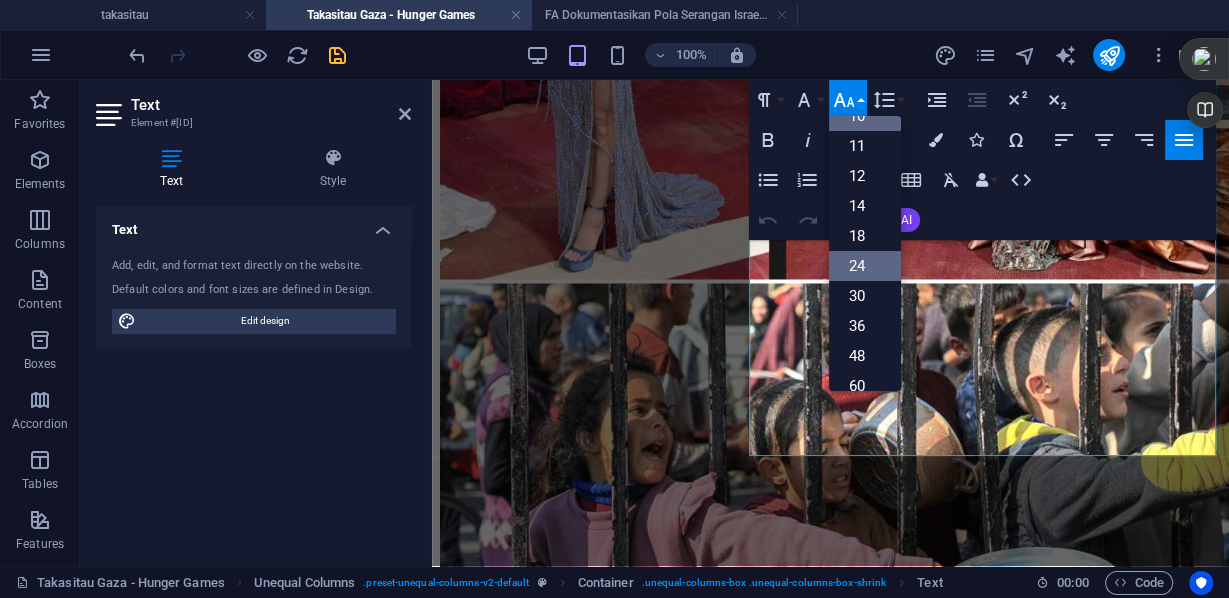 scroll, scrollTop: 3, scrollLeft: 0, axis: vertical 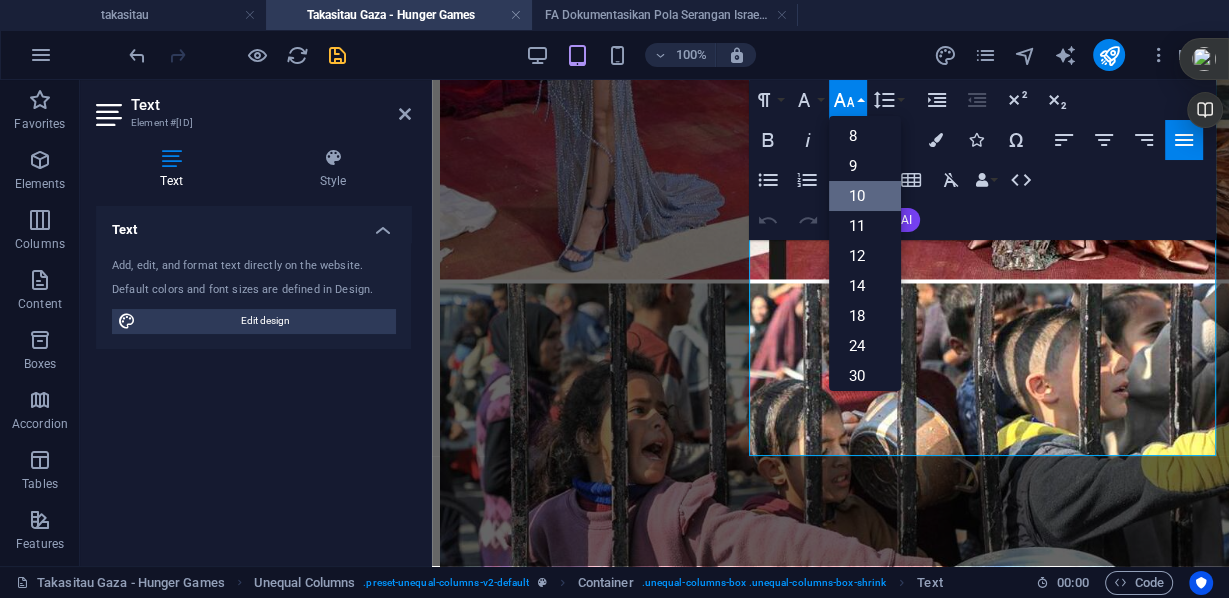 click on "10" at bounding box center [865, 196] 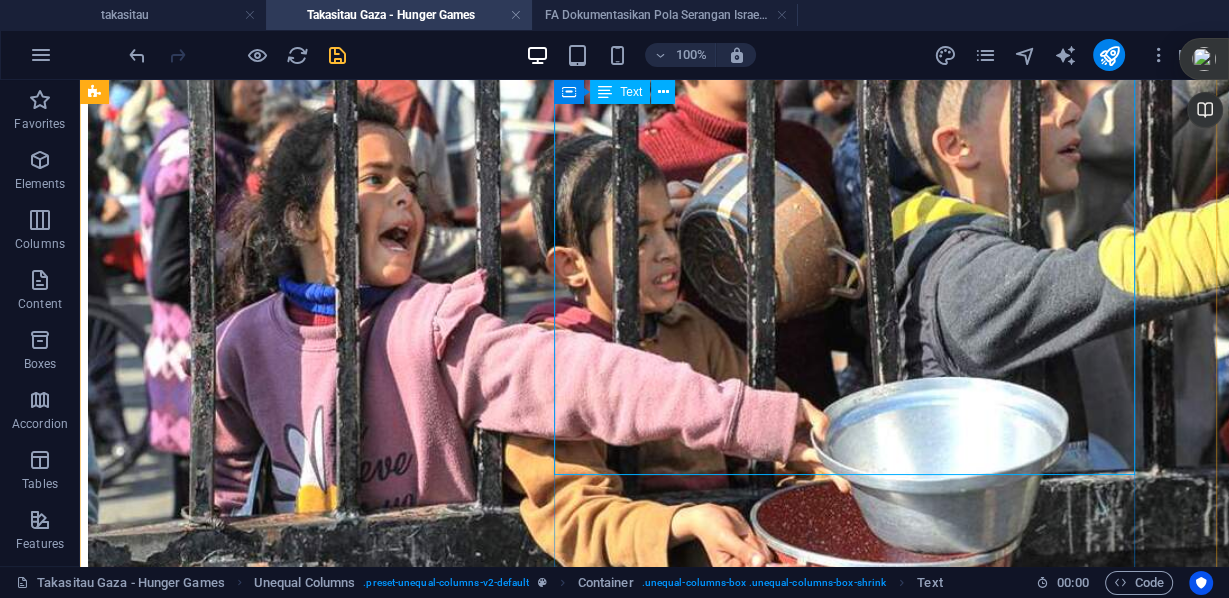 scroll, scrollTop: 3443, scrollLeft: 0, axis: vertical 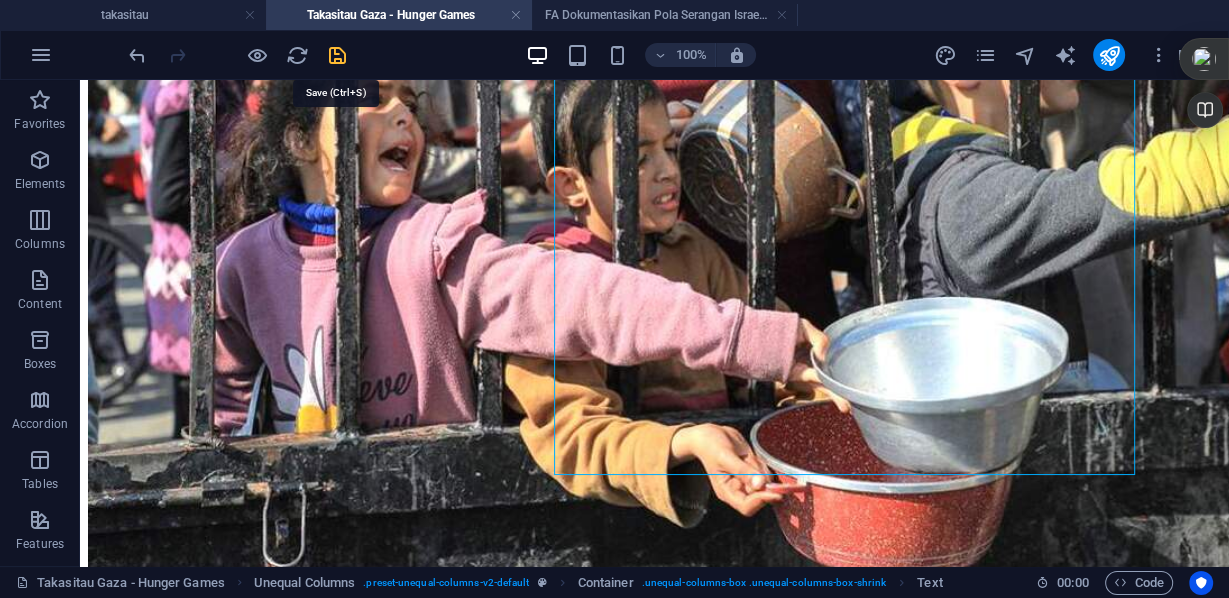 click at bounding box center [337, 55] 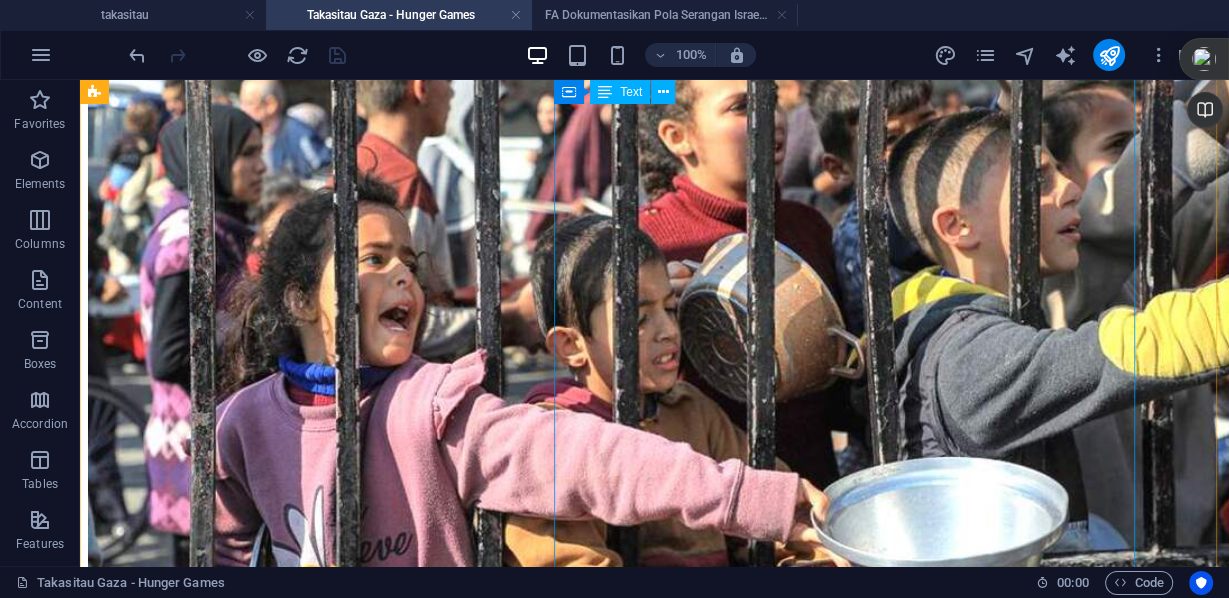 scroll, scrollTop: 3443, scrollLeft: 0, axis: vertical 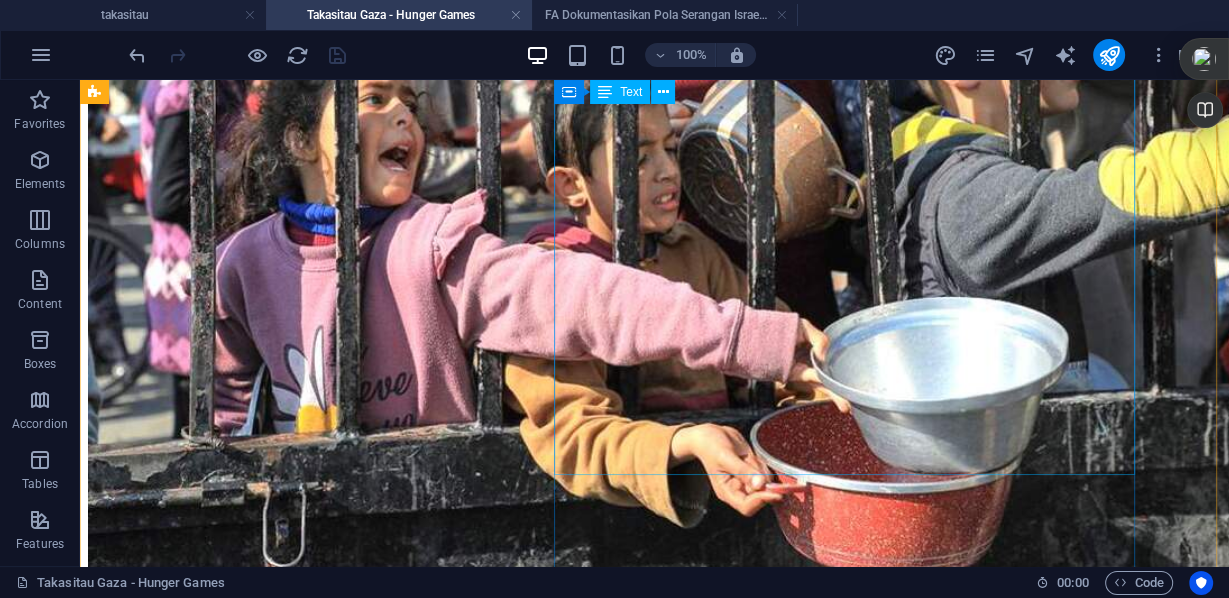 click on "A nthony Aguilar memberikan kesaksian bahwa tentara Israel membunuhi warga sipil tak berdosa di tempat yang disebutnya sebagai lokasi bantuan. Kesaksian saksi mata yang mengerikan (berikut petikan penting dari video testimoni) : "Kami memperlakukan warga sipil di Gaza lebih buruk, dengan martabat yang lebih rendah daripada kami memperlakukan para pejuang ISIS yang menyerah di Baghuz Fawqani di Suriah pada tahun 2018 ... Pada 28 Mei, di tempat distribusi site #2, anak laki-laki ini, Amir, berjalan menghampiri saya, mengulurkan tangan dan mencium tangan saya. Anak ini tidak memakai sepatu. Pakaiannya jatuh dari badannya karena dia sangat kurus .... Dia tidak punya kotak... dia punya setengah kantong beras, kacang-kacangan, dan dia berterima kasih kepada kami... Dan kemudian dia mengumpulkan barang-barangnya, berjalan kembali ke kelompoknya, dan kemudian dia ditembaki dengan semprotan merica, gas air mata, granat aksi (stunt), dan peluru, dan dia ditembaki, di kakinya dan di udara, dan dia melarikan diri..." at bounding box center [654, 5645] 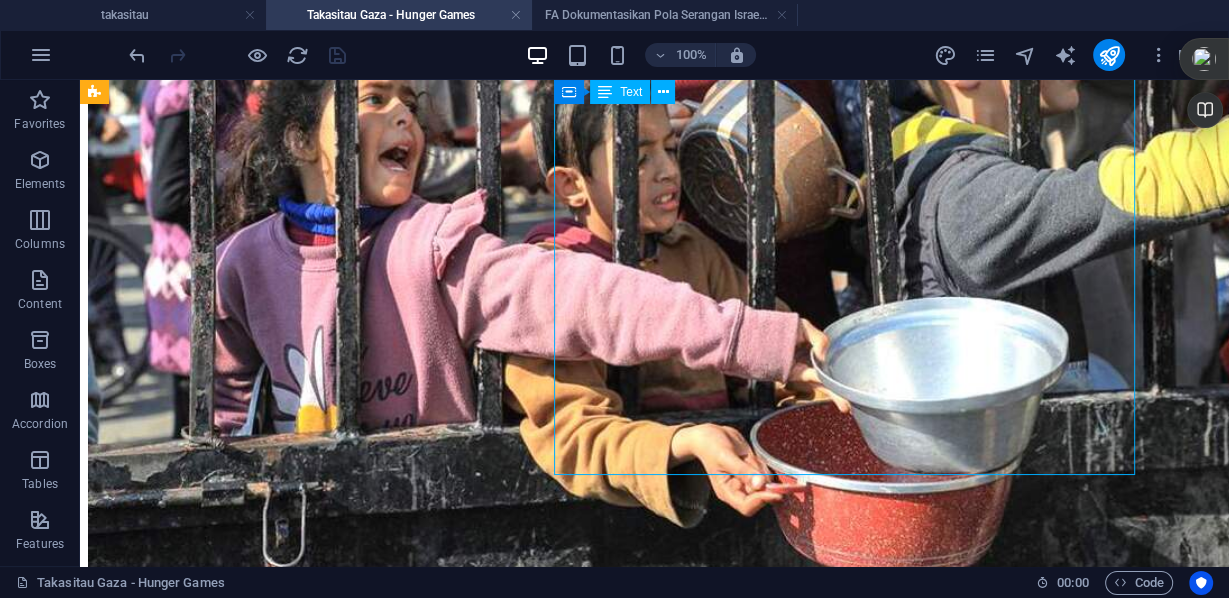 click on "A nthony Aguilar memberikan kesaksian bahwa tentara Israel membunuhi warga sipil tak berdosa di tempat yang disebutnya sebagai lokasi bantuan. Kesaksian saksi mata yang mengerikan (berikut petikan penting dari video testimoni) : "Kami memperlakukan warga sipil di Gaza lebih buruk, dengan martabat yang lebih rendah daripada kami memperlakukan para pejuang ISIS yang menyerah di Baghuz Fawqani di Suriah pada tahun 2018 ... Pada 28 Mei, di tempat distribusi site #2, anak laki-laki ini, Amir, berjalan menghampiri saya, mengulurkan tangan dan mencium tangan saya. Anak ini tidak memakai sepatu. Pakaiannya jatuh dari badannya karena dia sangat kurus .... Dia tidak punya kotak... dia punya setengah kantong beras, kacang-kacangan, dan dia berterima kasih kepada kami... Dan kemudian dia mengumpulkan barang-barangnya, berjalan kembali ke kelompoknya, dan kemudian dia ditembaki dengan semprotan merica, gas air mata, granat aksi (stunt), dan peluru, dan dia ditembaki, di kakinya dan di udara, dan dia melarikan diri..." at bounding box center (654, 5645) 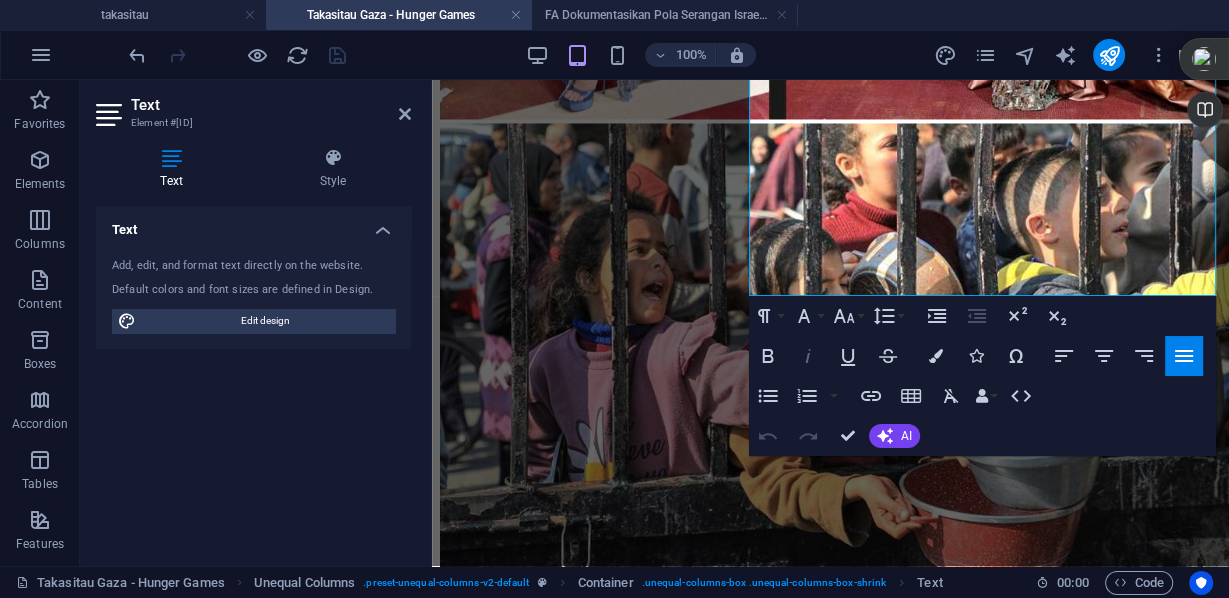 scroll, scrollTop: 2764, scrollLeft: 0, axis: vertical 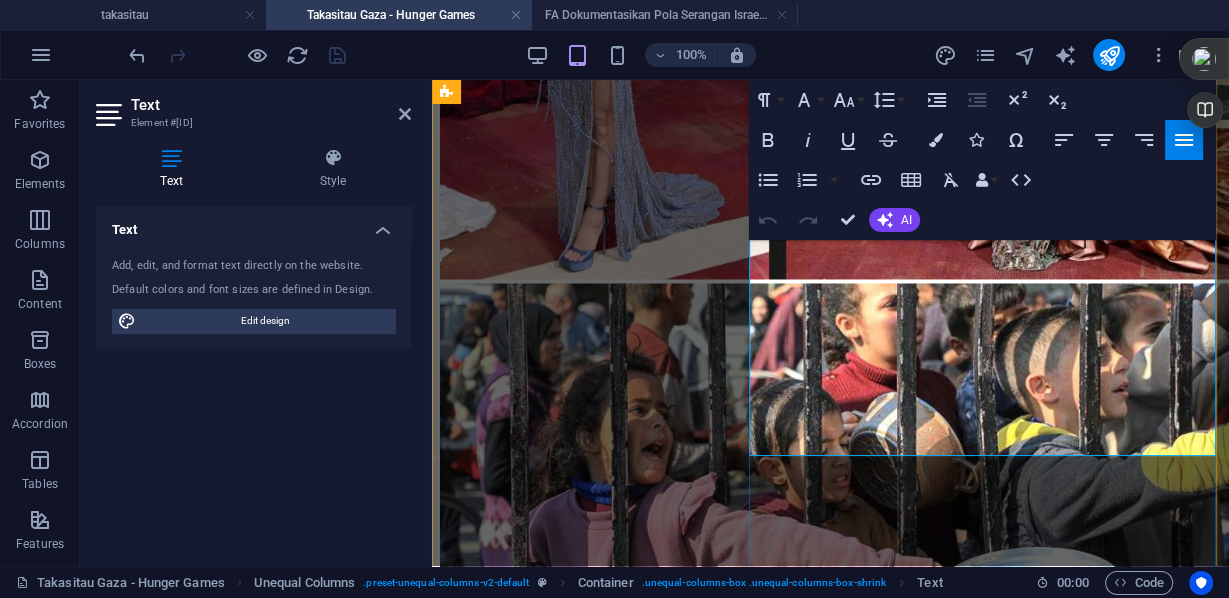click on "Sumber:" at bounding box center (464, 5582) 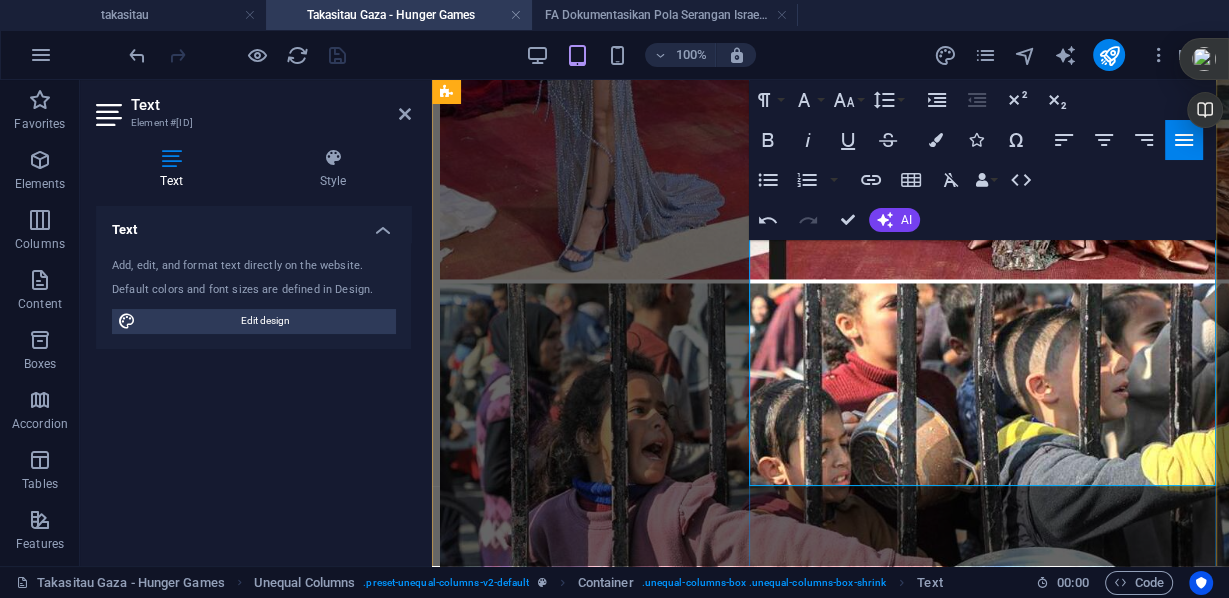 click at bounding box center (830, 5582) 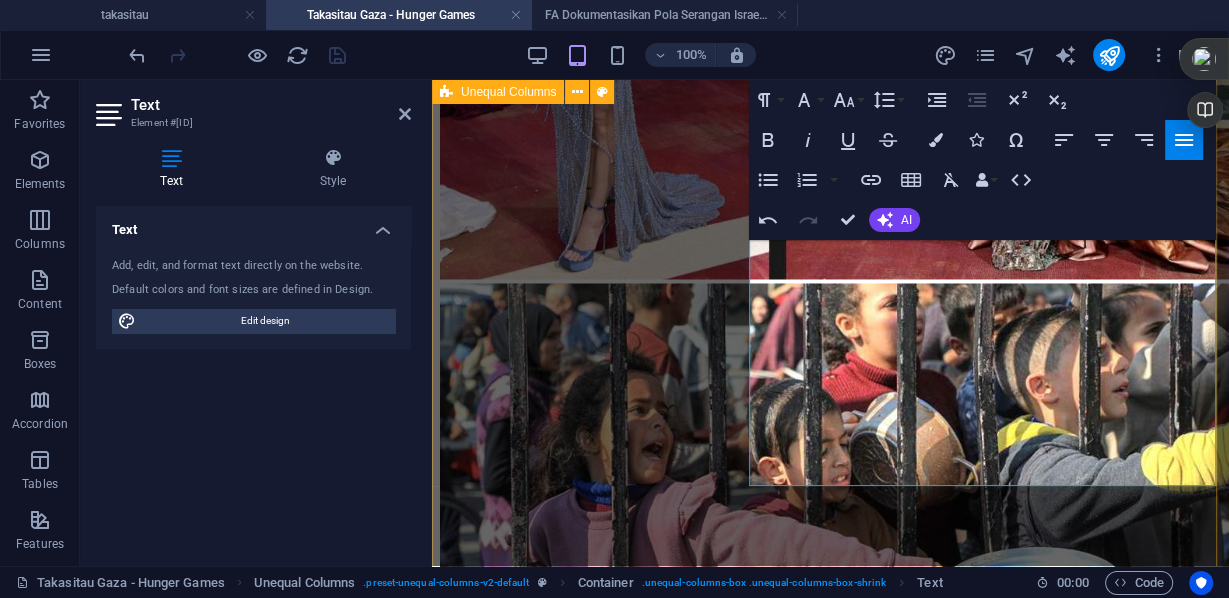 drag, startPoint x: 849, startPoint y: 388, endPoint x: 744, endPoint y: 384, distance: 105.076164 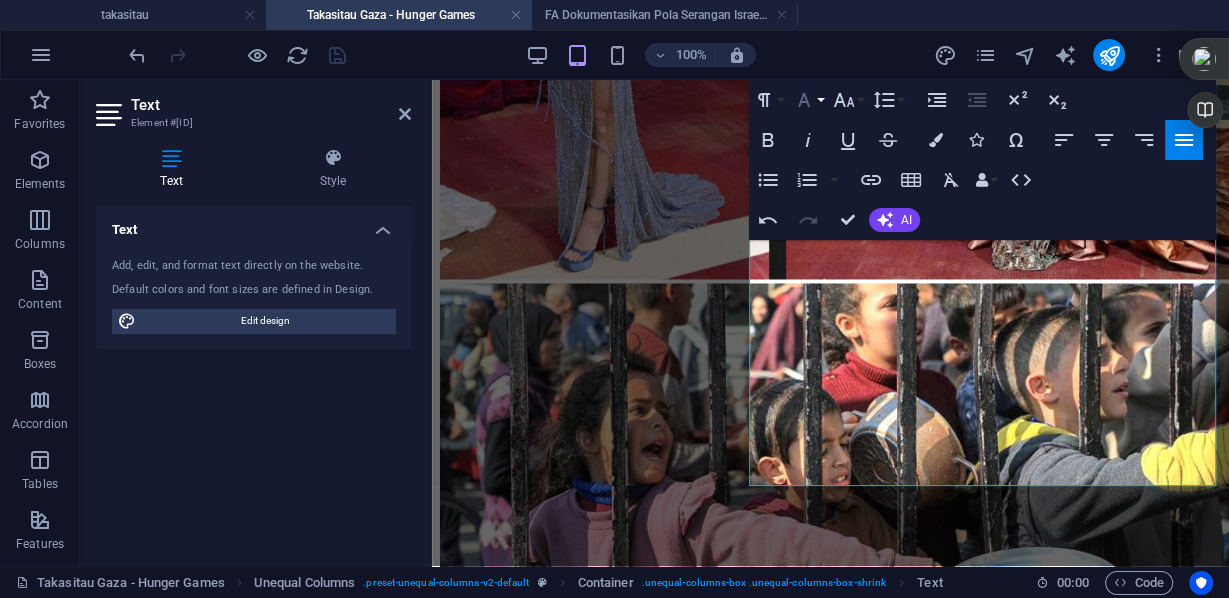 click 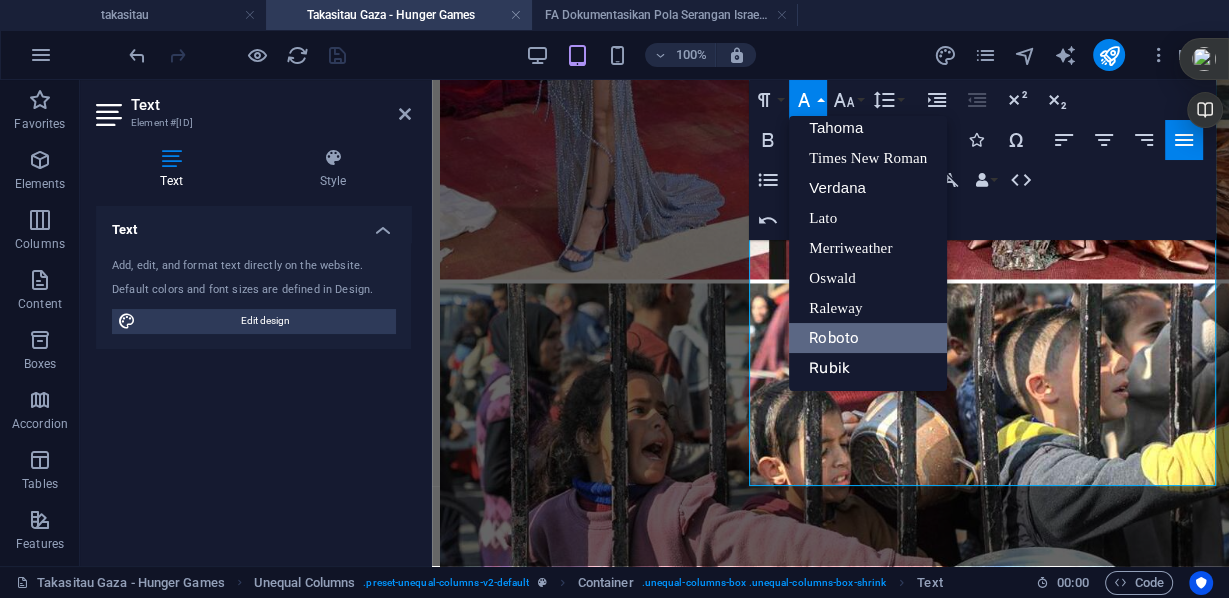 scroll, scrollTop: 101, scrollLeft: 0, axis: vertical 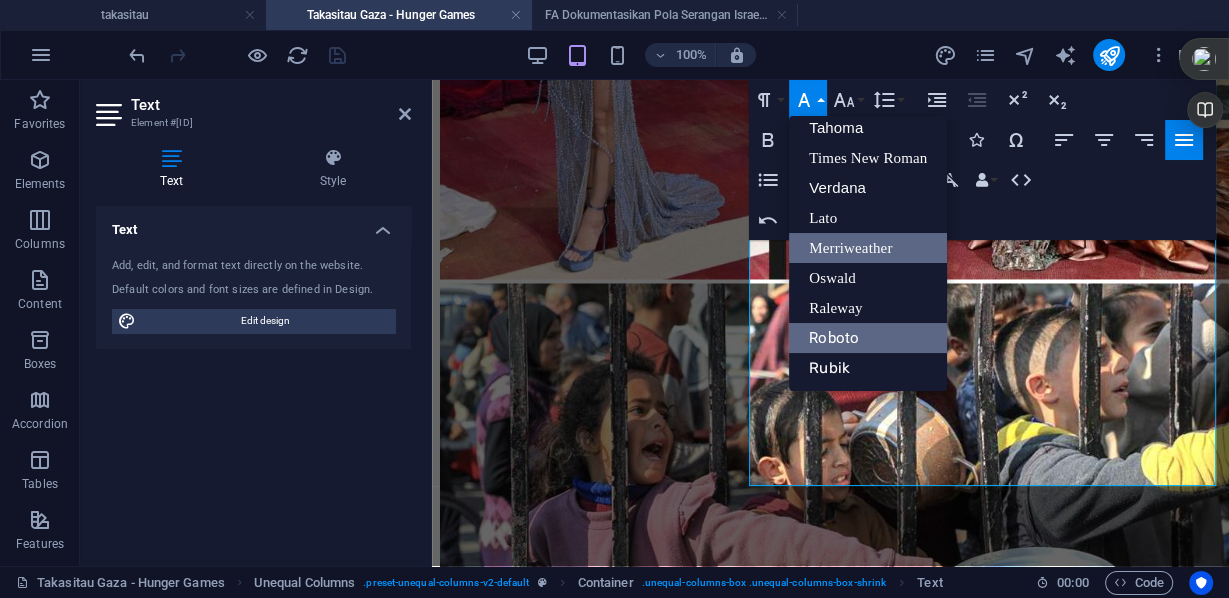 click on "Merriweather" at bounding box center [868, 248] 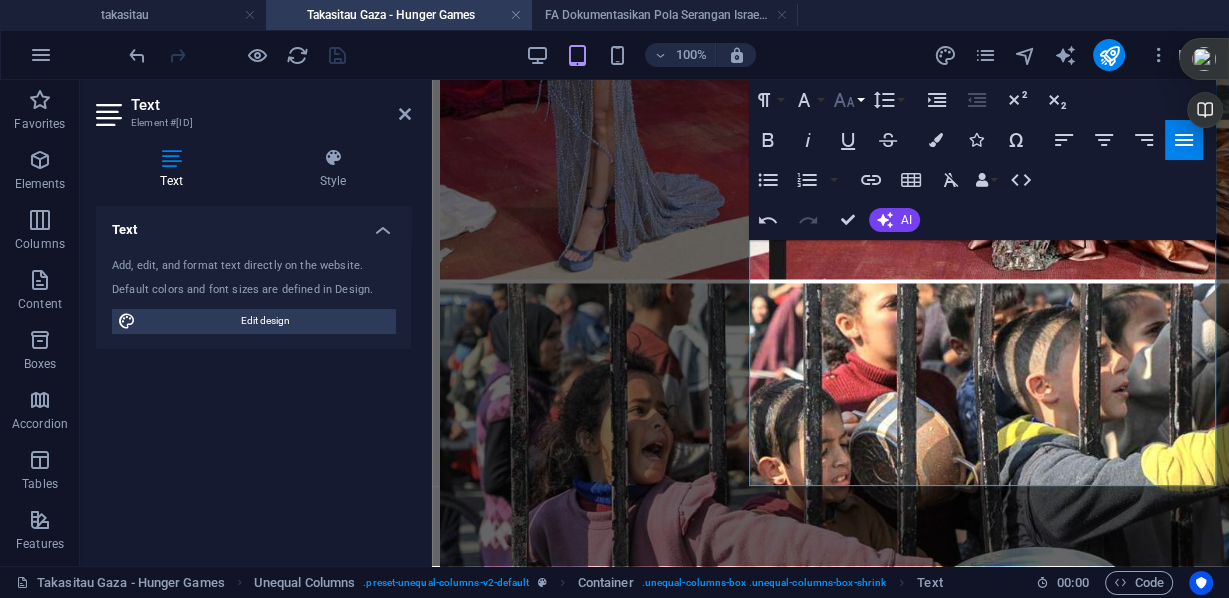 click 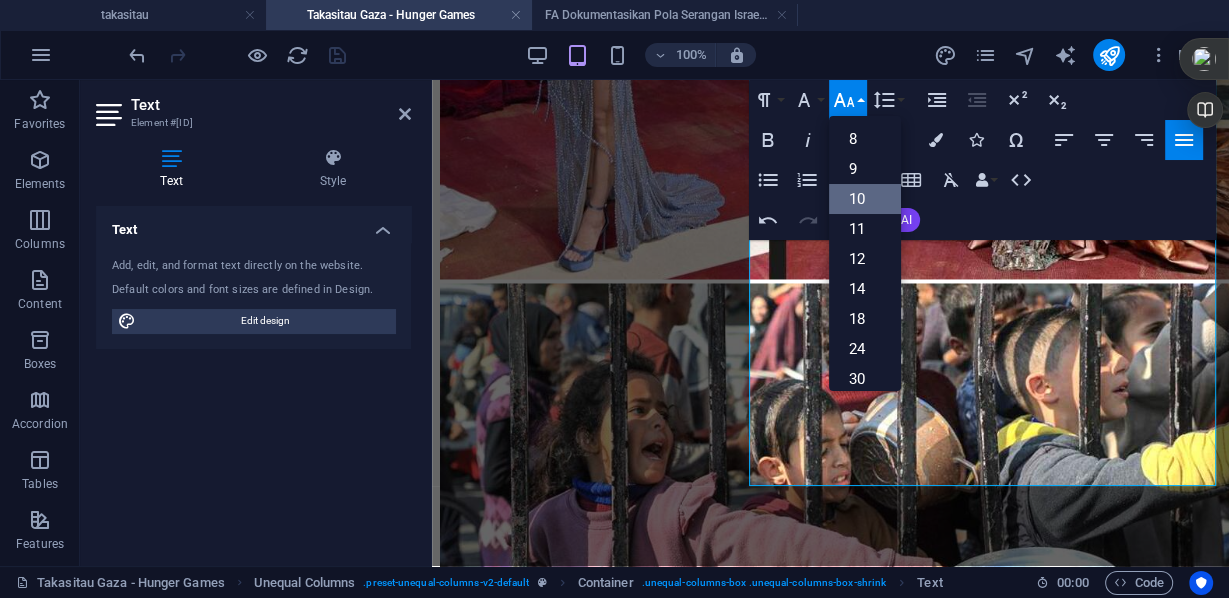 scroll, scrollTop: 83, scrollLeft: 0, axis: vertical 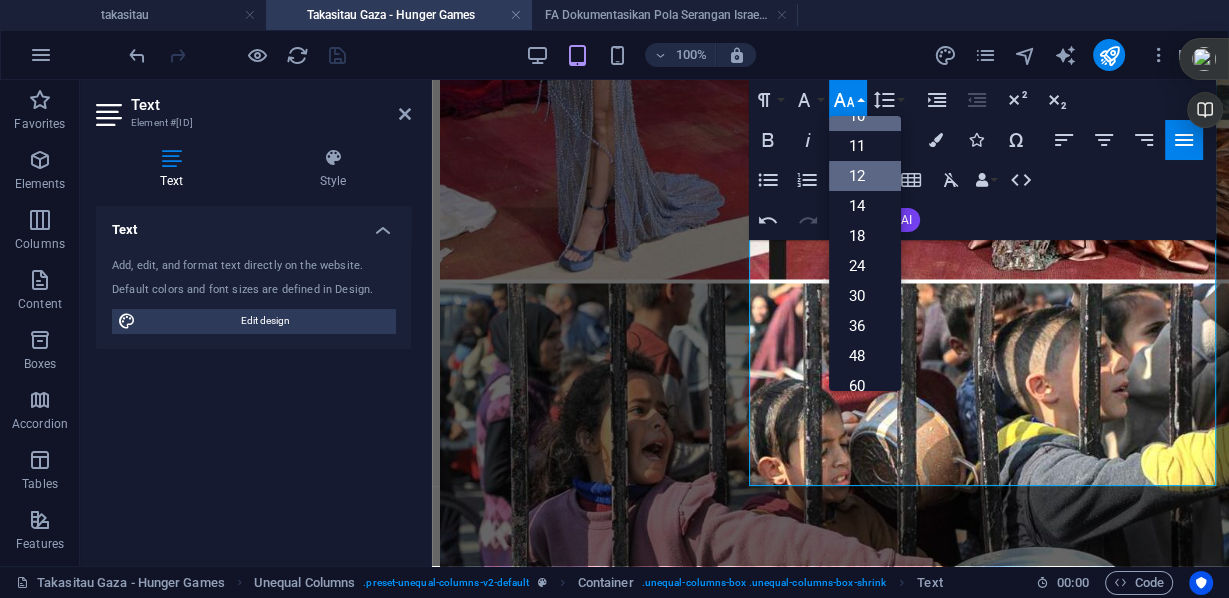 click on "12" at bounding box center (865, 176) 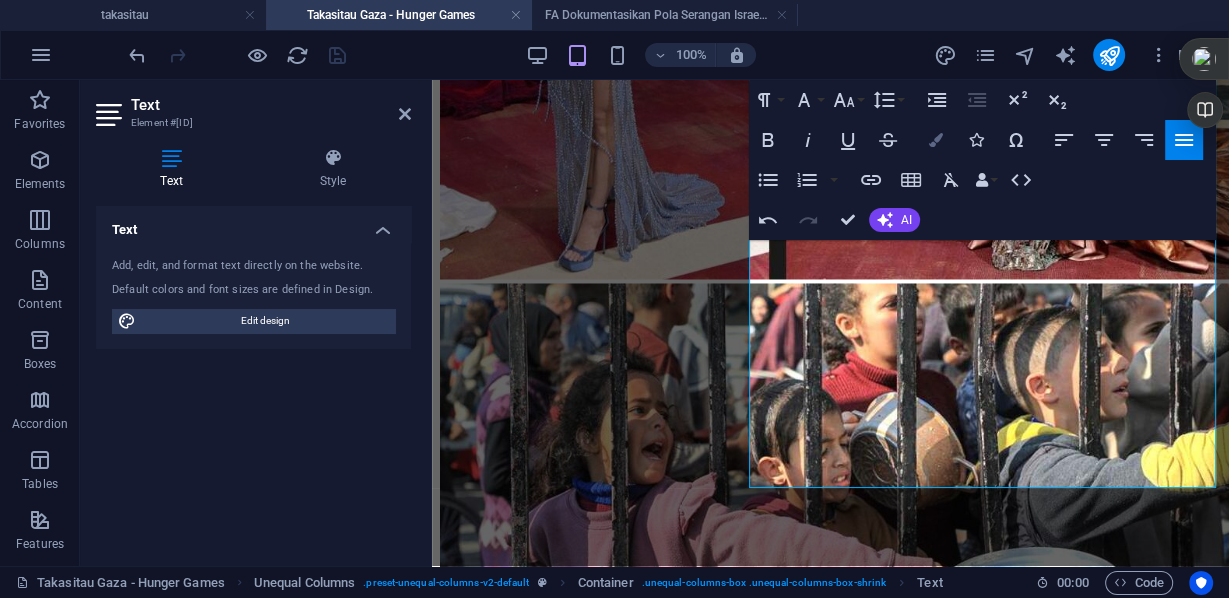 click at bounding box center [936, 140] 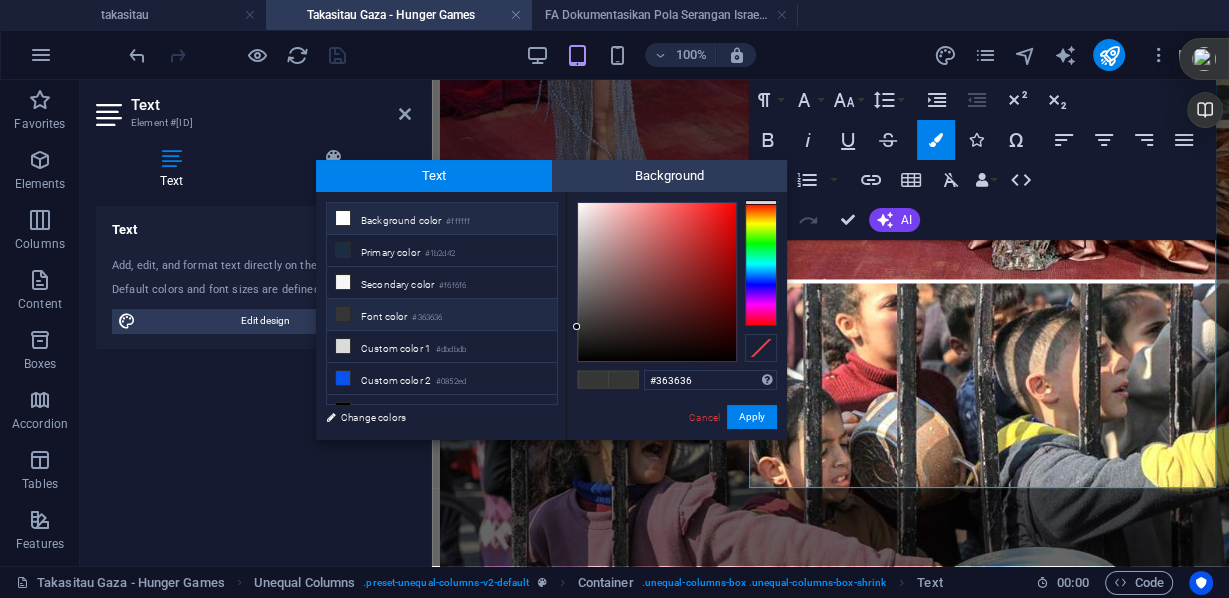 click on "Background color
#ffffff" at bounding box center (442, 219) 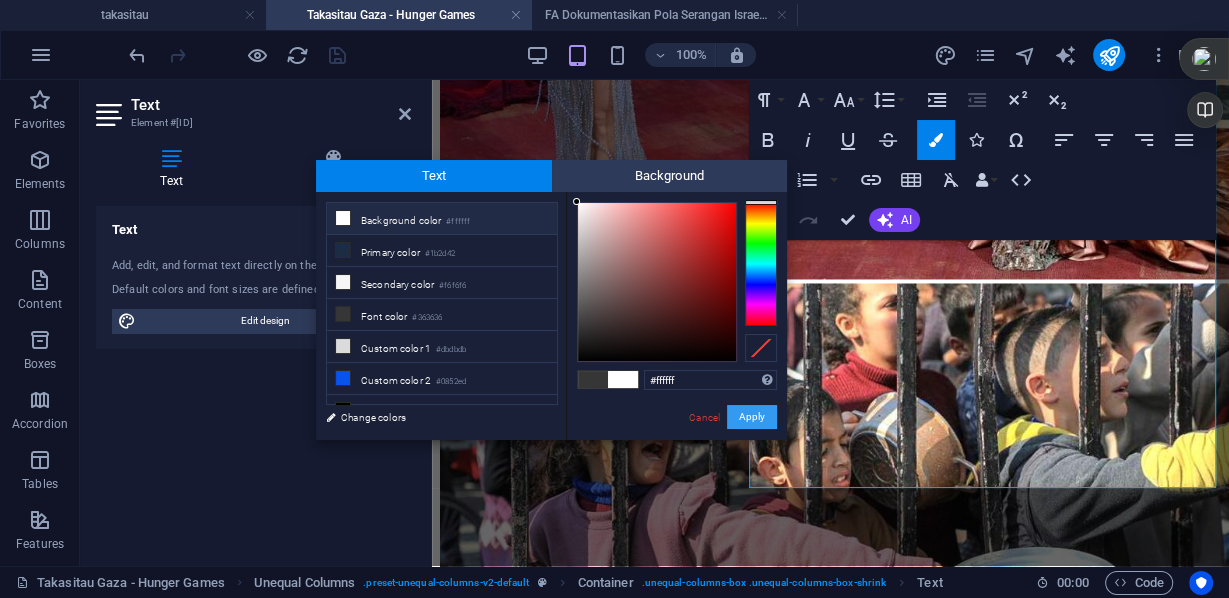 click on "Apply" at bounding box center (752, 417) 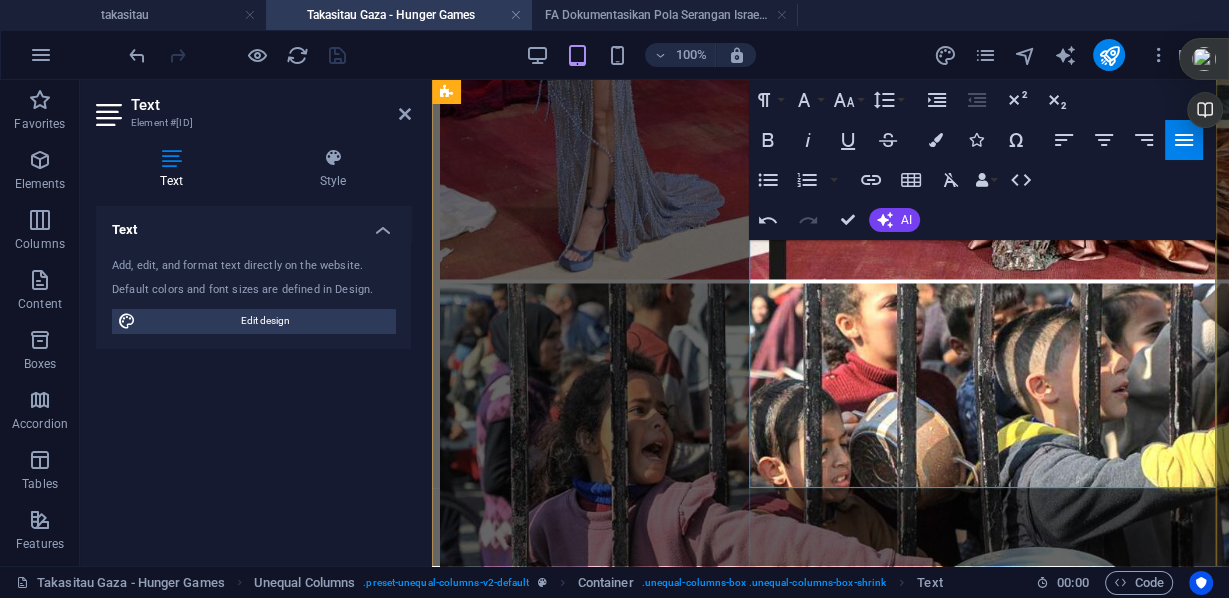 click on "Namun" at bounding box center [830, 5582] 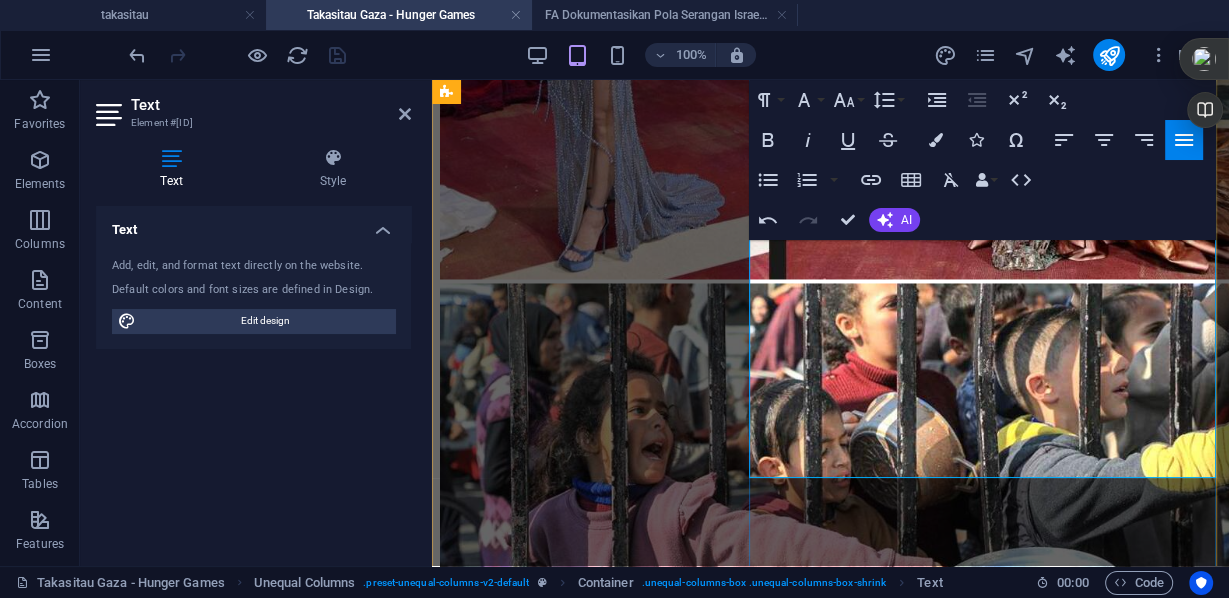 click on "Namun hingga kini ibunya dan kerabat keluarga mencari, tidak diketemukan." at bounding box center [664, 5582] 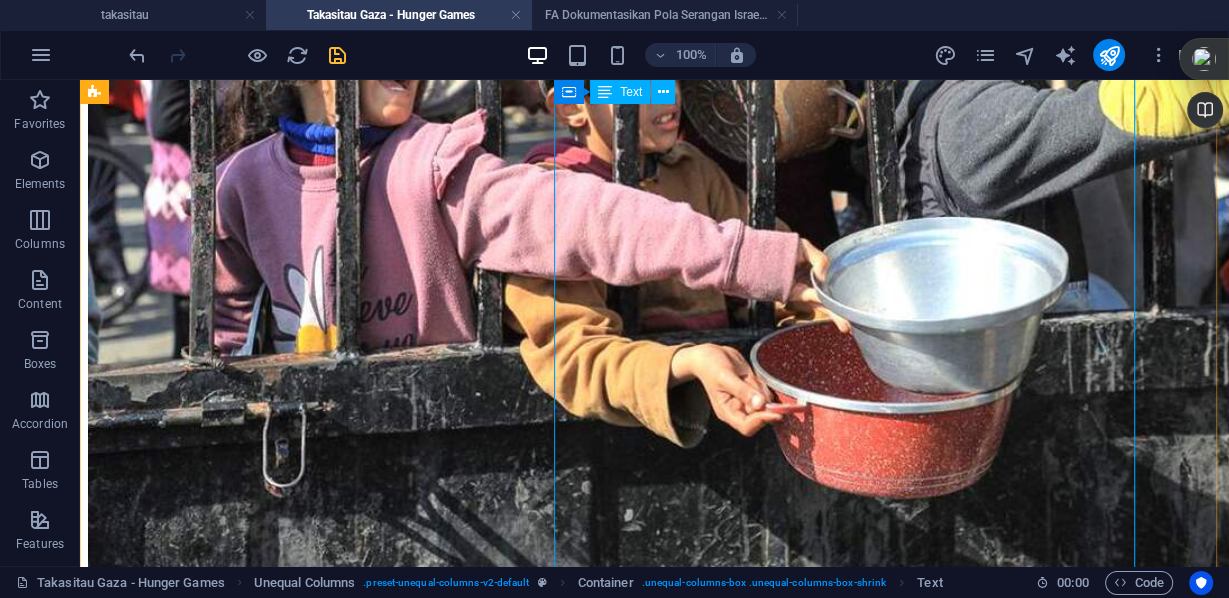 scroll, scrollTop: 3363, scrollLeft: 0, axis: vertical 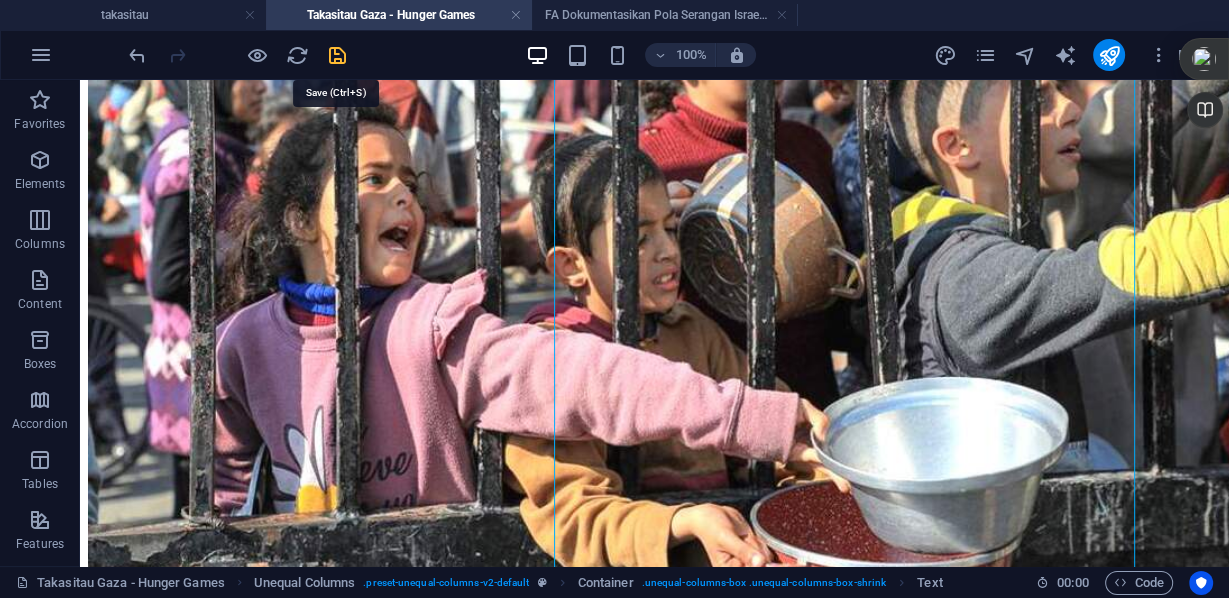 click at bounding box center (337, 55) 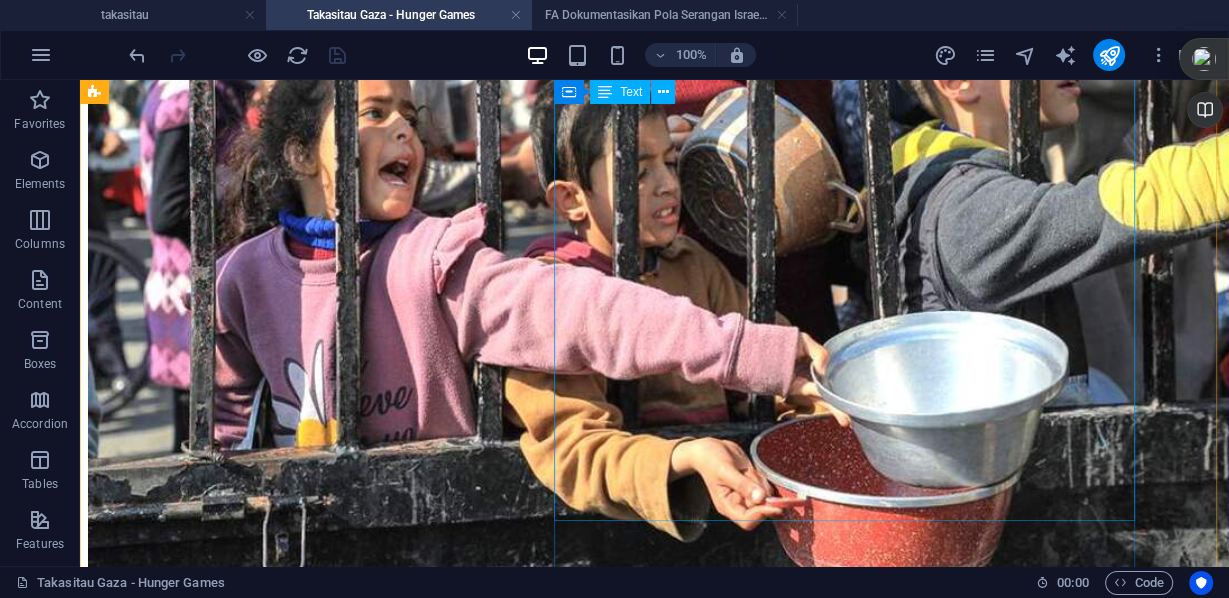scroll, scrollTop: 3109, scrollLeft: 0, axis: vertical 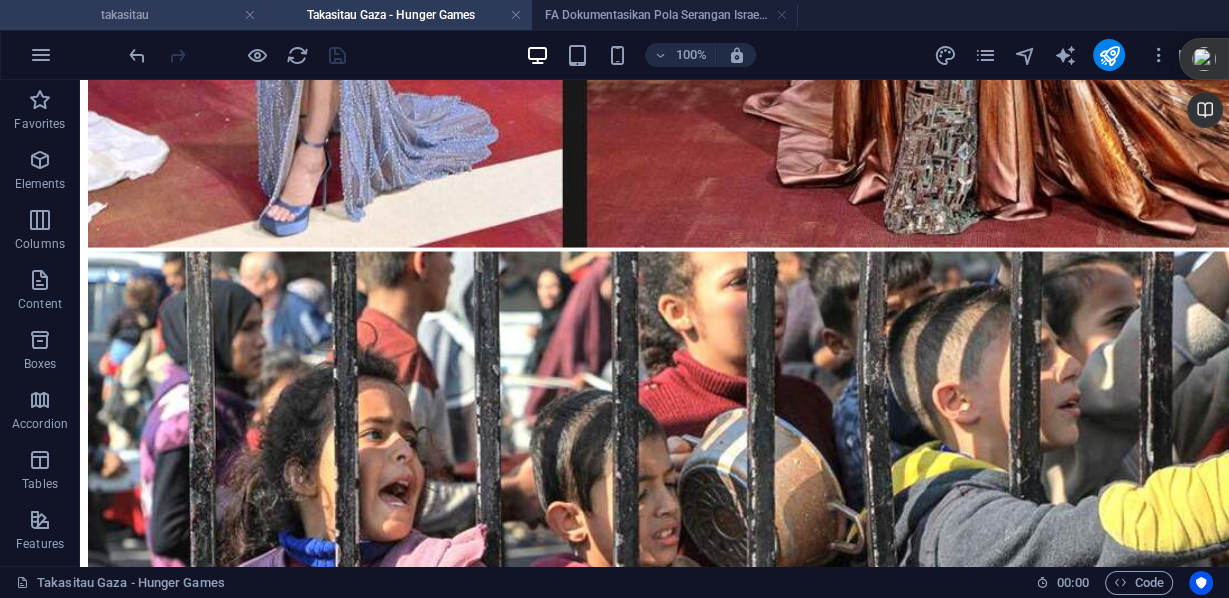 click on "takasitau" at bounding box center (133, 15) 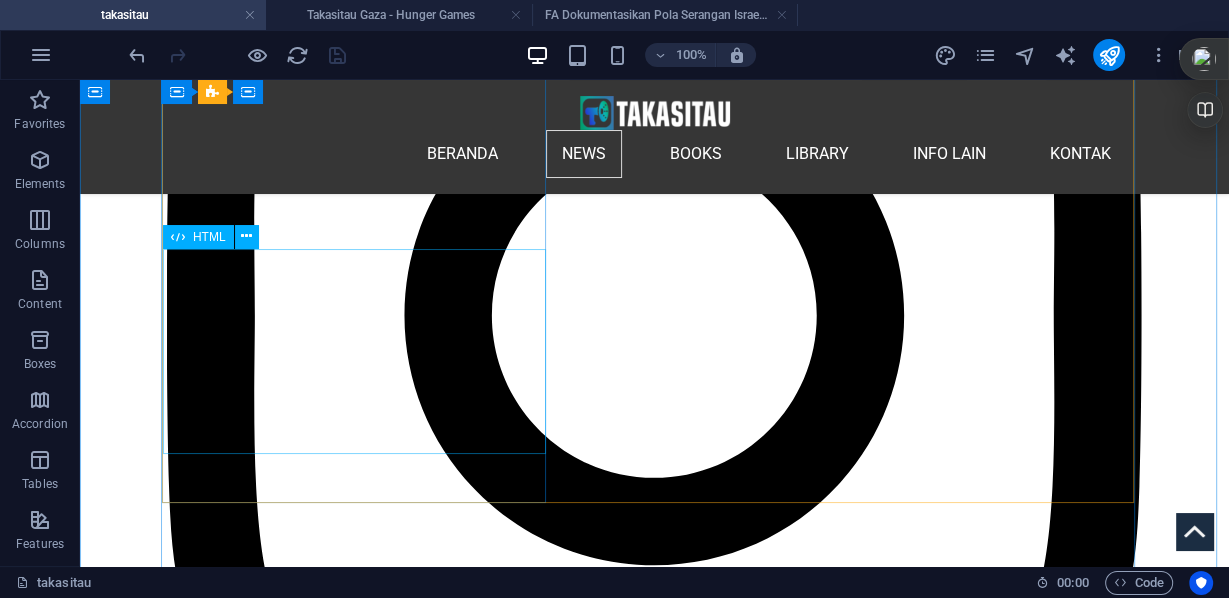 scroll, scrollTop: 3818, scrollLeft: 0, axis: vertical 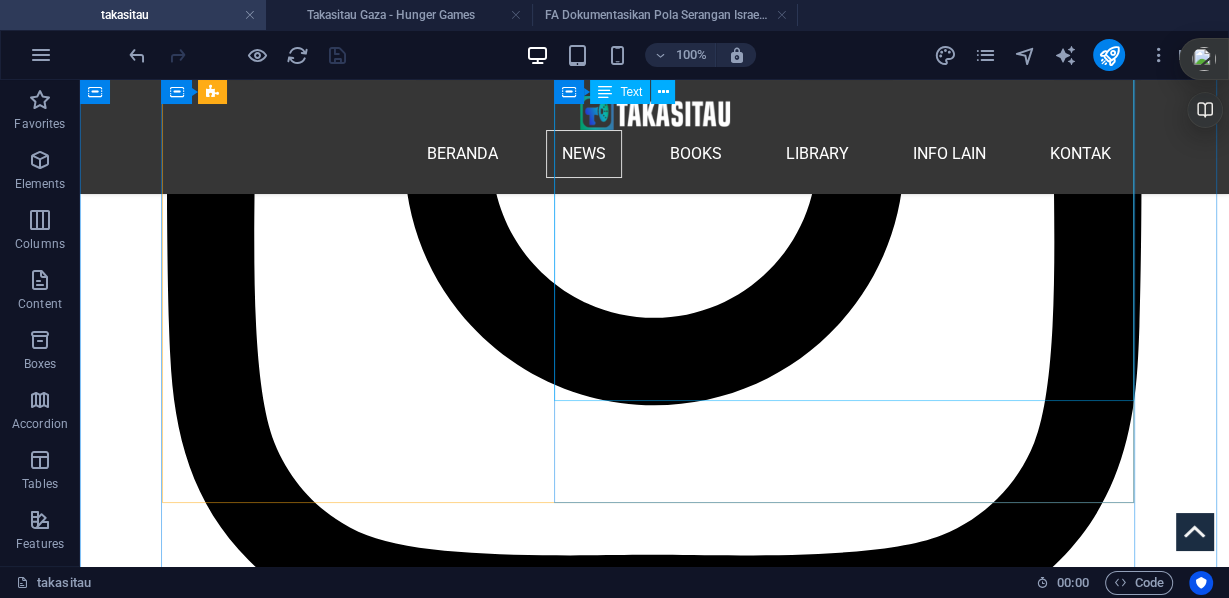 click on "B anyak pengguna di X membandingkan krisis Gaza dengan The Hunger Games , terutama karena begitu kontras kondisi antara kemewahan elit global (misalnya, acara Met Gala) dan penderitaan warga Gaza. Misalnya, cuitan menyebut Met Gala sebagai "Capitol" dan Rafah sebagai "Distrik [NUMBER]," mencerminkan persepsi publik tentang ketimpangan yang serupa dengan dunia fiksi [PERSON]. Dikutip dari middleeasteye.ne t, tragedi Gaza tidak hanya berdampak pada orang-orang yang terbunuh dalam pembantaian atau penghancuran rumah dan kota. Selain kengerian-kengerian tersebut, warga Palestina juga mengalami penderitaan psikologis dan sosial yang luar biasa sebagai konsekuensi dari kebijakan Zionis yang bertujuan untuk membuat Gaza menjadi neraka. Dalam sebulan terakhir ini, Israel telah membunuh lebih dari [NUMBER] warga Palestina di tempat distribusi makanan. " Pilihan apa yang kami punya ?" tanya para penyintas saat mereka melewati mayat-mayat untuk mendapatkan kantong tepung. (Jkt, [DATE])" at bounding box center [654, 23854] 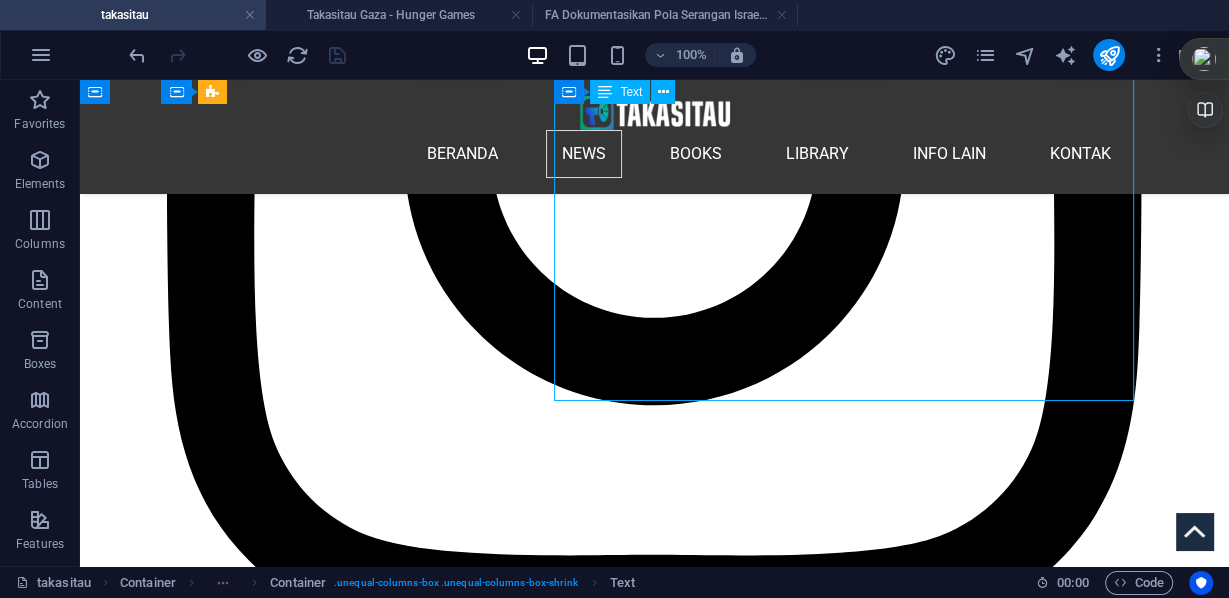 click on "B anyak pengguna di X membandingkan krisis Gaza dengan The Hunger Games , terutama karena begitu kontras kondisi antara kemewahan elit global (misalnya, acara Met Gala) dan penderitaan warga Gaza. Misalnya, cuitan menyebut Met Gala sebagai "Capitol" dan Rafah sebagai "Distrik [NUMBER]," mencerminkan persepsi publik tentang ketimpangan yang serupa dengan dunia fiksi [PERSON]. Dikutip dari middleeasteye.ne t, tragedi Gaza tidak hanya berdampak pada orang-orang yang terbunuh dalam pembantaian atau penghancuran rumah dan kota. Selain kengerian-kengerian tersebut, warga Palestina juga mengalami penderitaan psikologis dan sosial yang luar biasa sebagai konsekuensi dari kebijakan Zionis yang bertujuan untuk membuat Gaza menjadi neraka. Dalam sebulan terakhir ini, Israel telah membunuh lebih dari [NUMBER] warga Palestina di tempat distribusi makanan. " Pilihan apa yang kami punya ?" tanya para penyintas saat mereka melewati mayat-mayat untuk mendapatkan kantong tepung. (Jkt, [DATE])" at bounding box center (654, 23854) 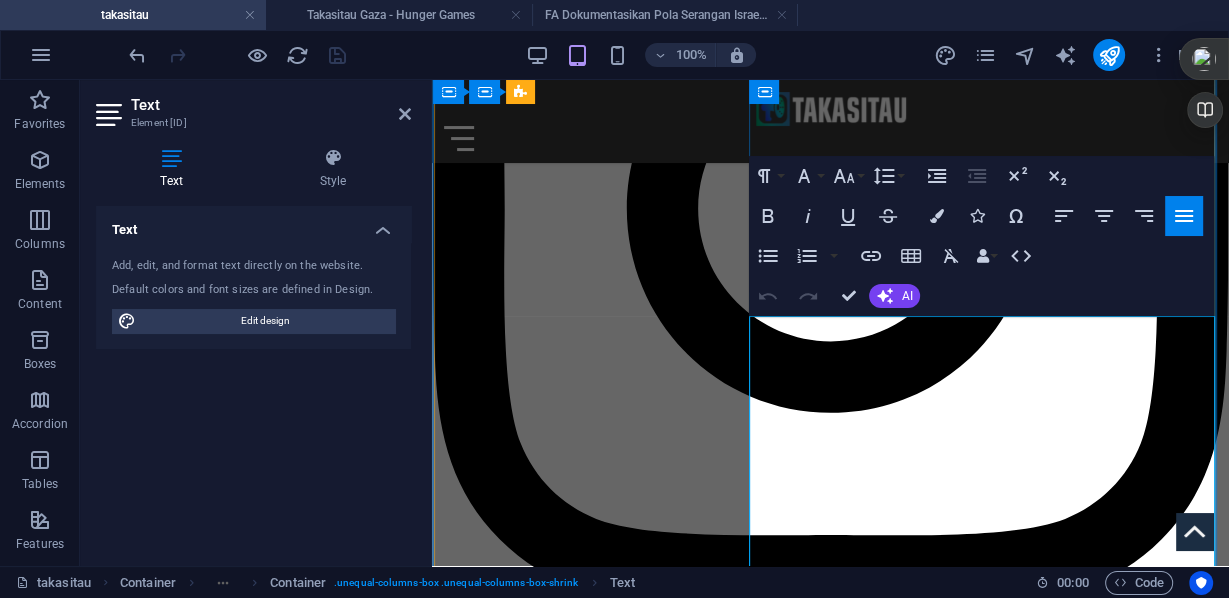 scroll, scrollTop: 3273, scrollLeft: 0, axis: vertical 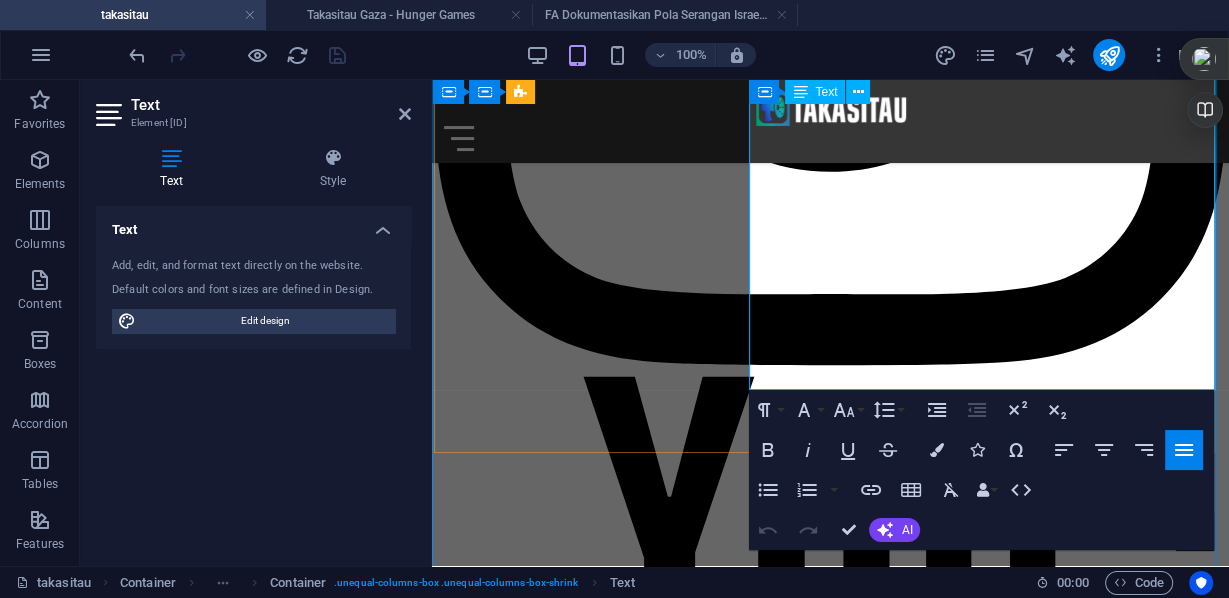 click on "(Jkt, [DATE])" at bounding box center (463, 20822) 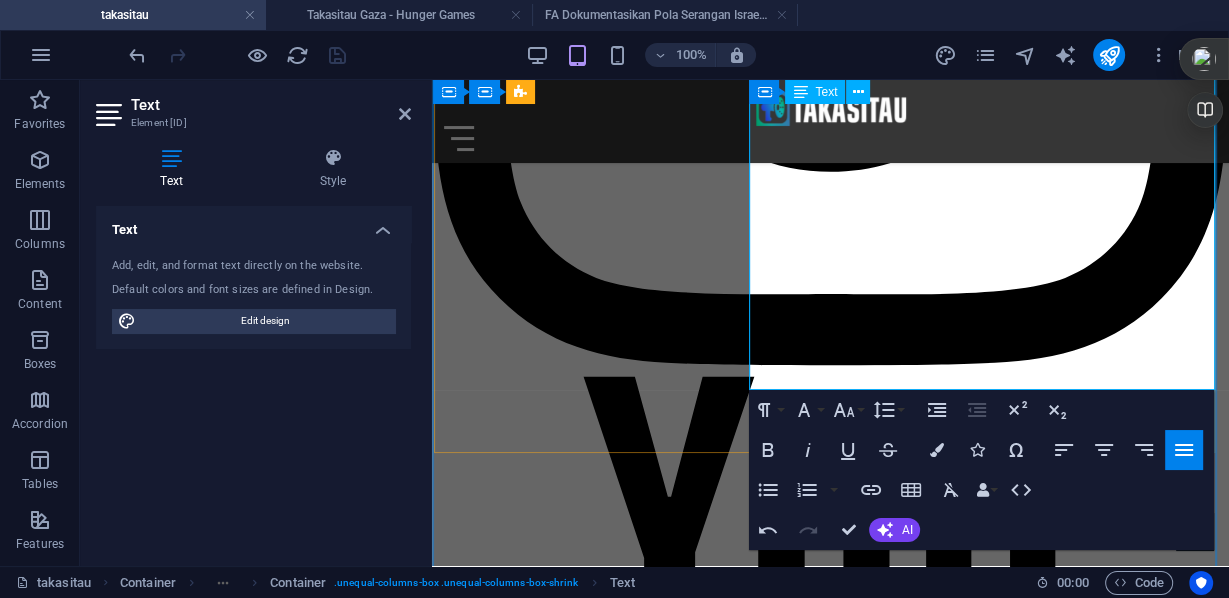 click on "(Jkt, [DATE] updated [DATE] )" at bounding box center (501, 20822) 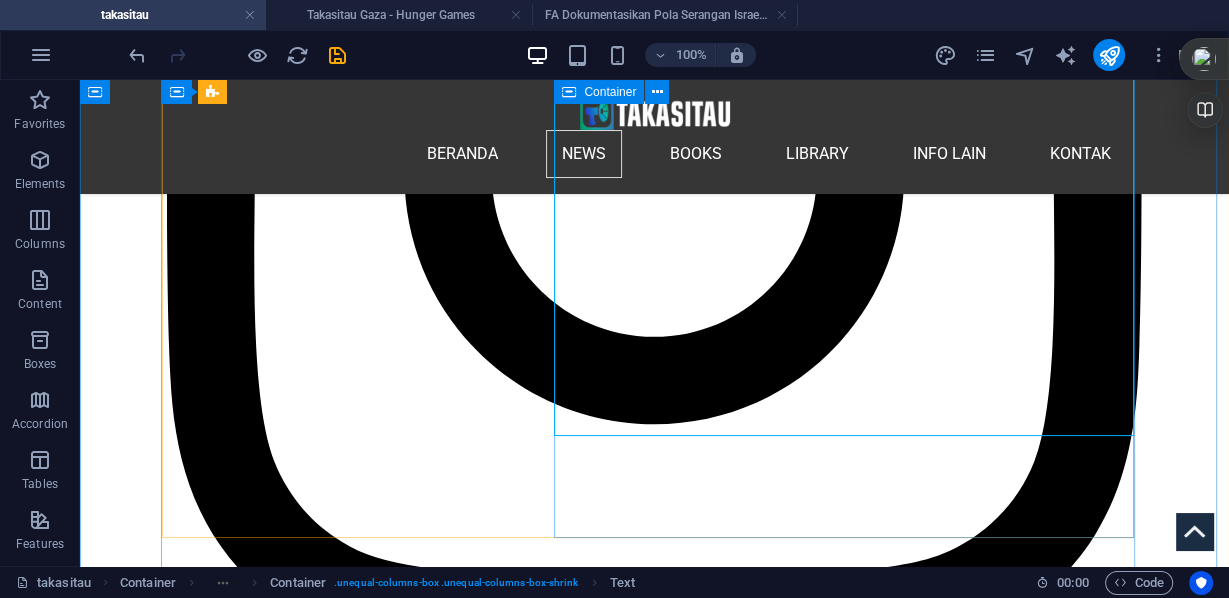 scroll, scrollTop: 3783, scrollLeft: 0, axis: vertical 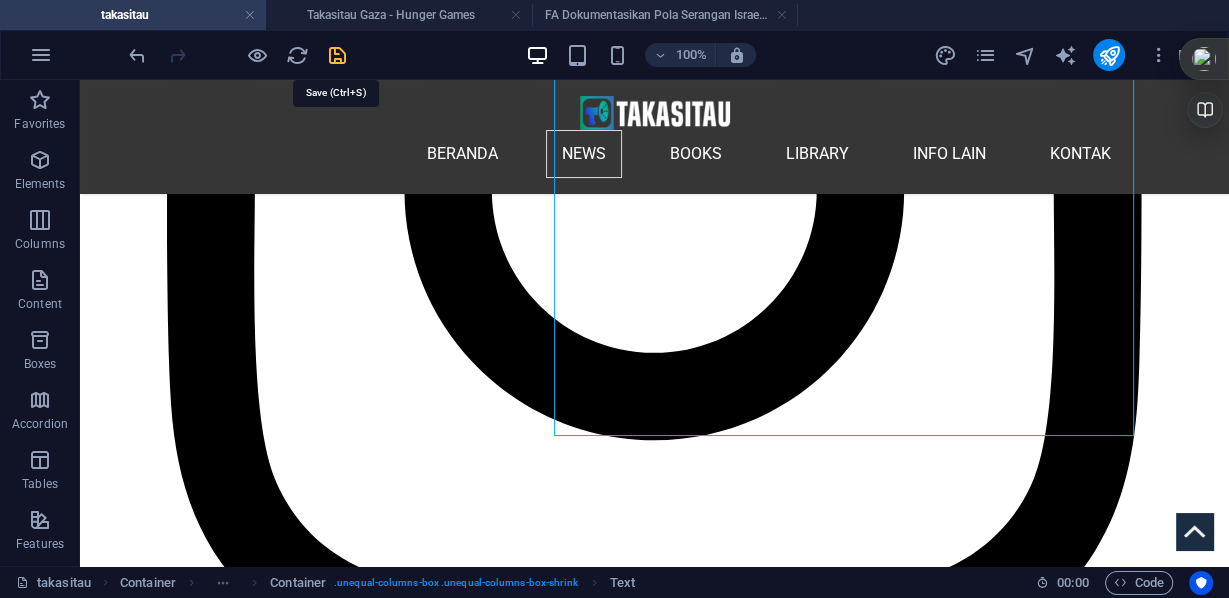 click at bounding box center [337, 55] 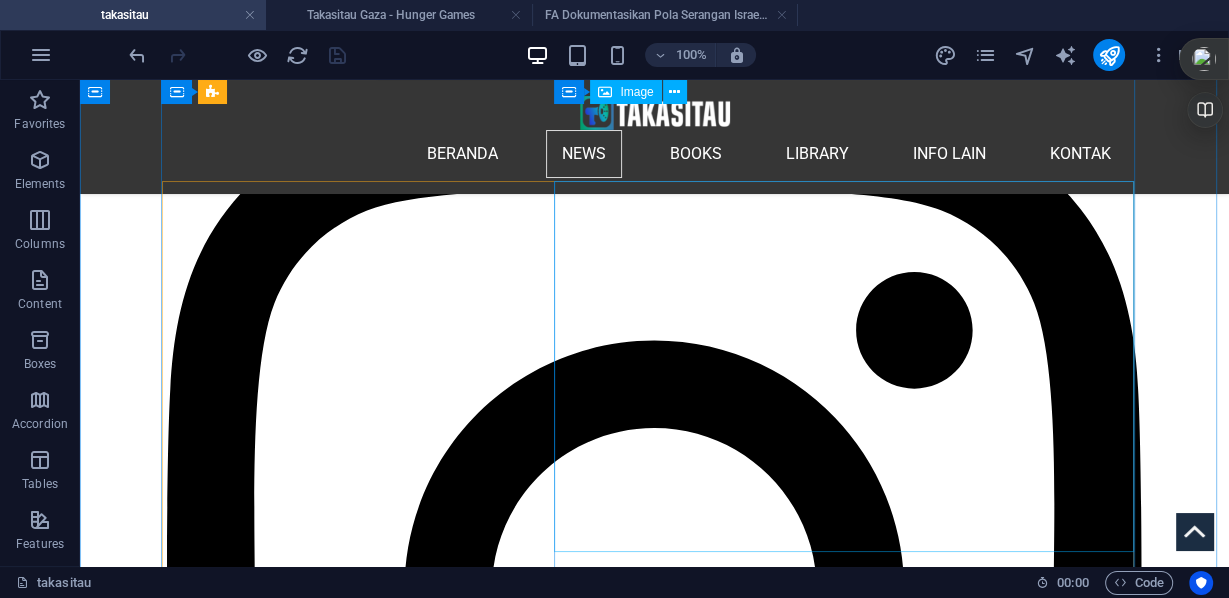 scroll, scrollTop: 3223, scrollLeft: 0, axis: vertical 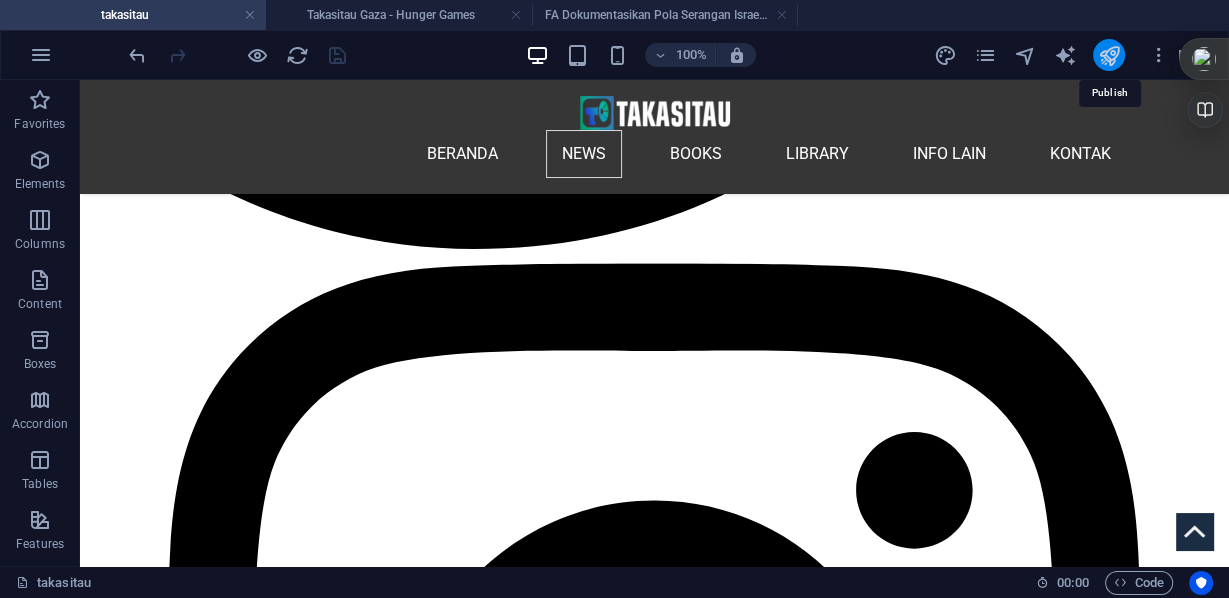 click at bounding box center [1108, 55] 